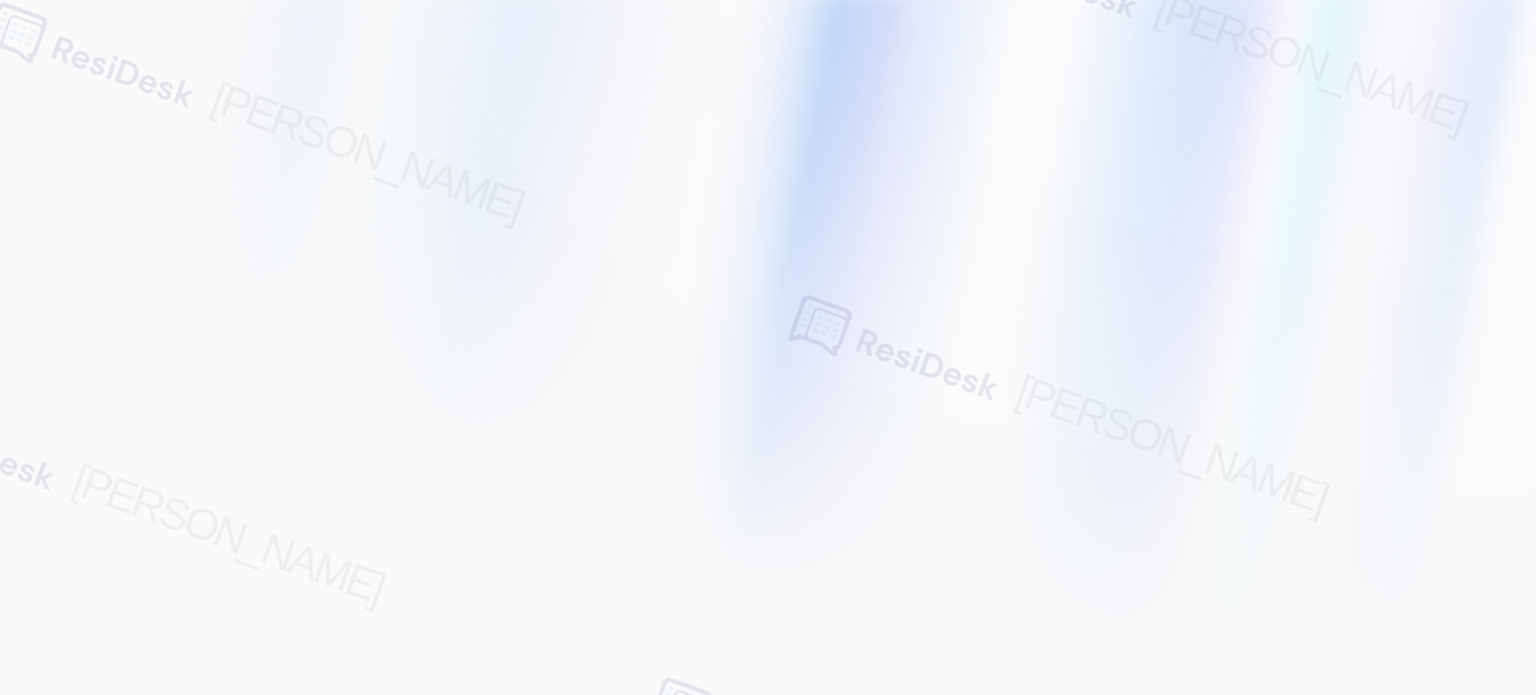 scroll, scrollTop: 0, scrollLeft: 0, axis: both 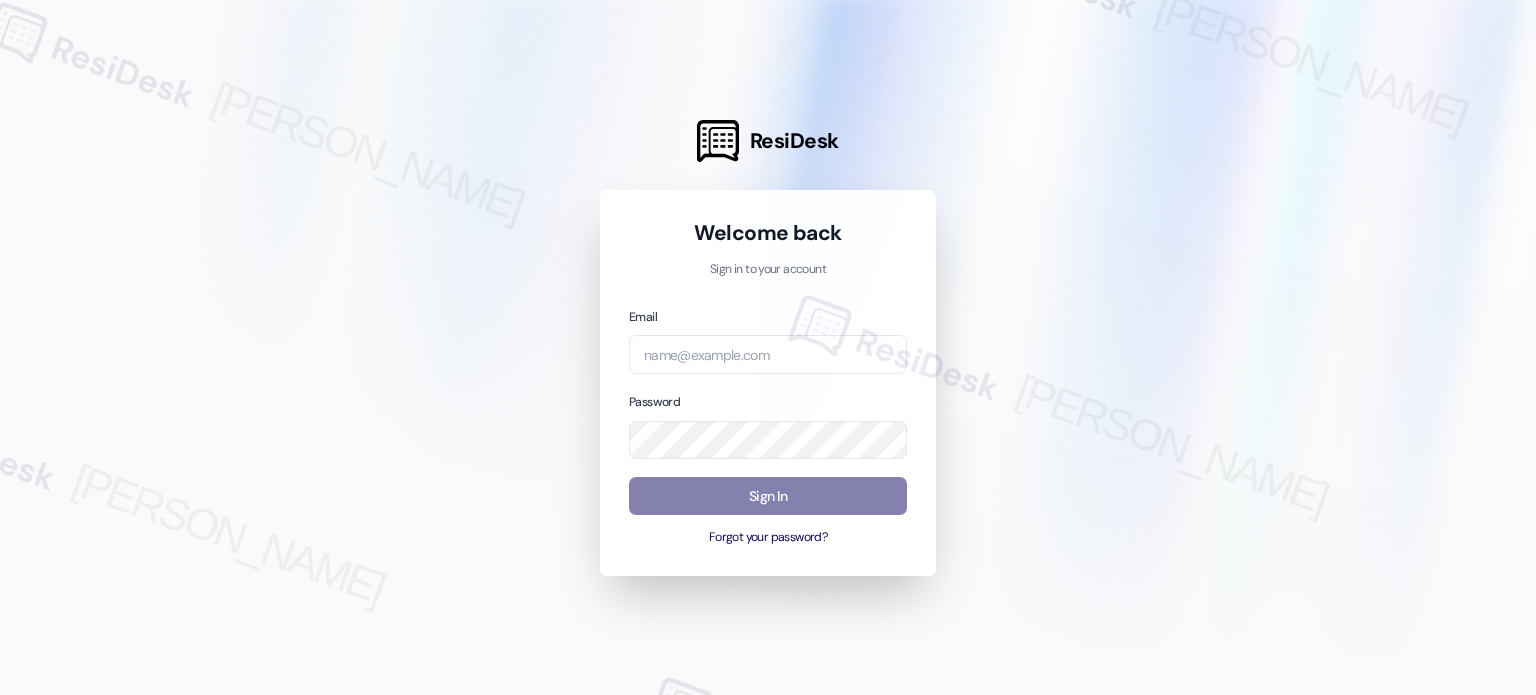 click at bounding box center (768, 347) 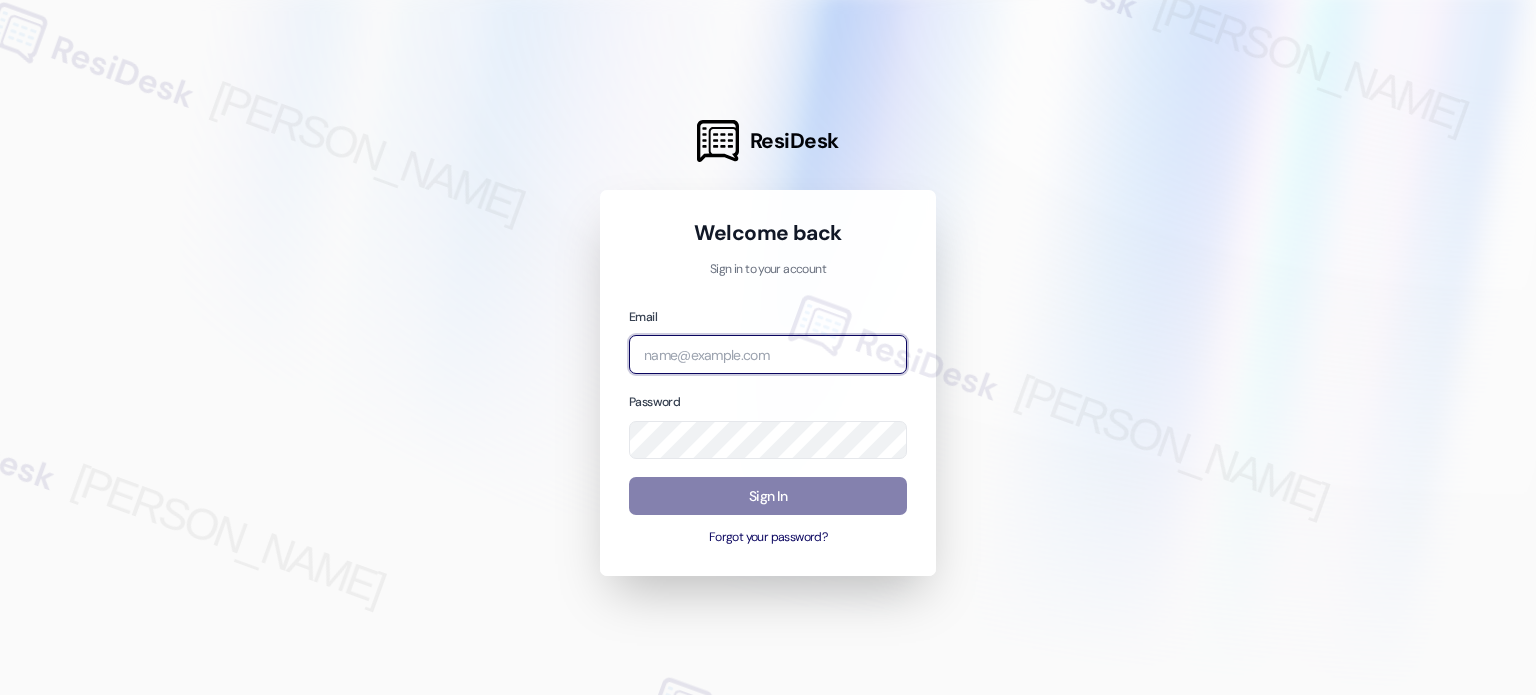 click at bounding box center [768, 354] 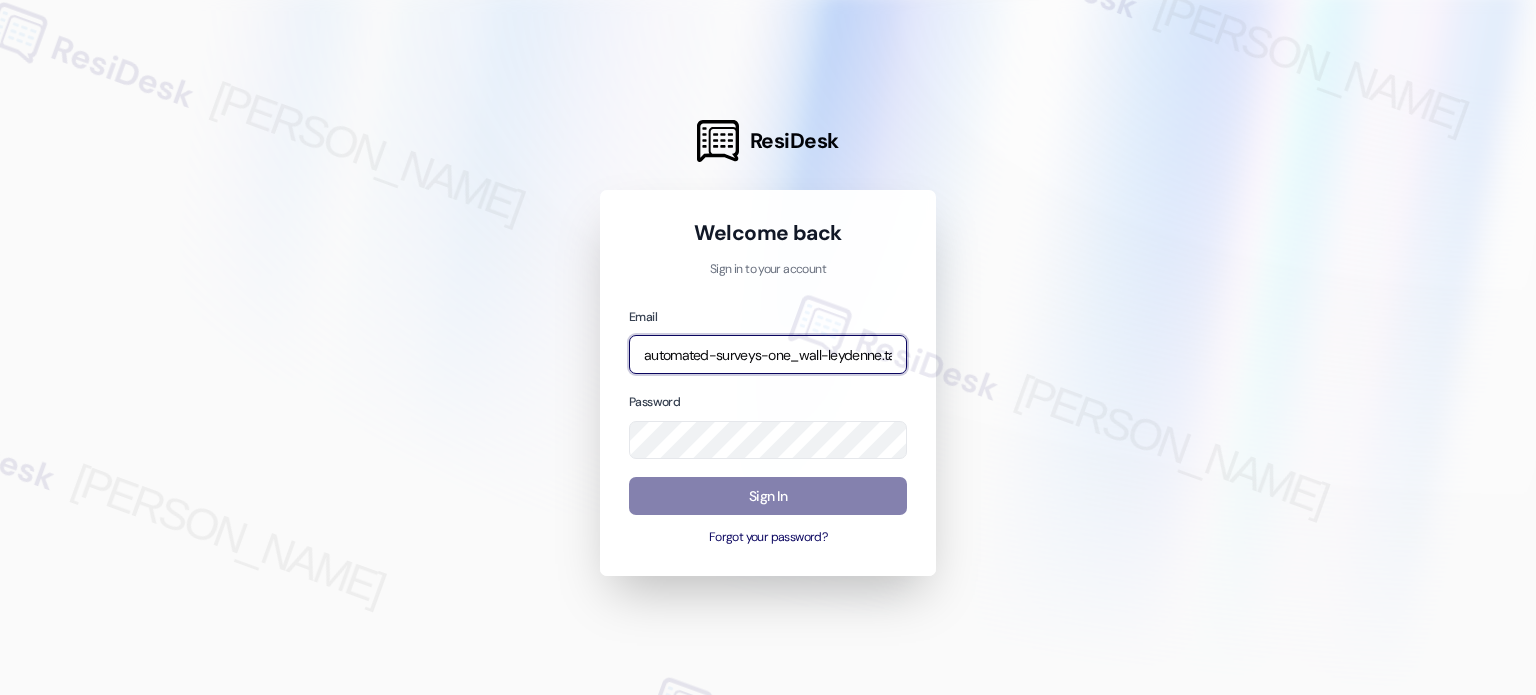 scroll, scrollTop: 0, scrollLeft: 101, axis: horizontal 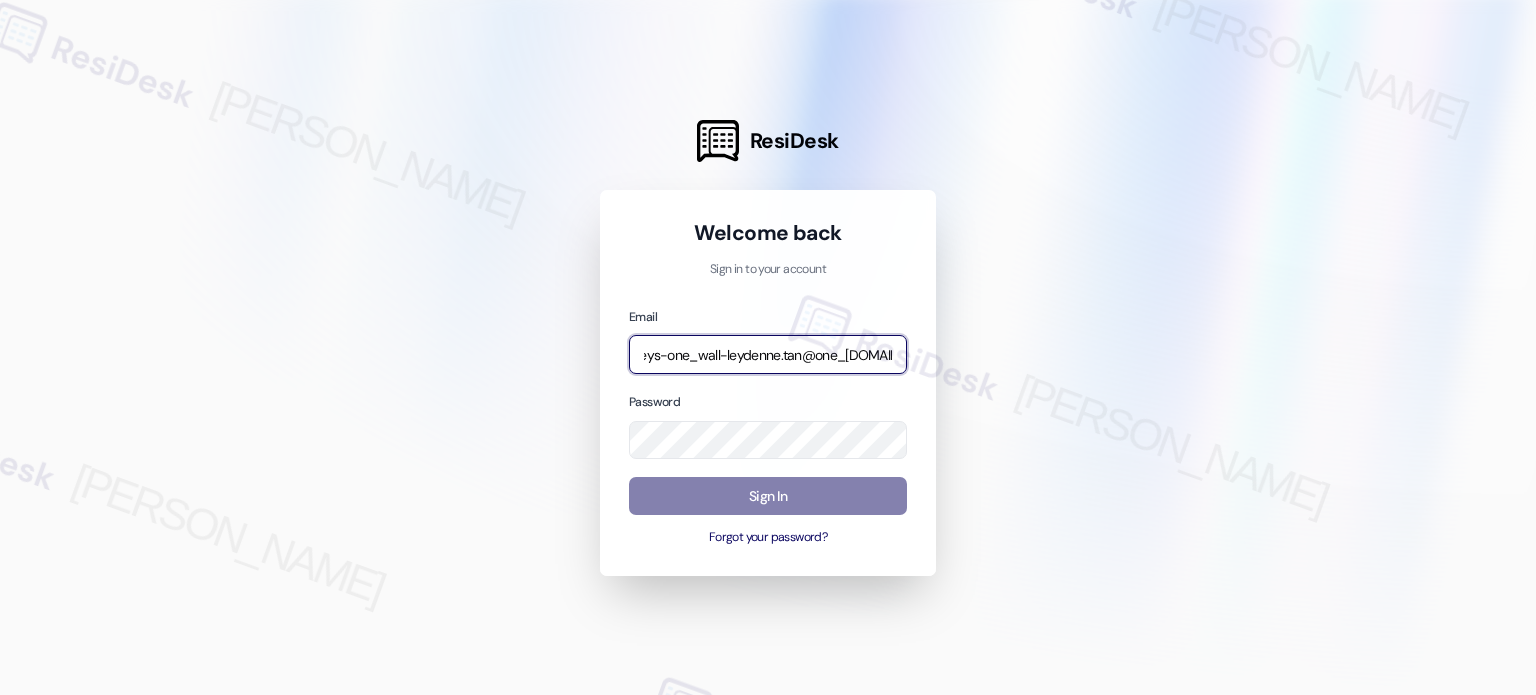 type on "automated-surveys-one_wall-leydenne.tan@one_[DOMAIN_NAME]" 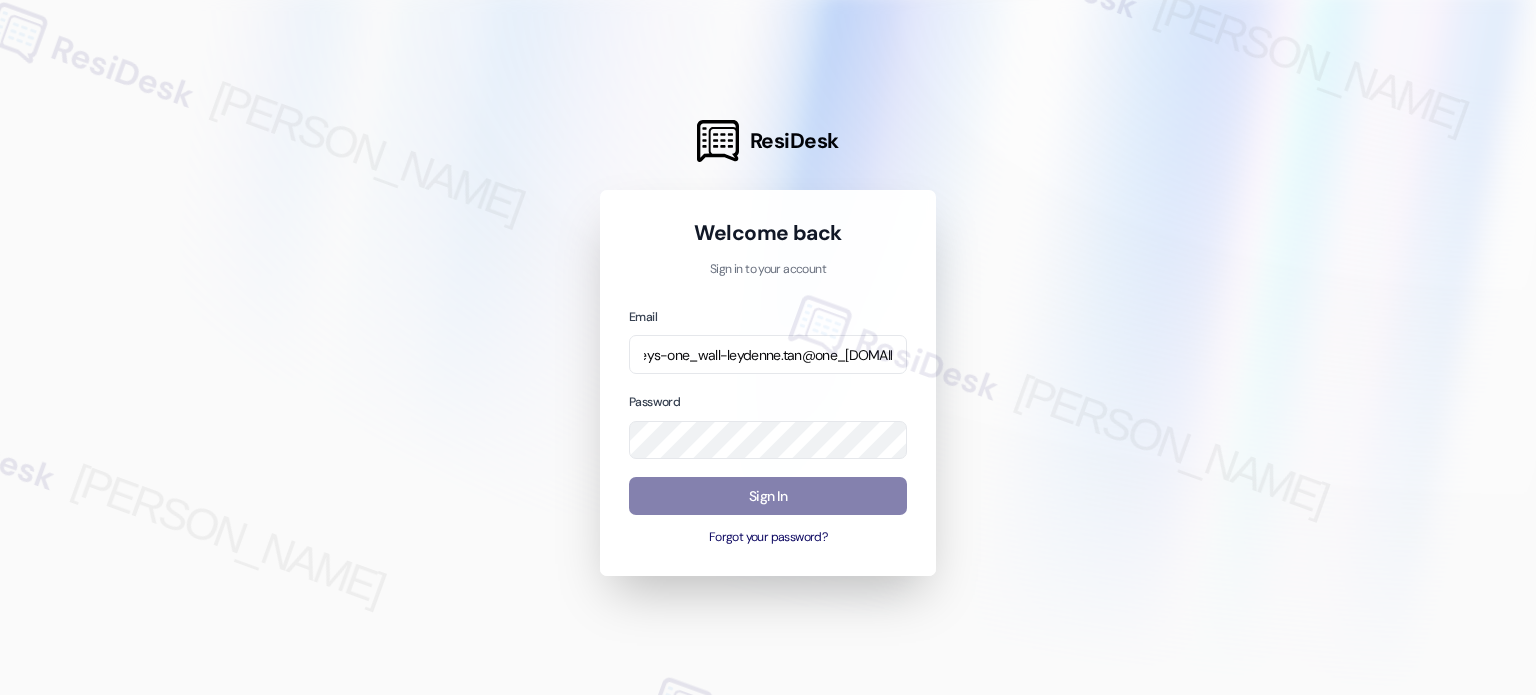 scroll, scrollTop: 0, scrollLeft: 0, axis: both 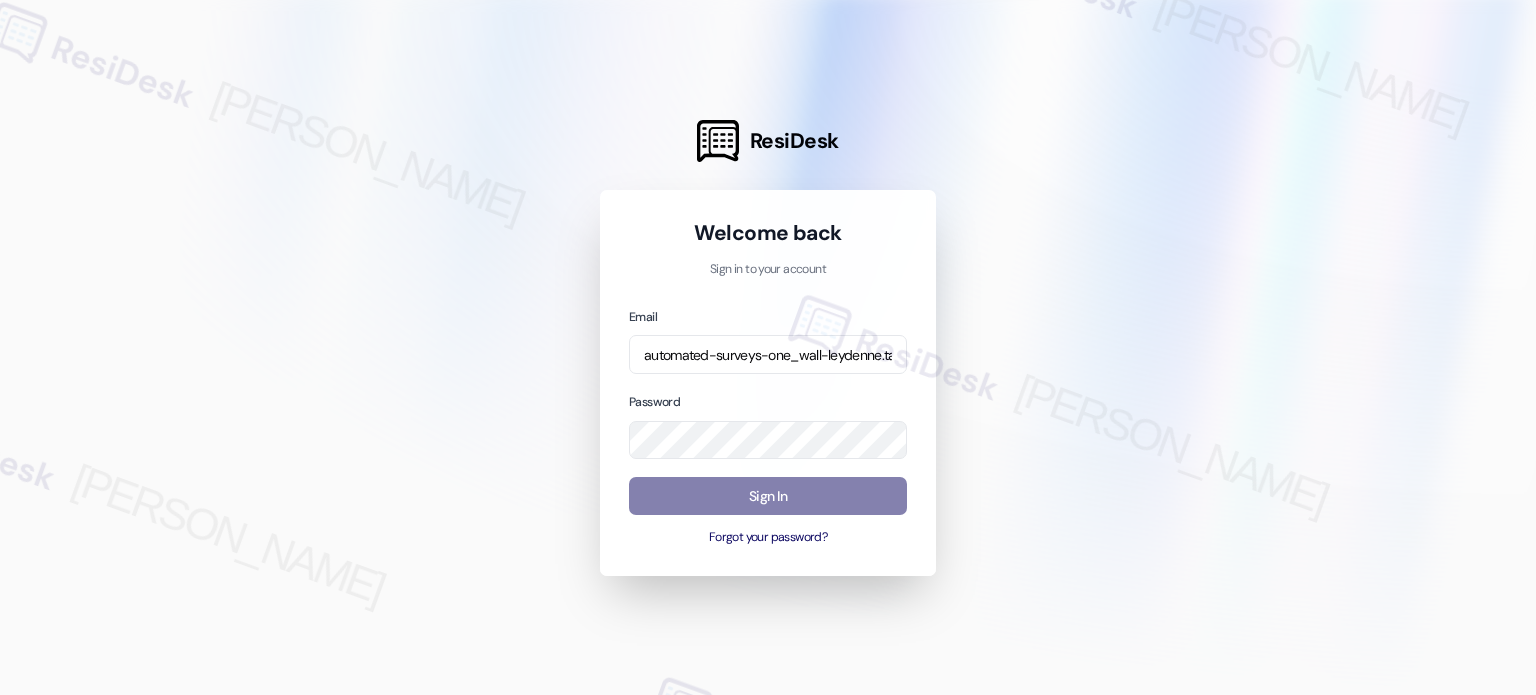 click at bounding box center (768, 347) 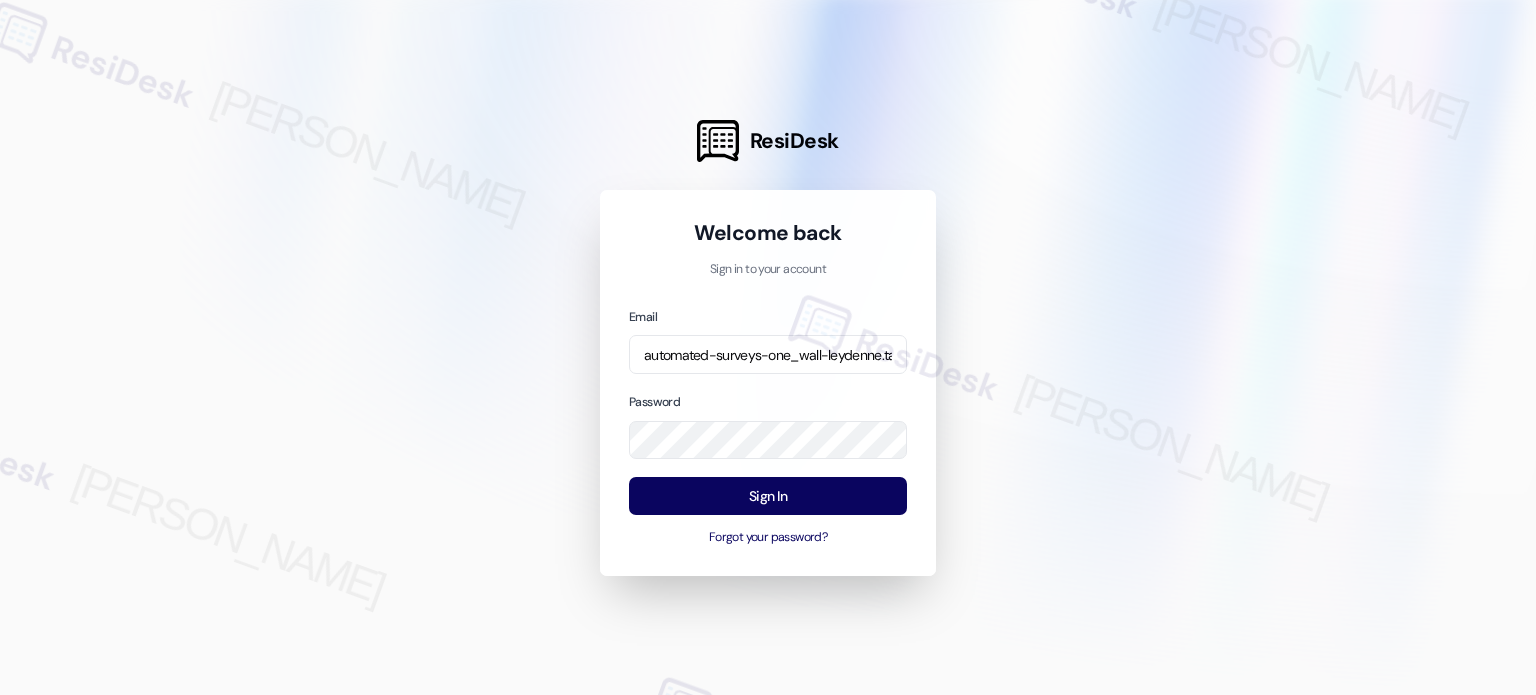 click at bounding box center (768, 347) 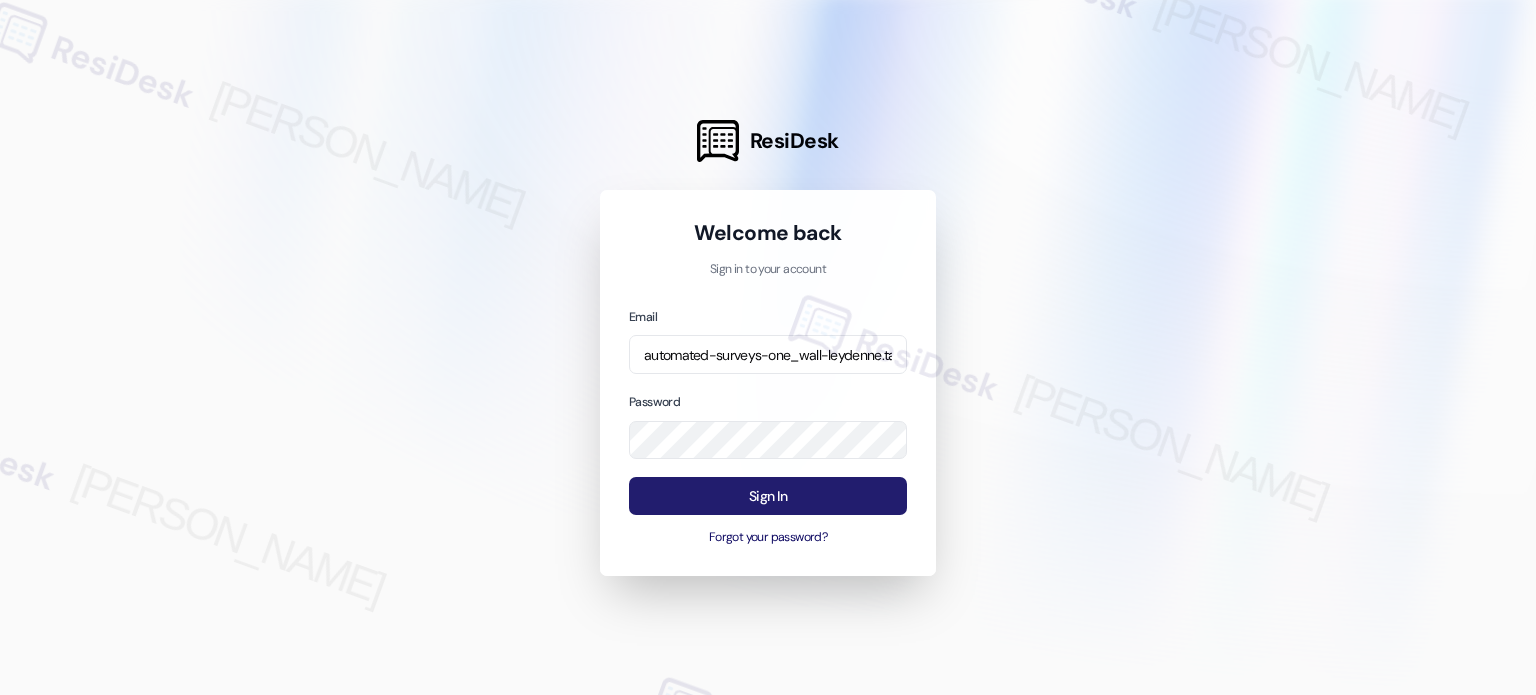 click on "Sign In" at bounding box center (768, 496) 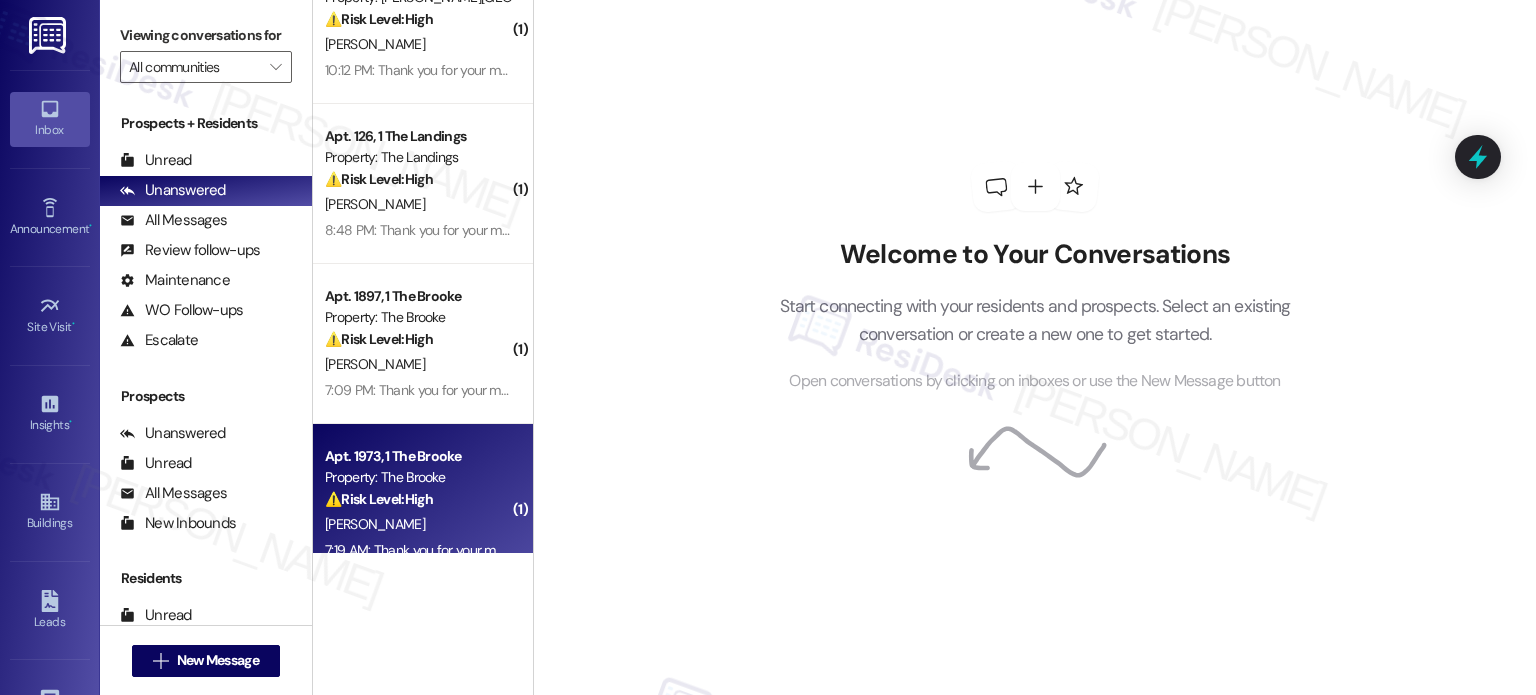 scroll, scrollTop: 87, scrollLeft: 0, axis: vertical 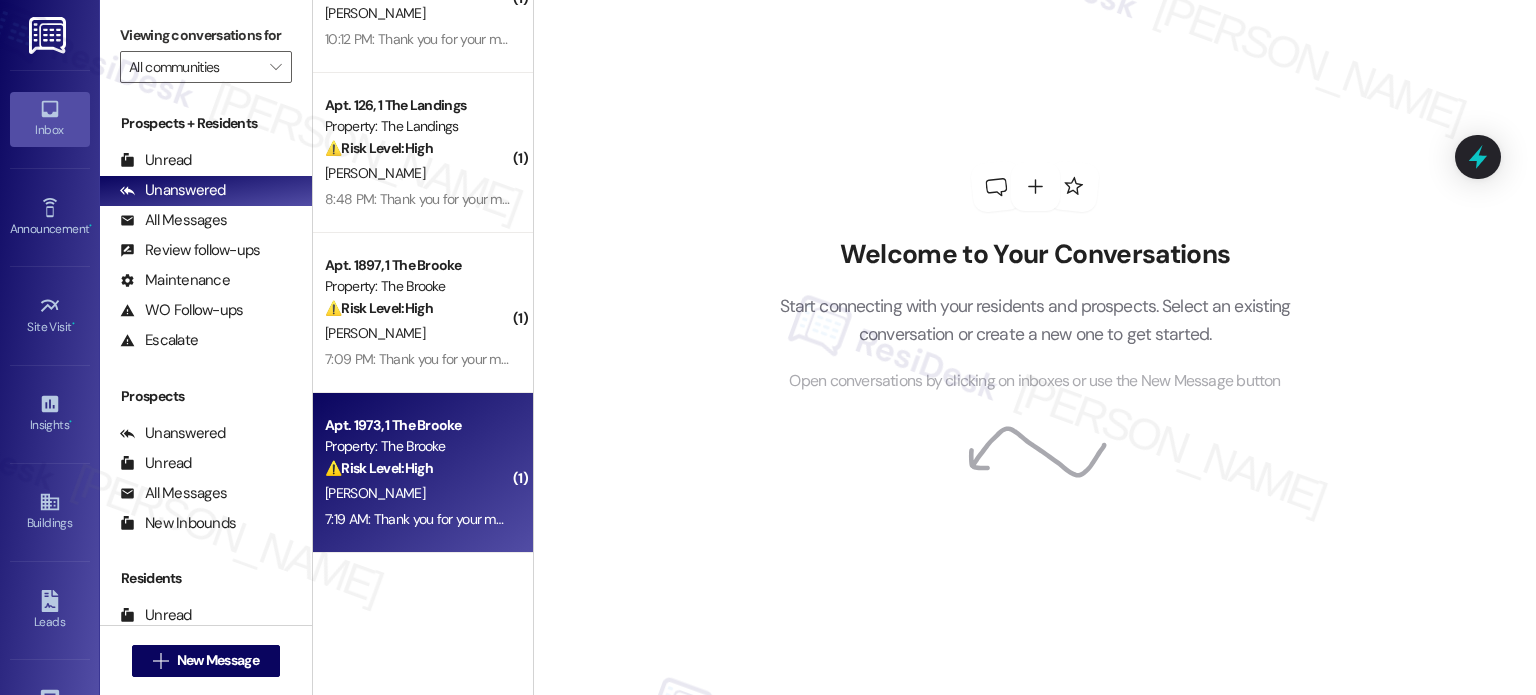 click on "7:19 AM: Thank you for your message. Our offices are currently closed, but we will contact you when we resume operations. For emergencies, please contact your emergency number [PHONE_NUMBER]. 7:19 AM: Thank you for your message. Our offices are currently closed, but we will contact you when we resume operations. For emergencies, please contact your emergency number [PHONE_NUMBER]." at bounding box center [417, 519] 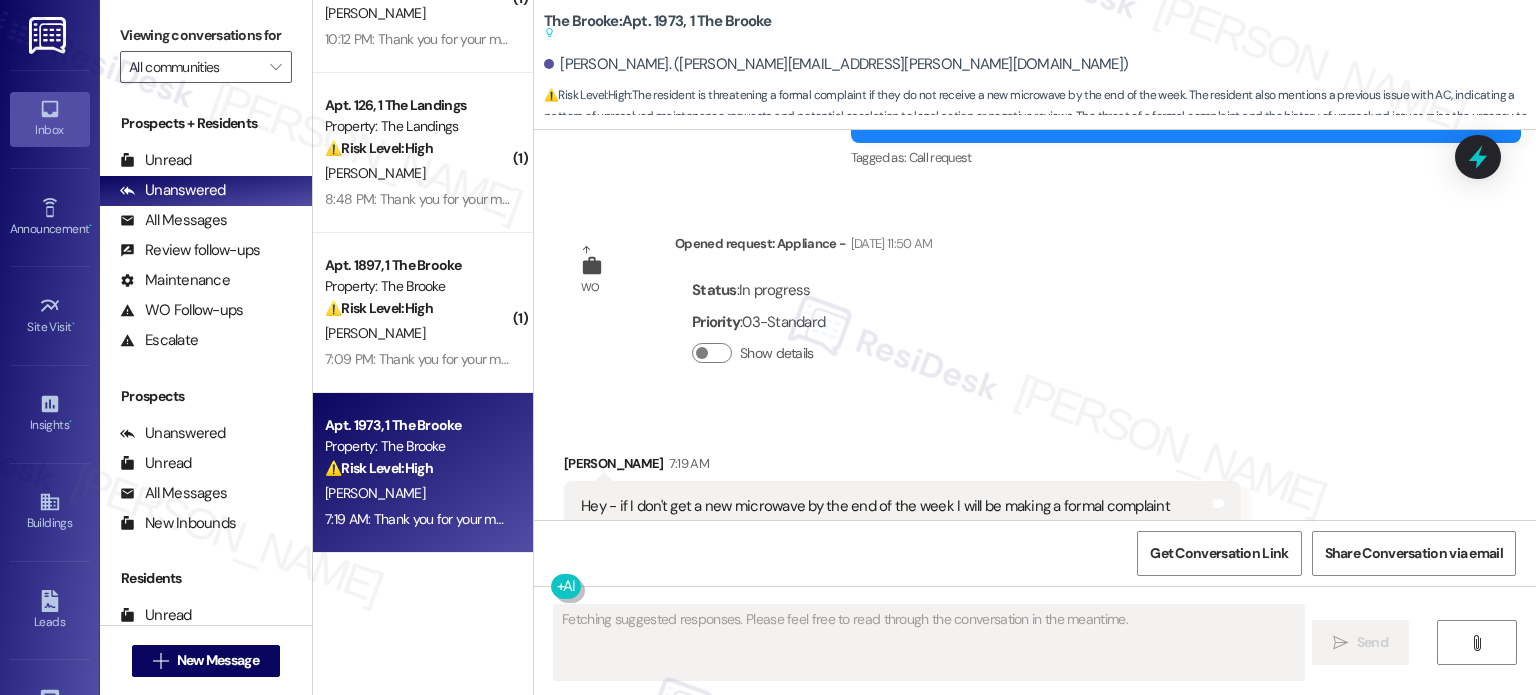 scroll, scrollTop: 25389, scrollLeft: 0, axis: vertical 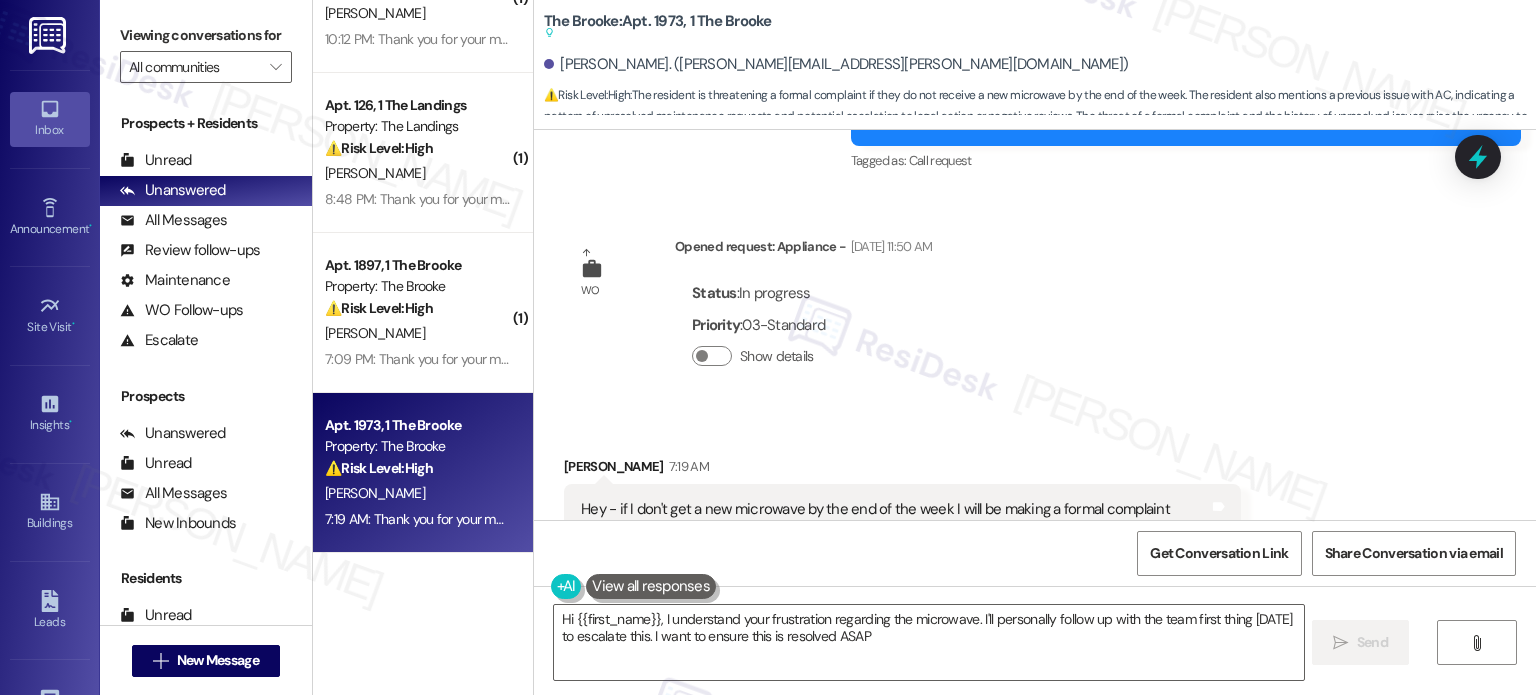 type on "Hi {{first_name}}, I understand your frustration regarding the microwave. I'll personally follow up with the team first thing [DATE] to escalate this. I want to ensure this is resolved ASAP." 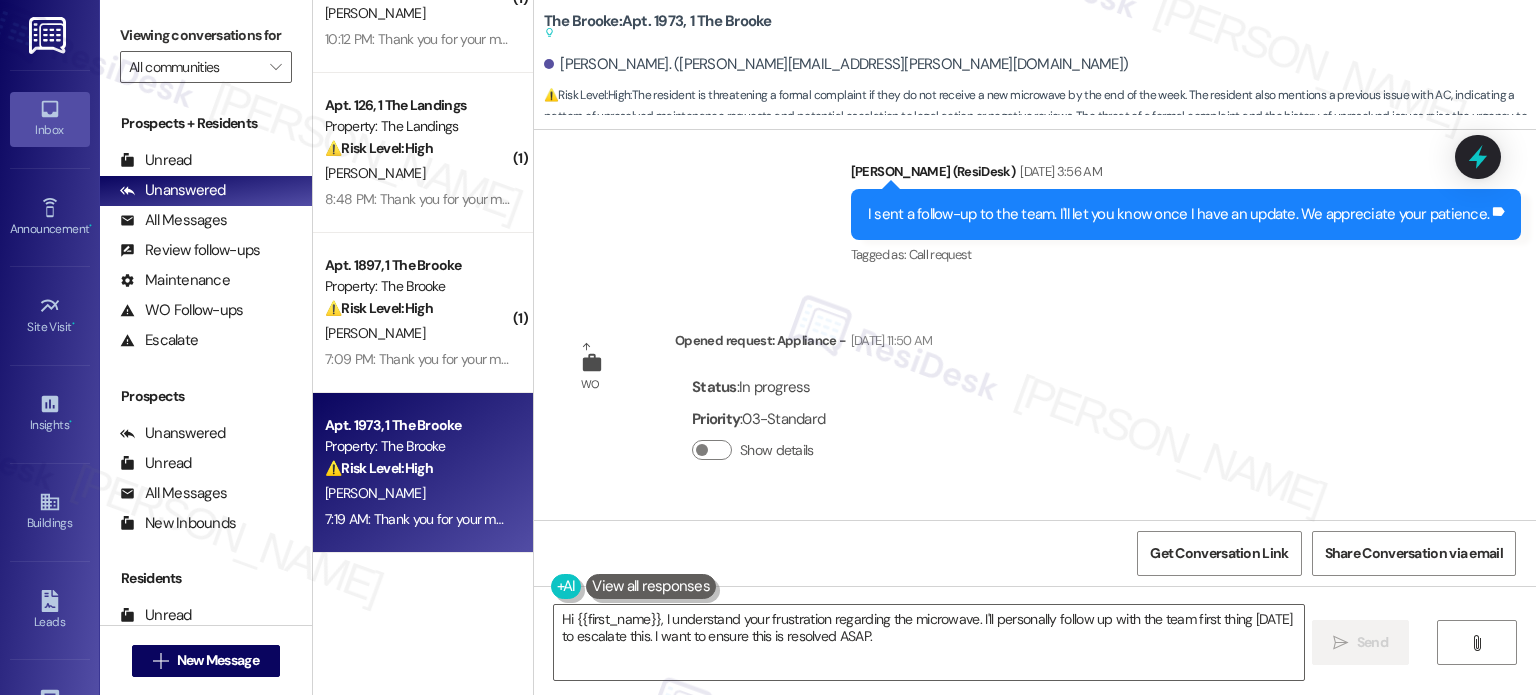 scroll, scrollTop: 25289, scrollLeft: 0, axis: vertical 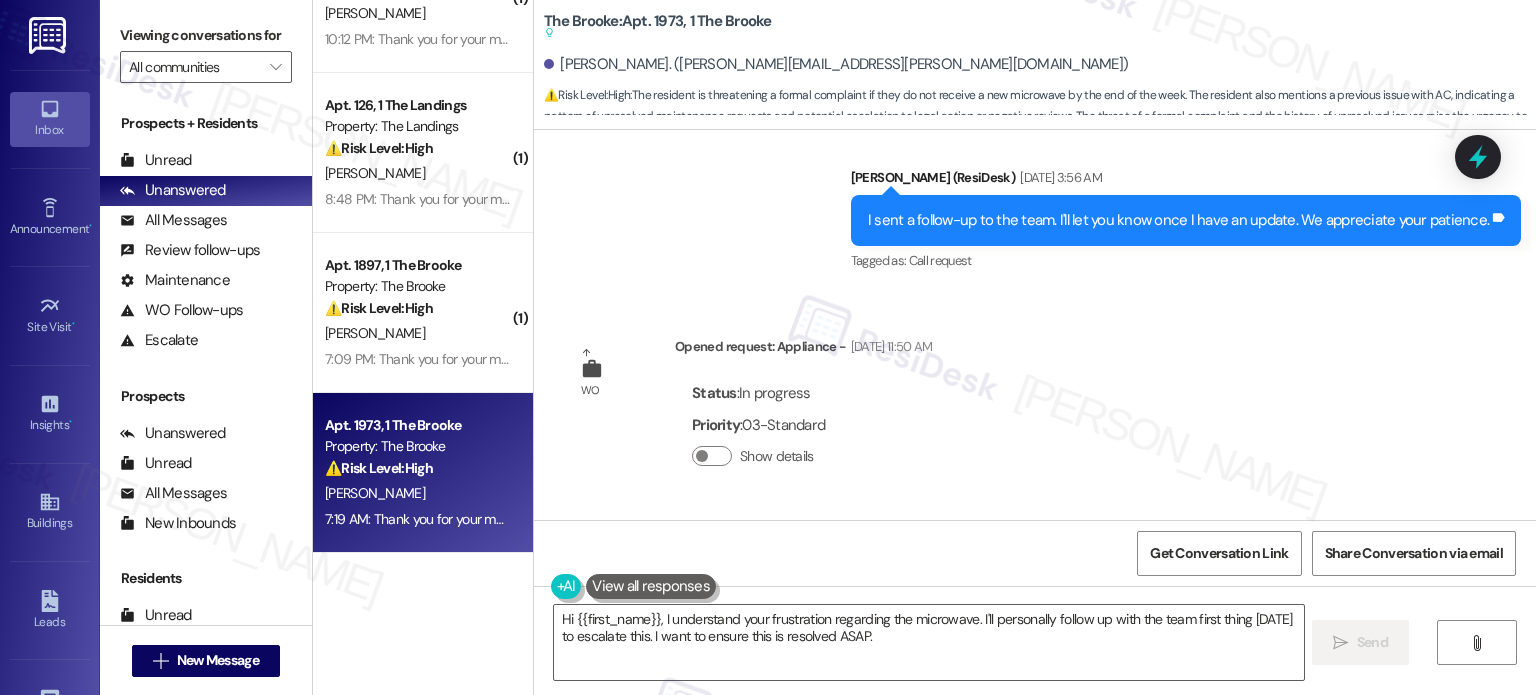 click on "The Brooke:  Apt. 1973, 1 The [PERSON_NAME] actions and notes available for this message and will show as you scroll through." at bounding box center [658, 27] 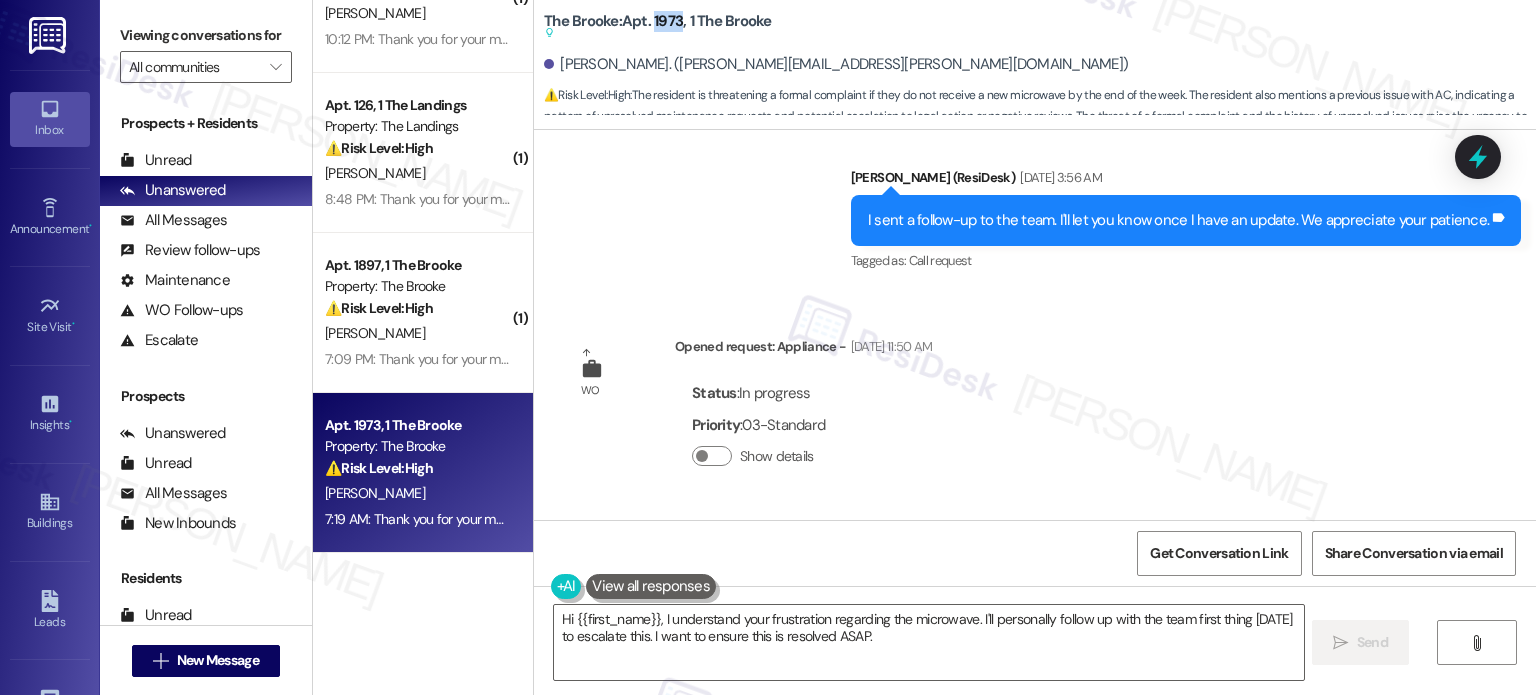 click on "The Brooke:  Apt. 1973, 1 The [PERSON_NAME] actions and notes available for this message and will show as you scroll through." at bounding box center [658, 27] 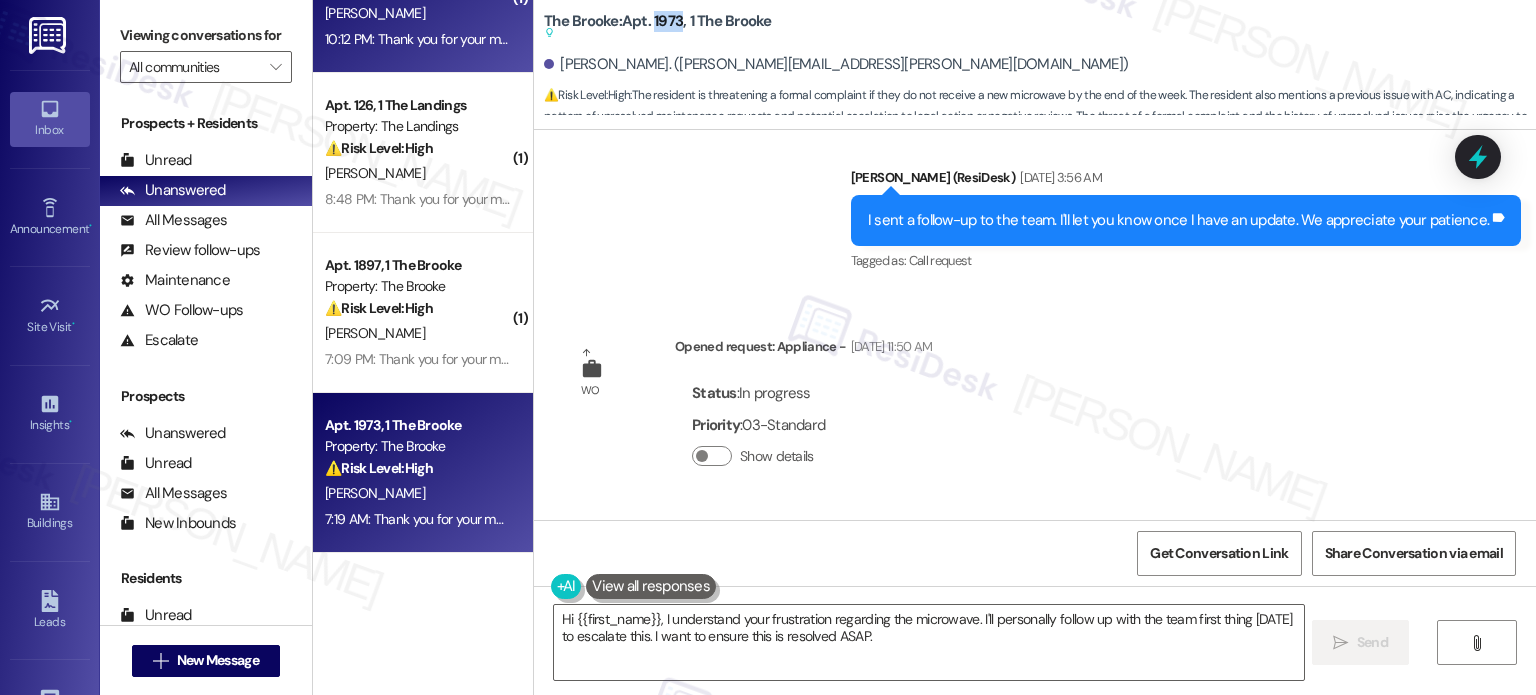 copy on "1973" 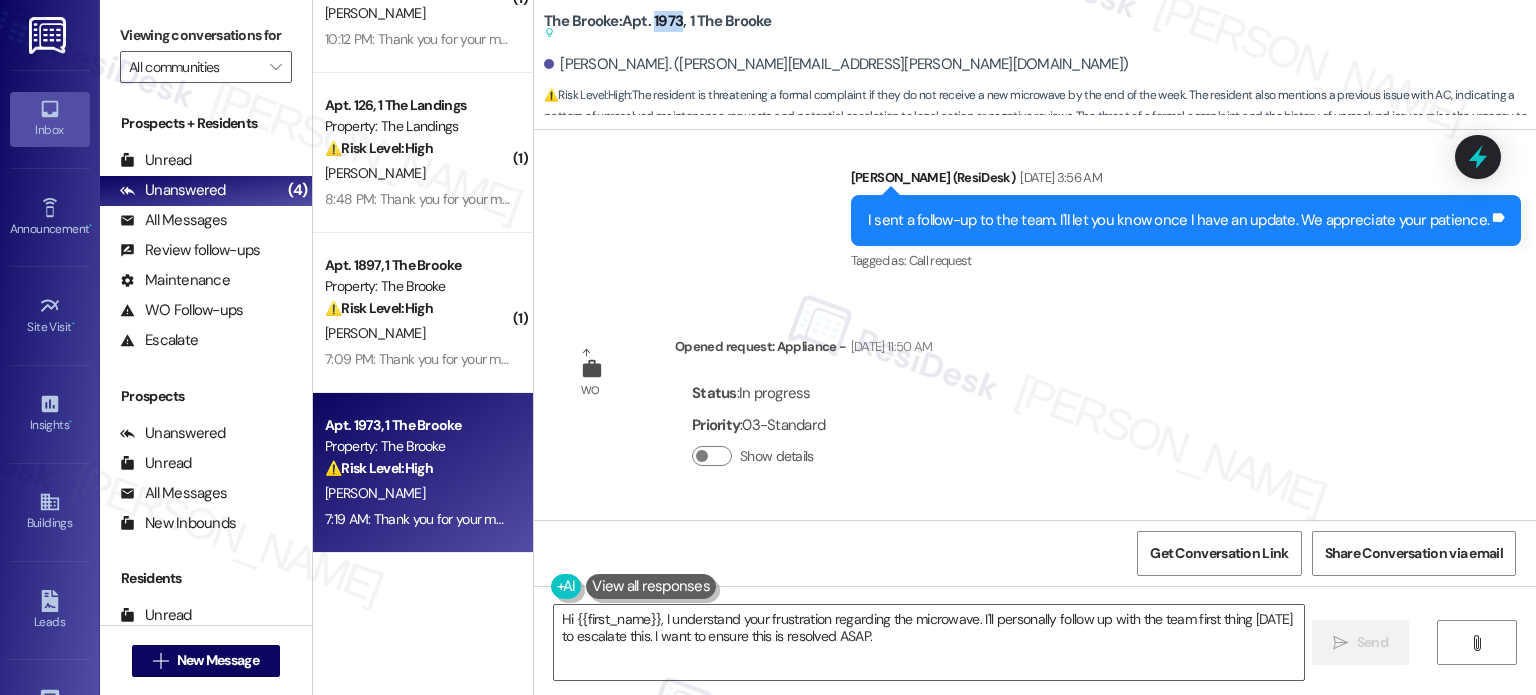 copy on "1973" 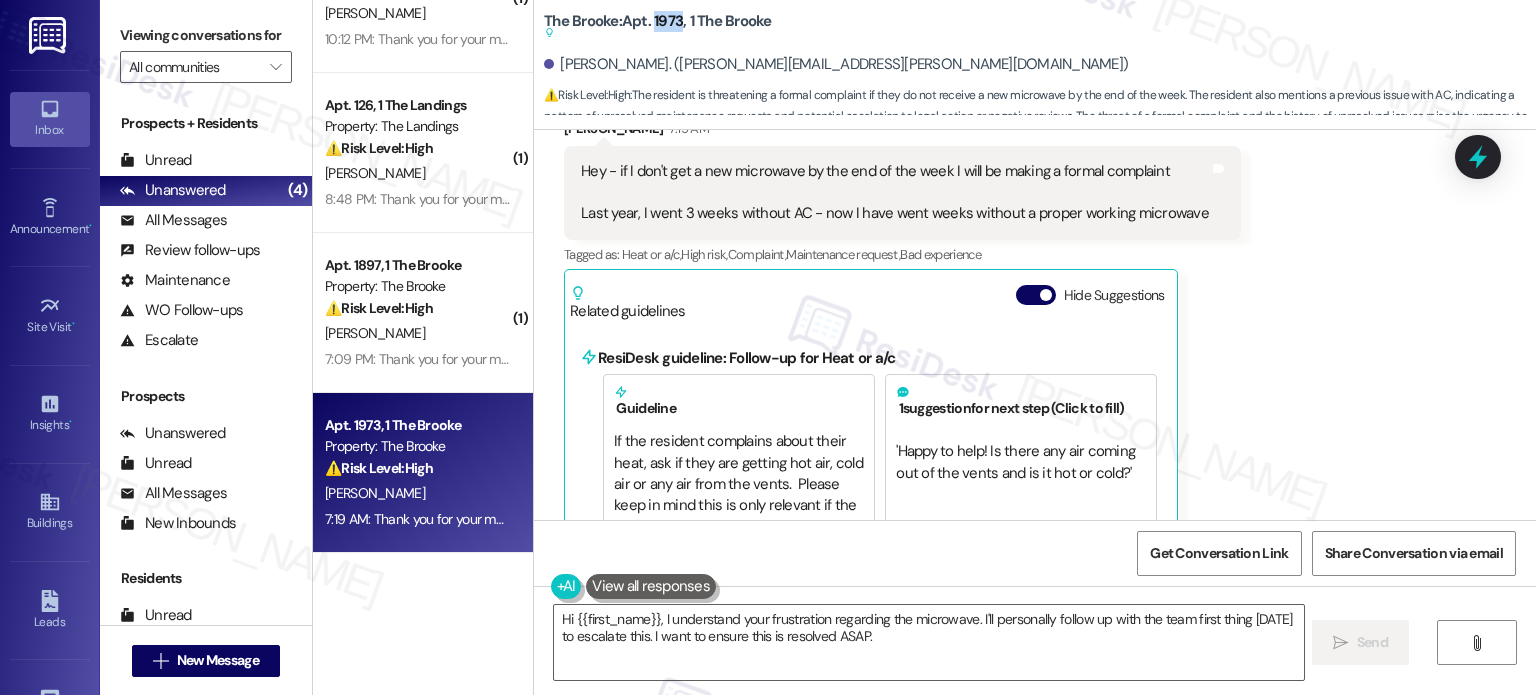 scroll, scrollTop: 25590, scrollLeft: 0, axis: vertical 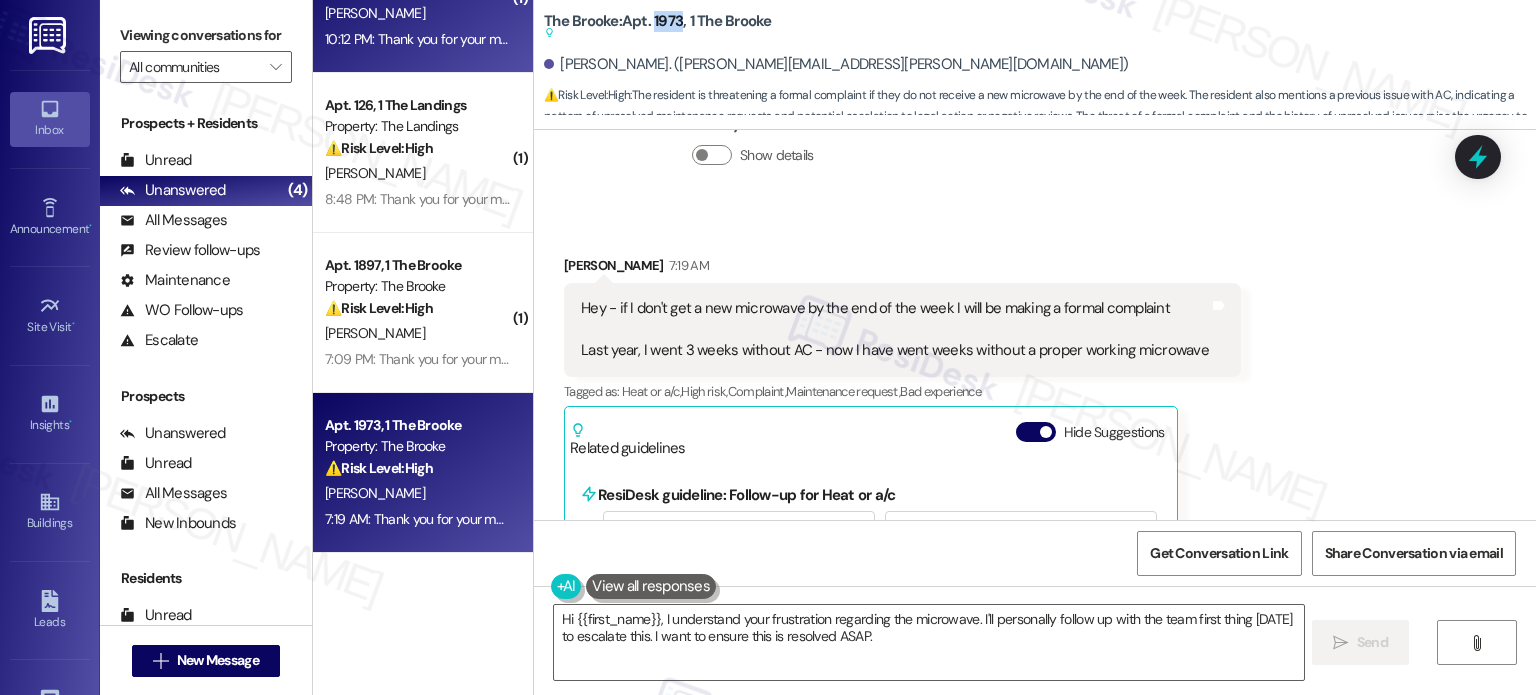 copy on "1973" 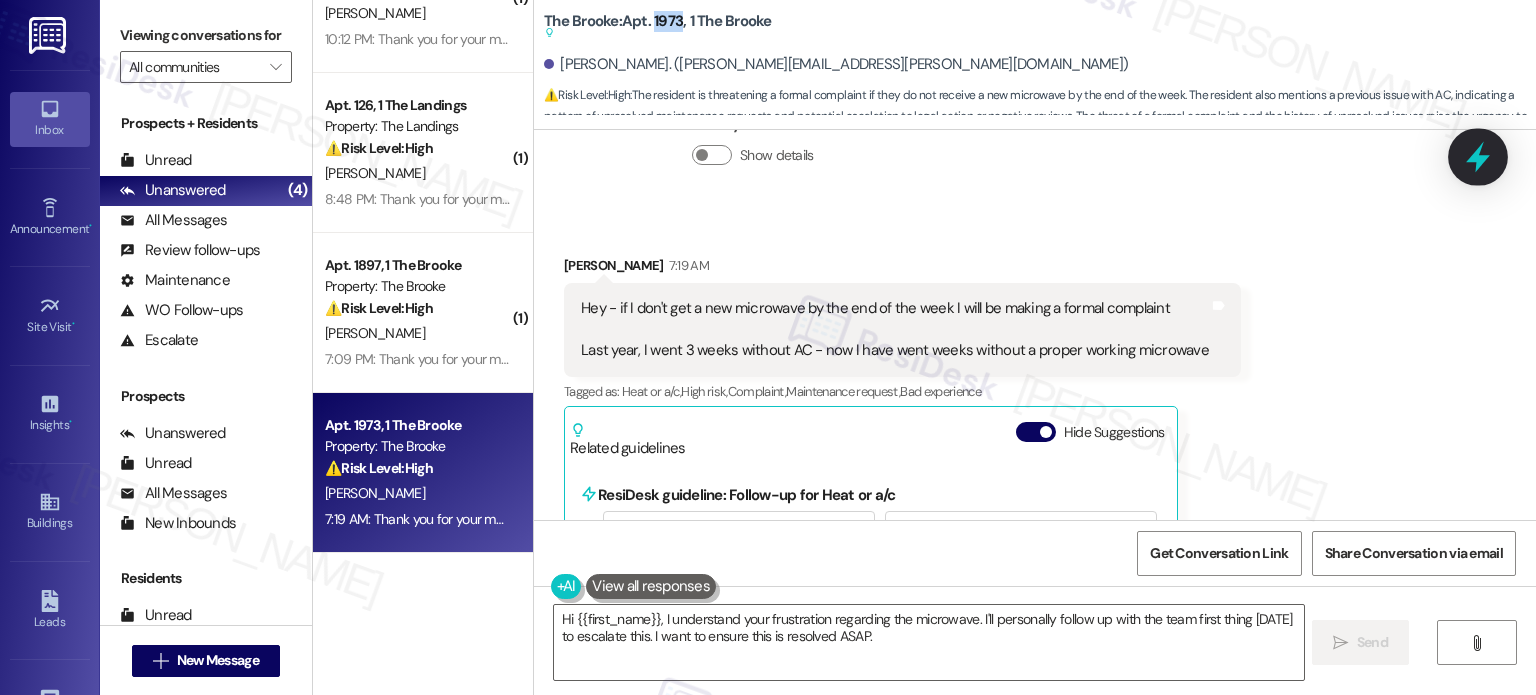 click 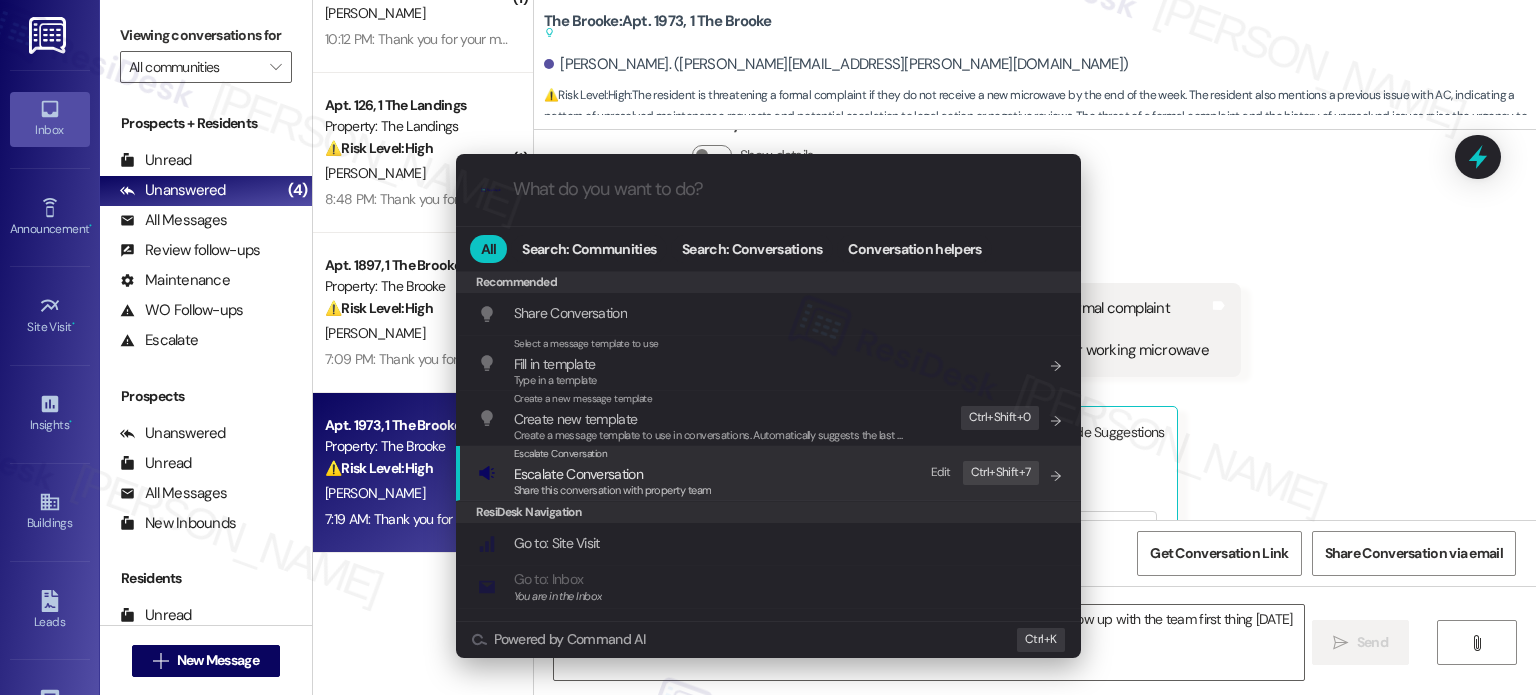 click on "Escalate Conversation" at bounding box center (578, 474) 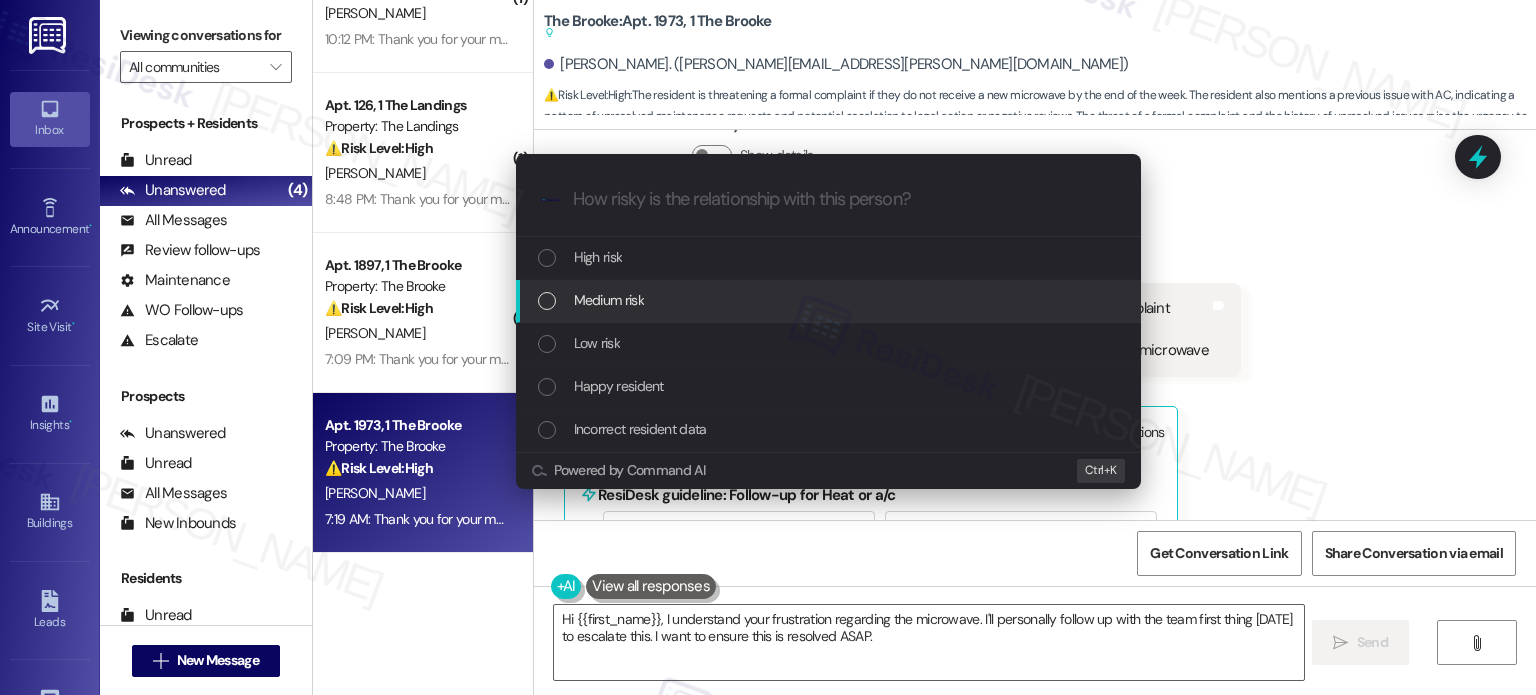 click on "Medium risk" at bounding box center (609, 300) 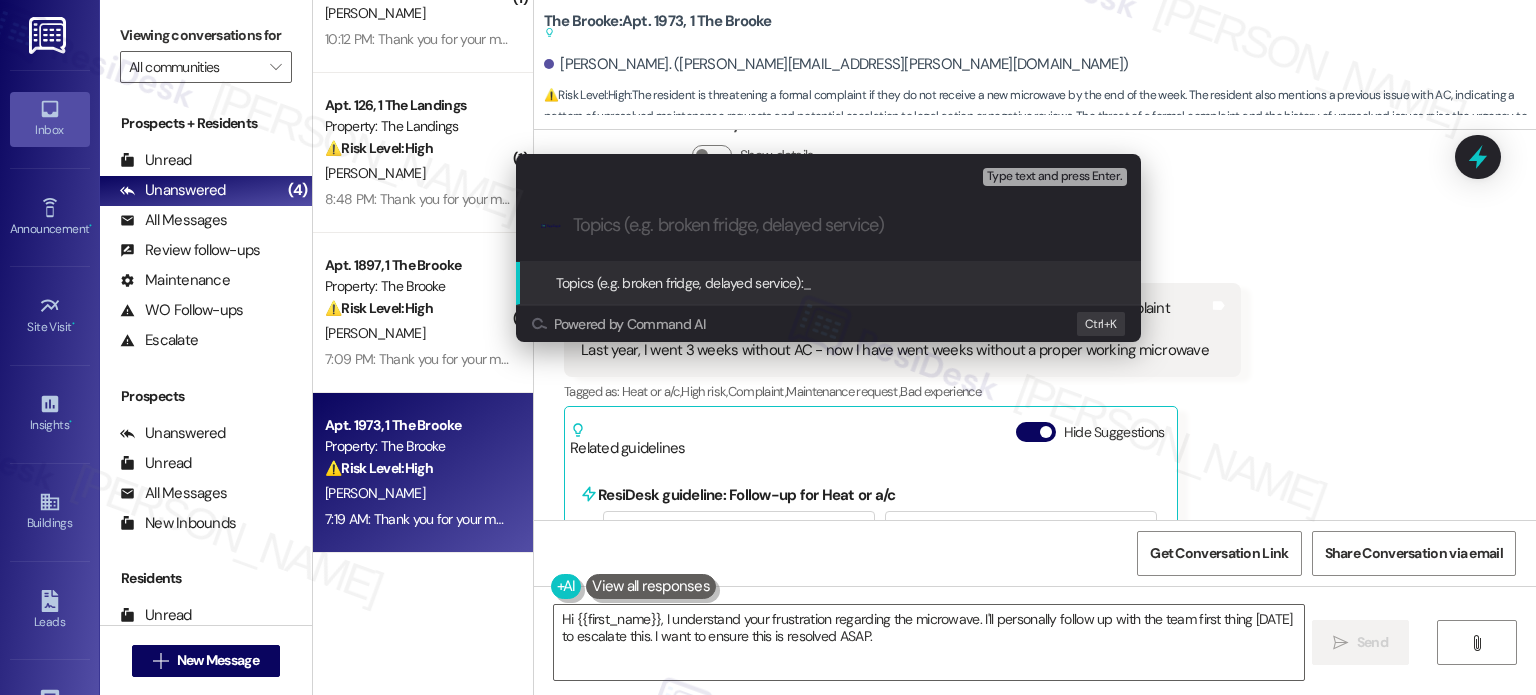 paste on "Follow-up on WO 2455-1 microwave  issue" 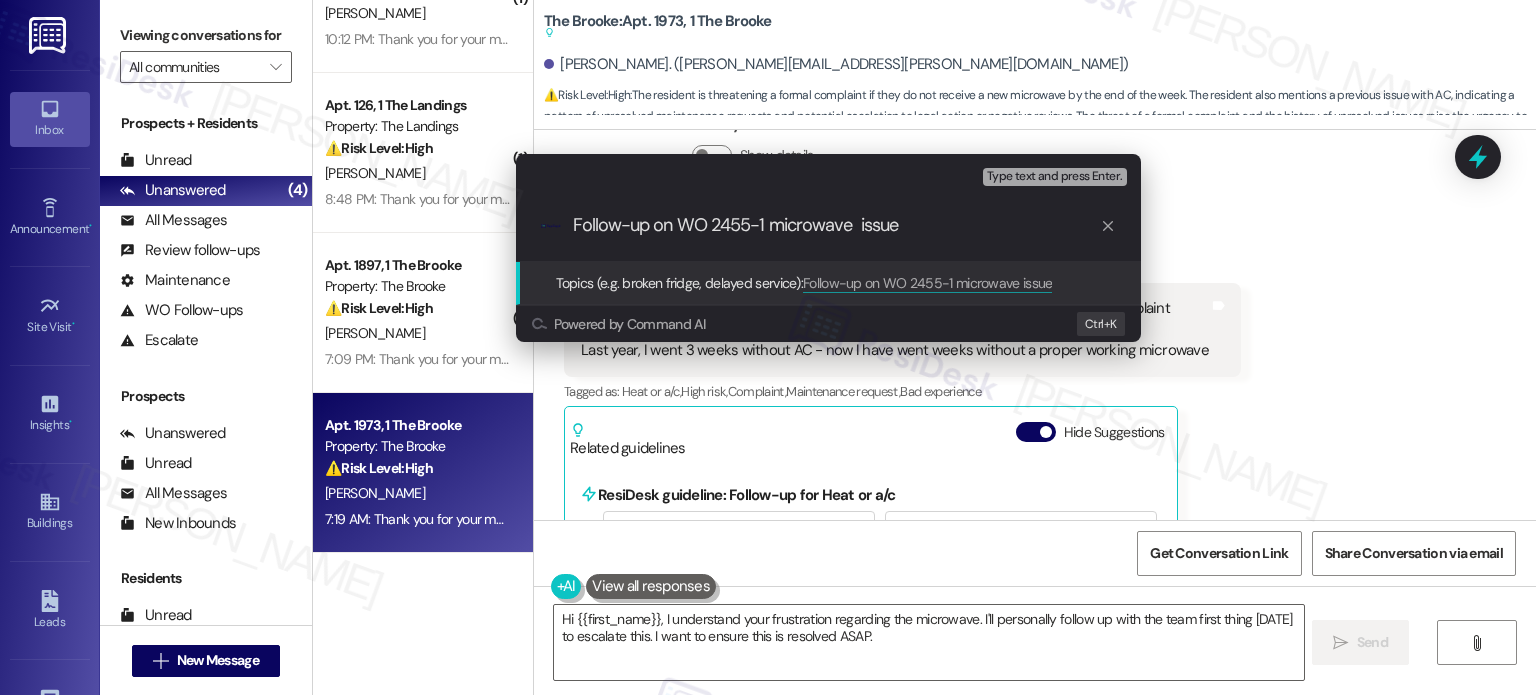 type 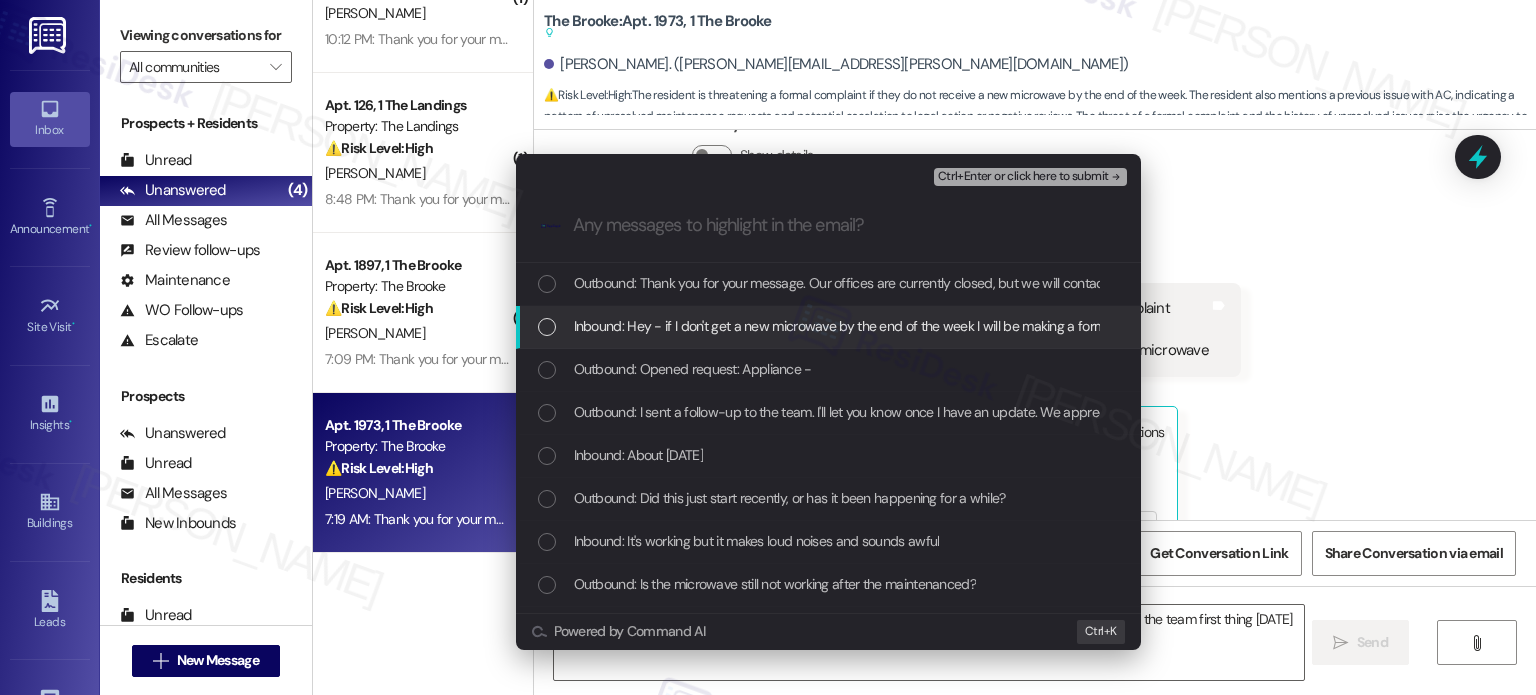 click on "Inbound: Hey - if I don't get a new microwave by the end of the week I will be making a formal complaint
Last year, I went 3 weeks without AC - now I have went weeks without a proper working microwave" at bounding box center (1164, 326) 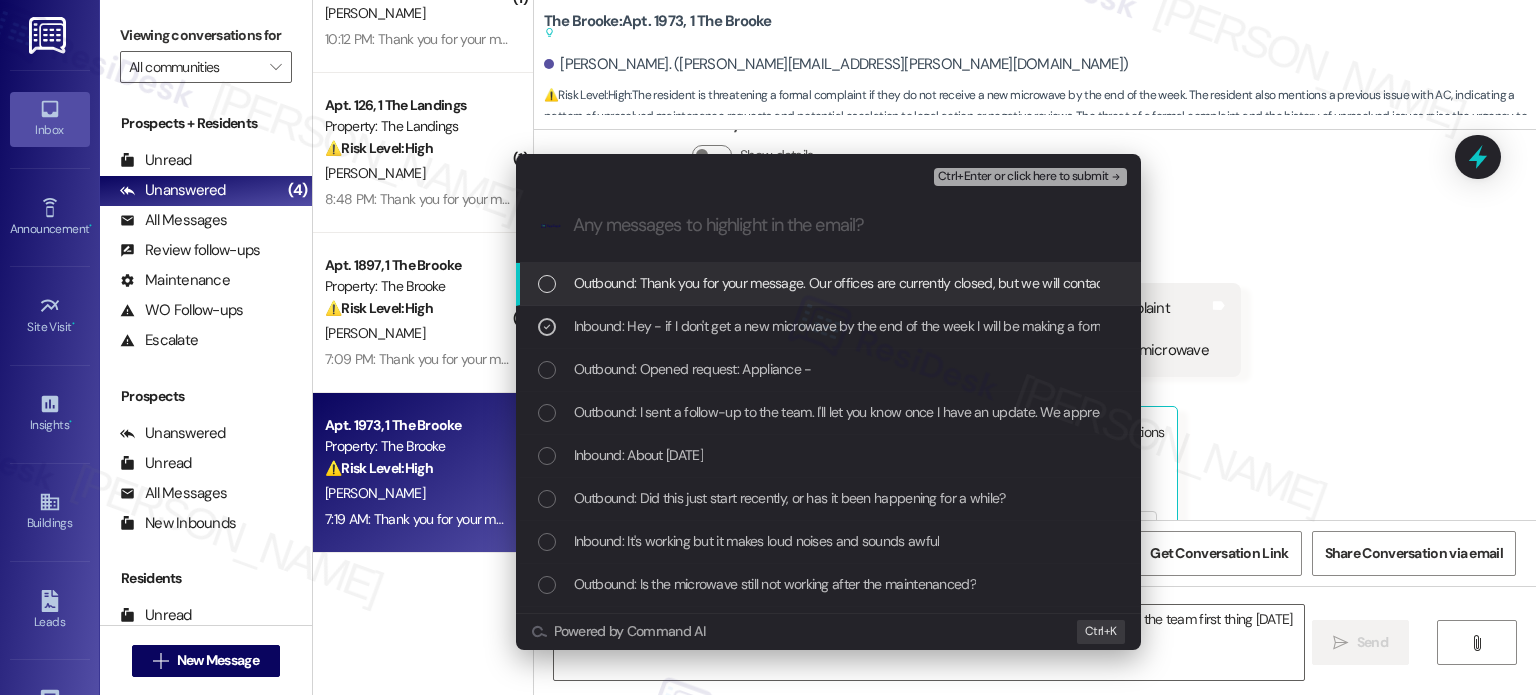 click on "Ctrl+Enter or click here to submit" at bounding box center [1023, 177] 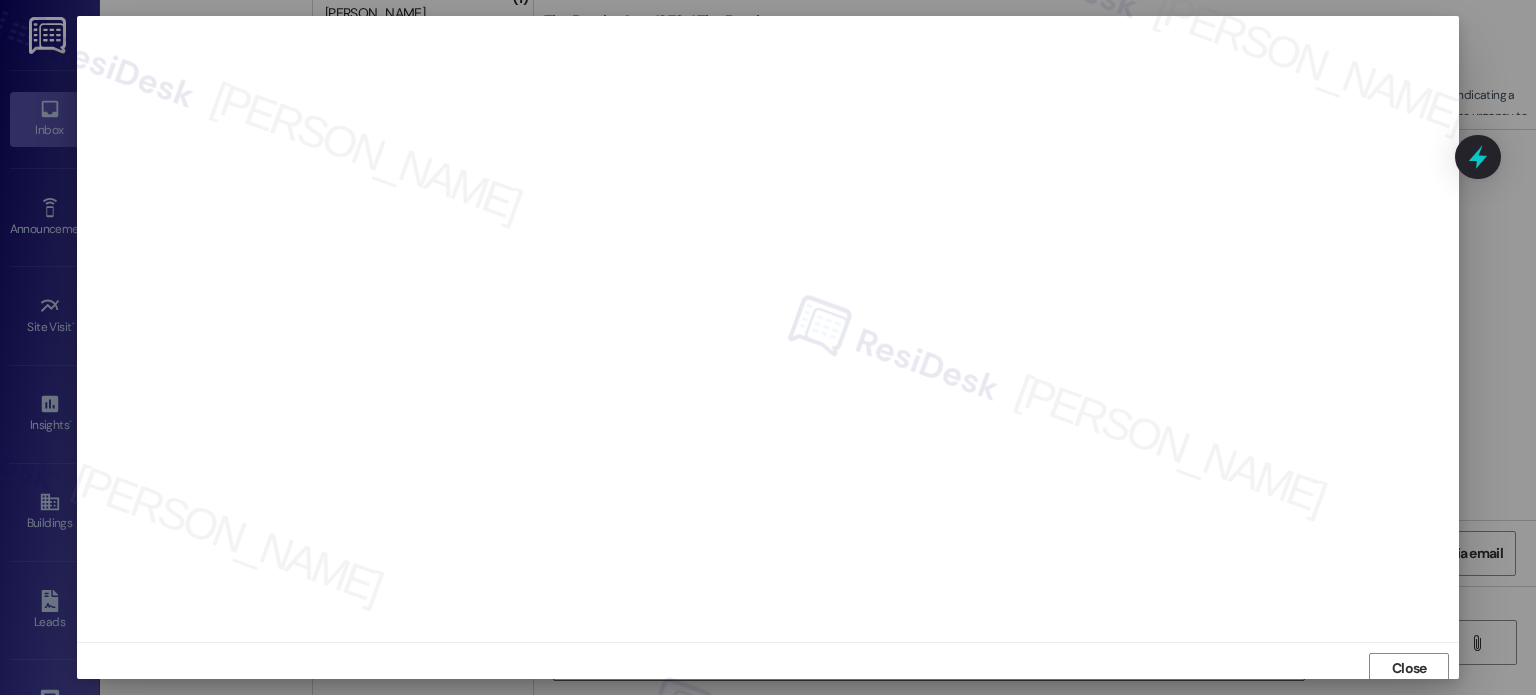 scroll, scrollTop: 5, scrollLeft: 0, axis: vertical 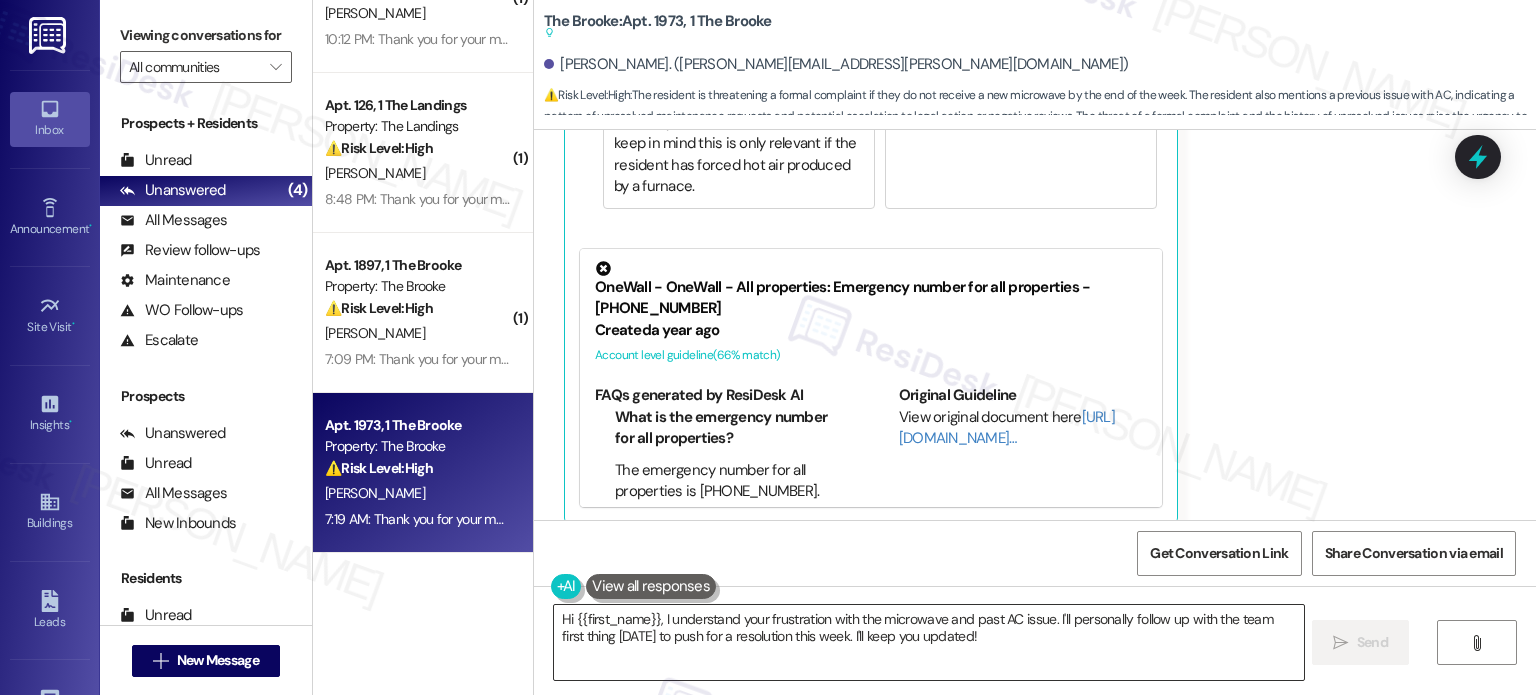 click on "Hi {{first_name}}, I understand your frustration with the microwave and past AC issue. I'll personally follow up with the team first thing [DATE] to push for a resolution this week. I'll keep you updated!" at bounding box center [928, 642] 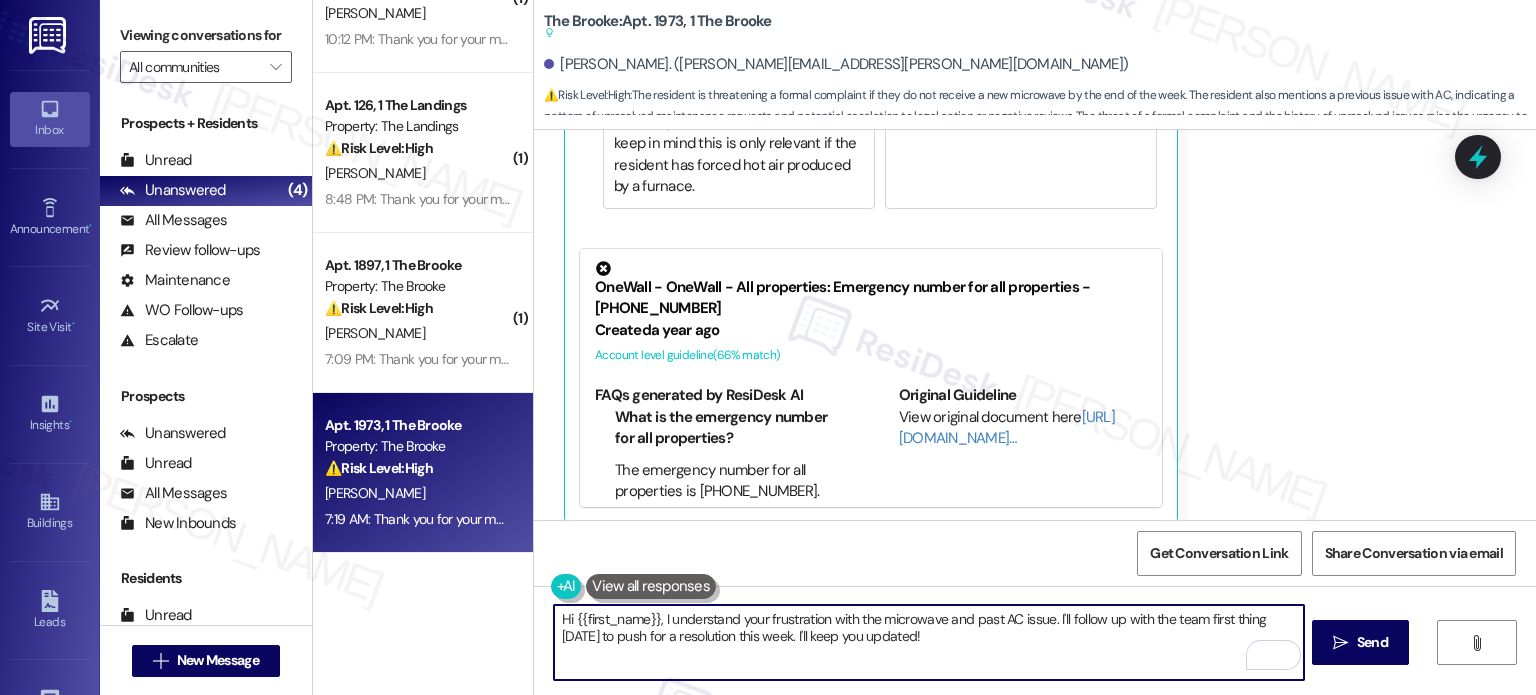 click on "Hi {{first_name}}, I understand your frustration with the microwave and past AC issue. I'll follow up with the team first thing [DATE] to push for a resolution this week. I'll keep you updated!" at bounding box center [928, 642] 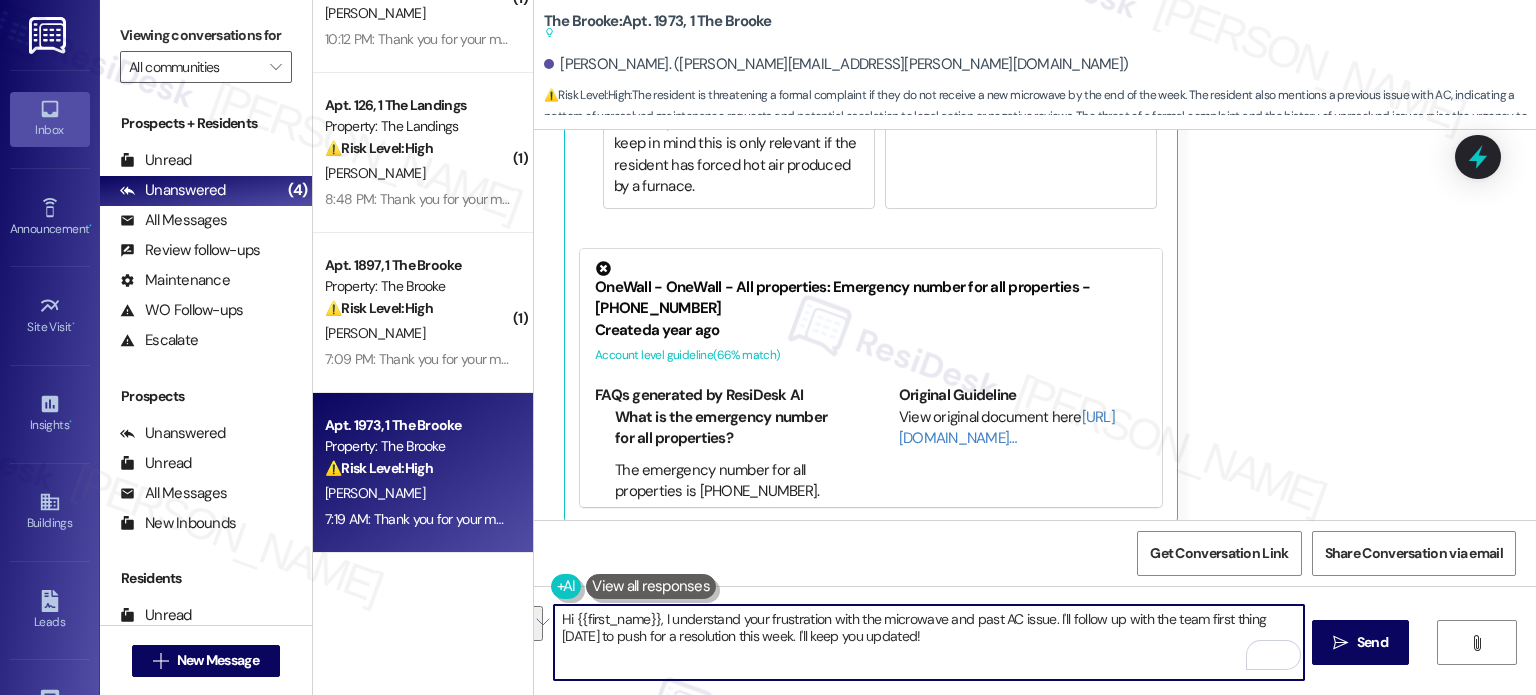 drag, startPoint x: 1196, startPoint y: 619, endPoint x: 1200, endPoint y: 659, distance: 40.1995 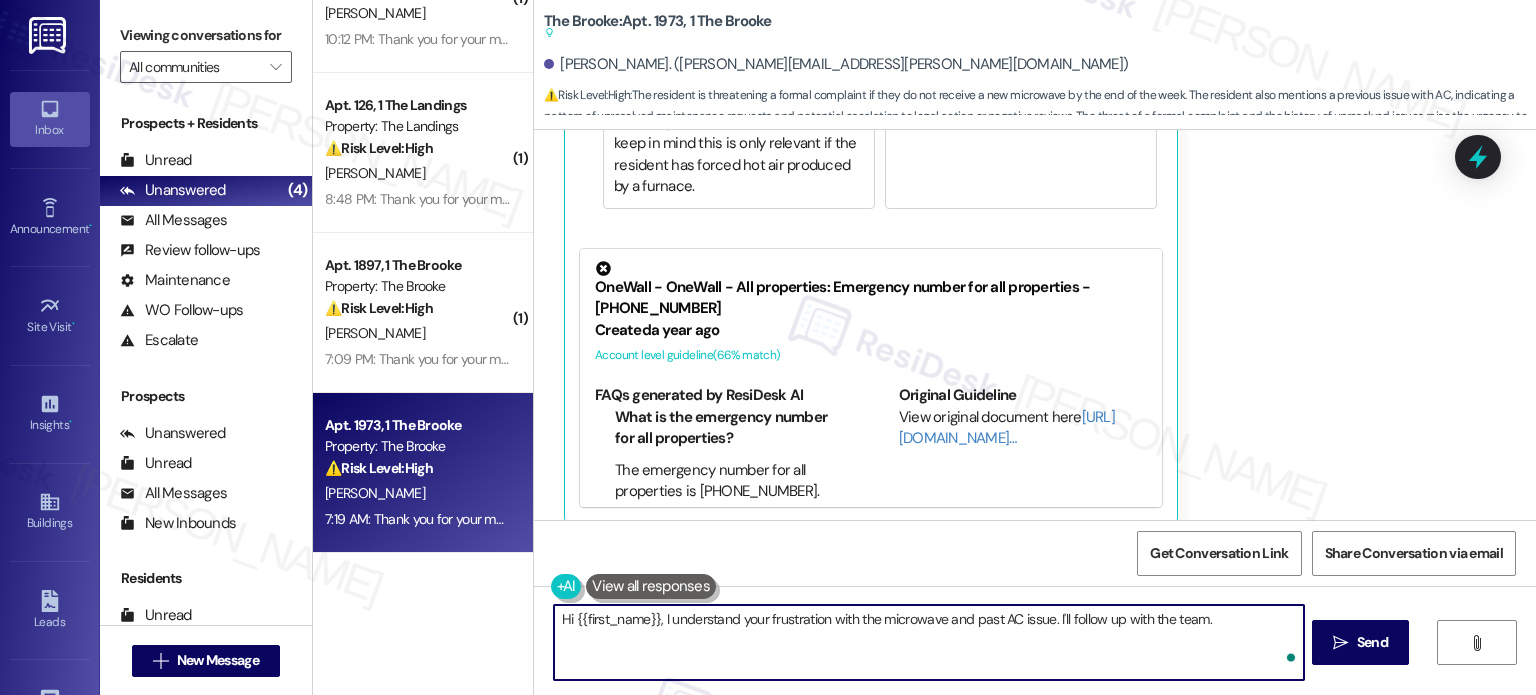 paste on "I'll let you know once I have more information. We appreciate your patience." 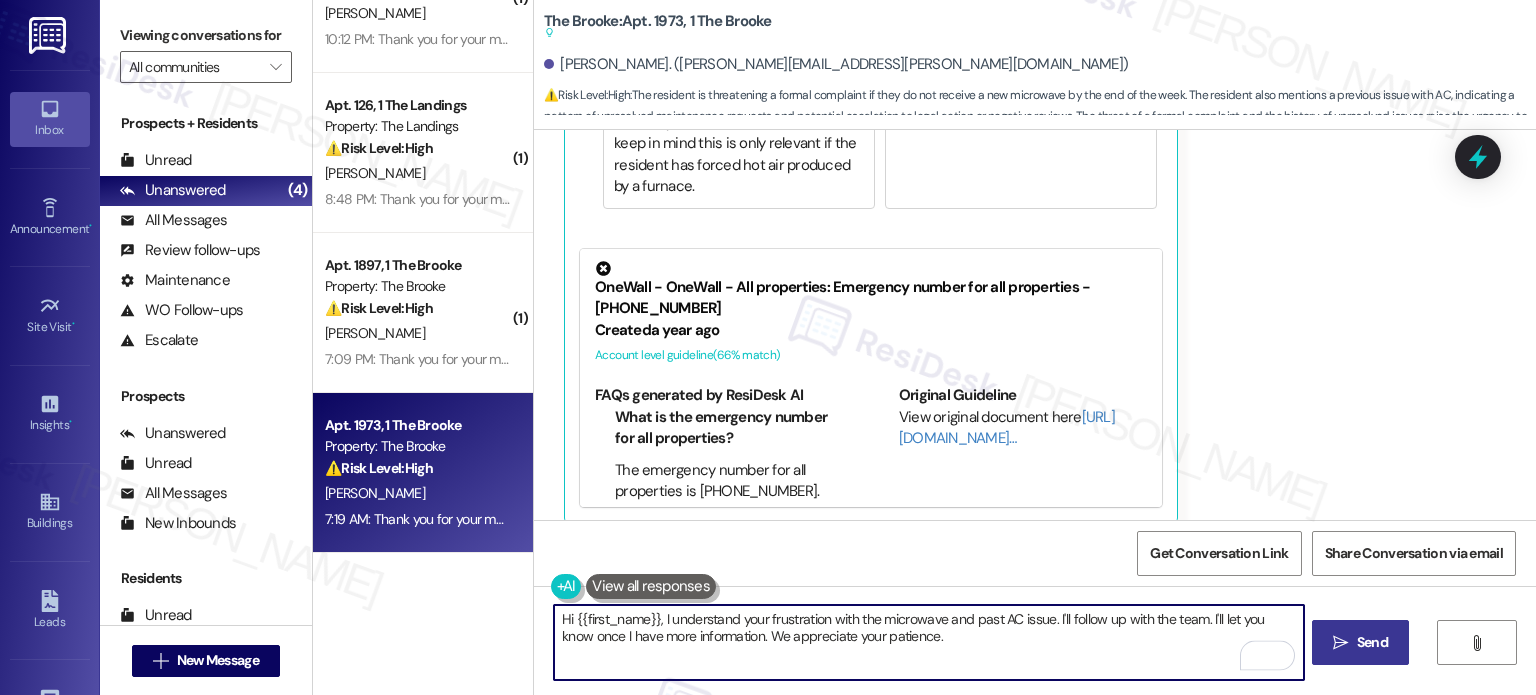 type on "Hi {{first_name}}, I understand your frustration with the microwave and past AC issue. I'll follow up with the team. I'll let you know once I have more information. We appreciate your patience." 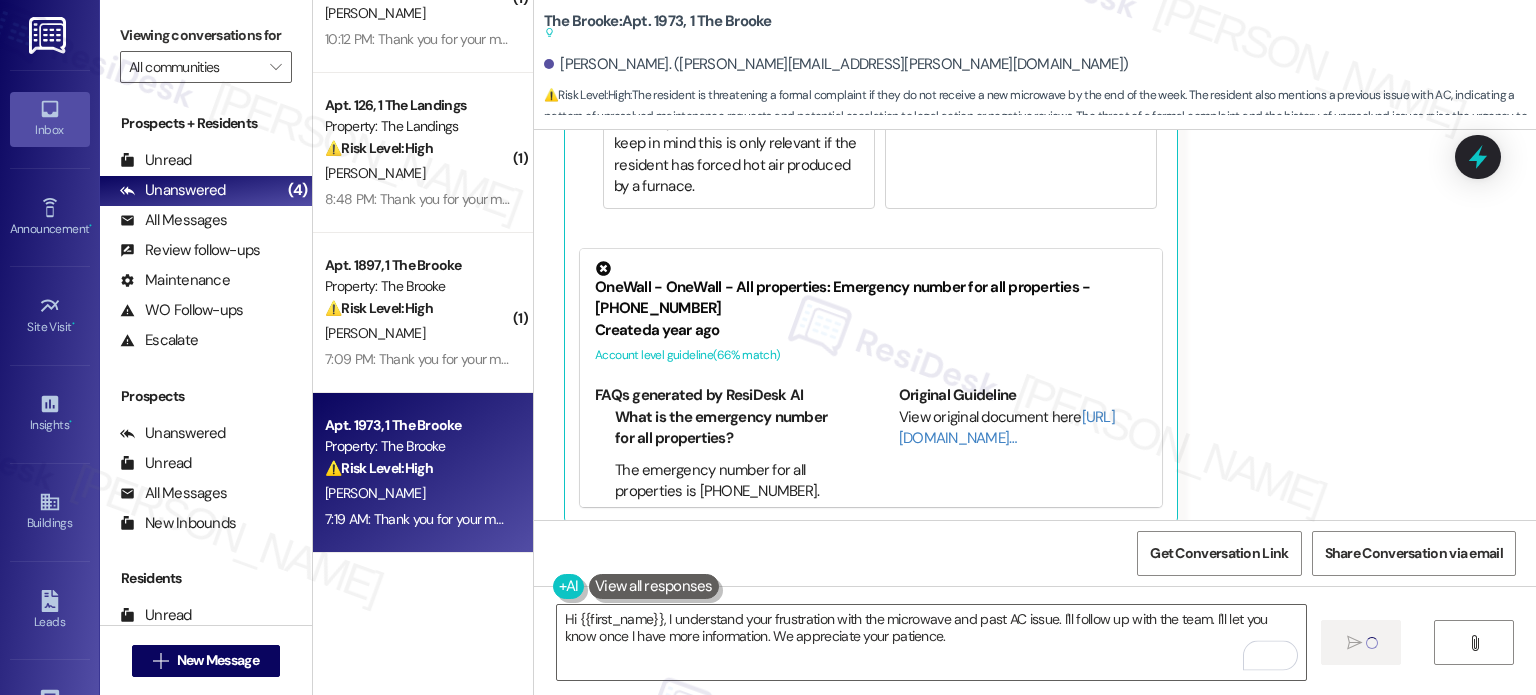 type 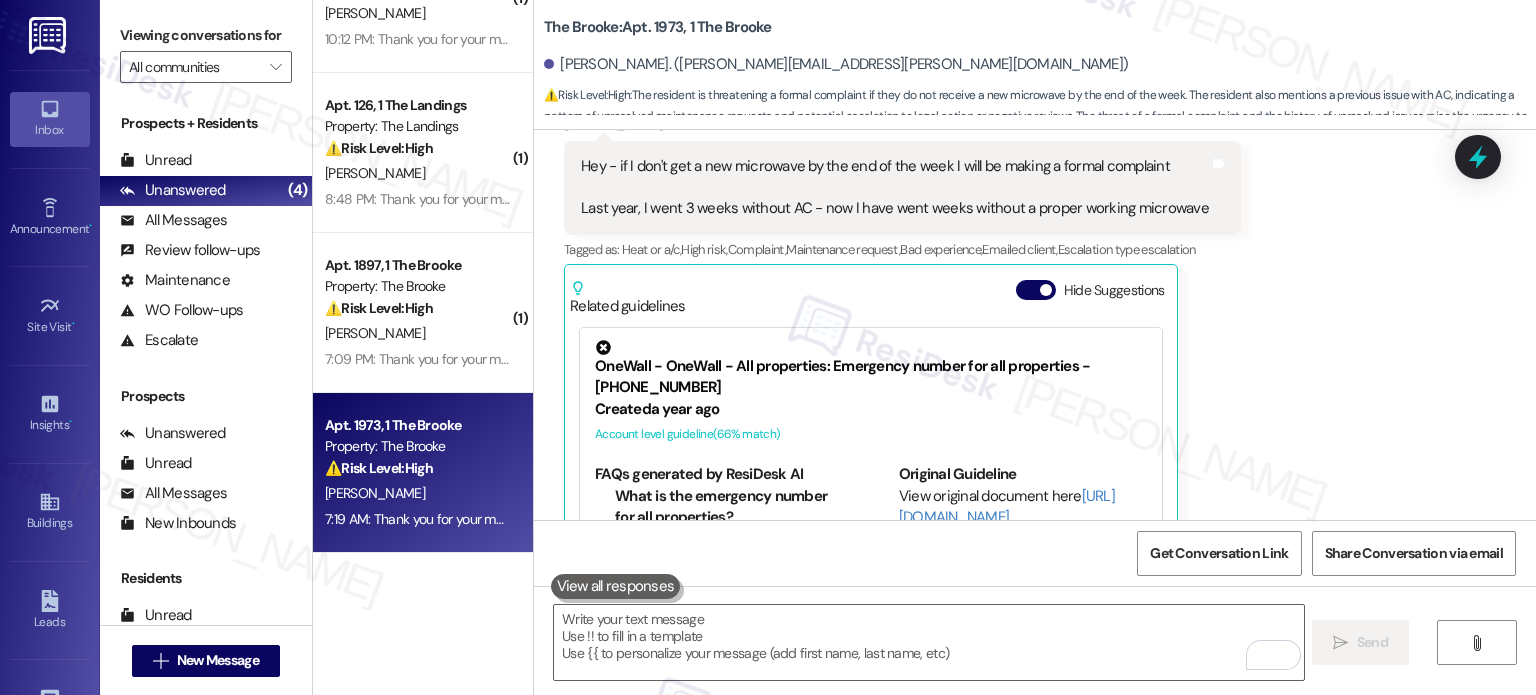 scroll, scrollTop: 25620, scrollLeft: 0, axis: vertical 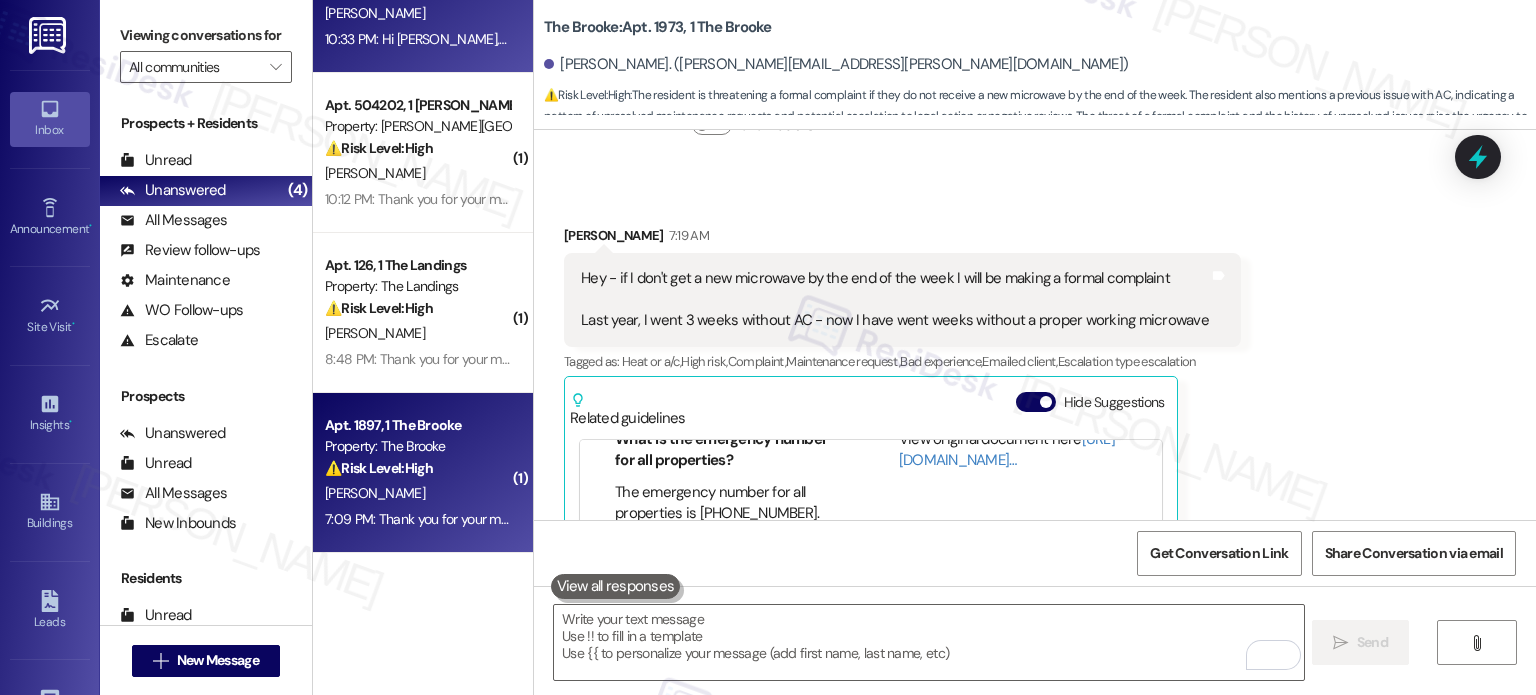 click on "7:09 PM: Thank you for your message. Our offices are currently closed, but we will contact you when we resume operations. For emergencies, please contact your emergency number [PHONE_NUMBER]. 7:09 PM: Thank you for your message. Our offices are currently closed, but we will contact you when we resume operations. For emergencies, please contact your emergency number [PHONE_NUMBER]." at bounding box center (417, 519) 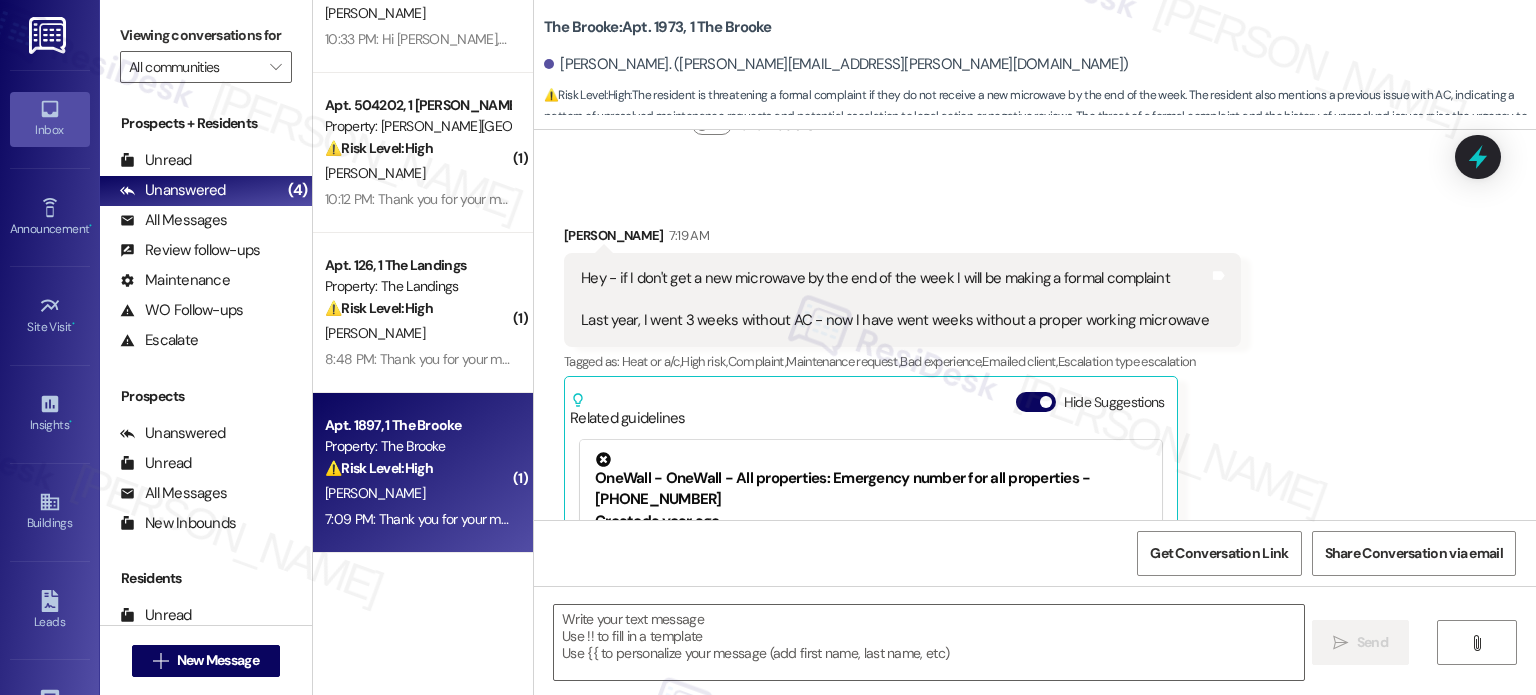 type on "Fetching suggested responses. Please feel free to read through the conversation in the meantime." 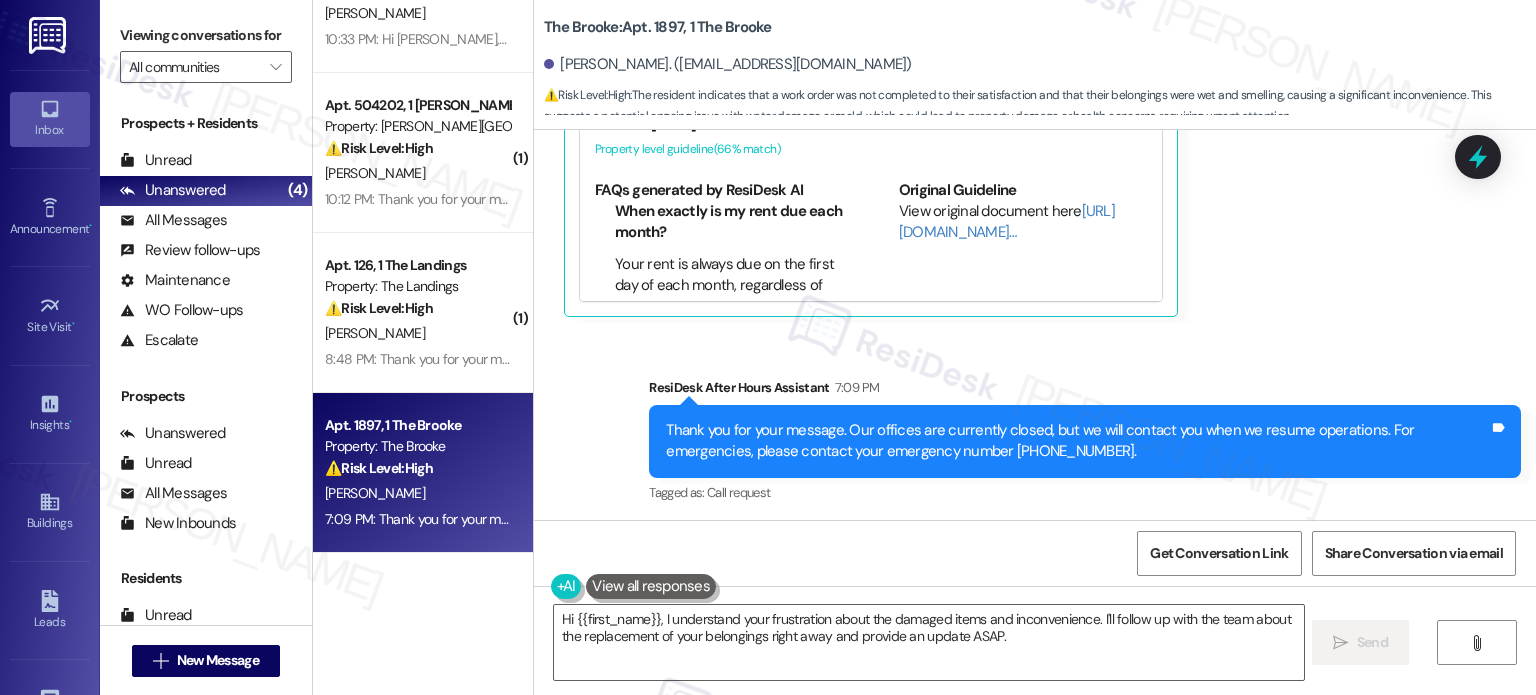 scroll, scrollTop: 7008, scrollLeft: 0, axis: vertical 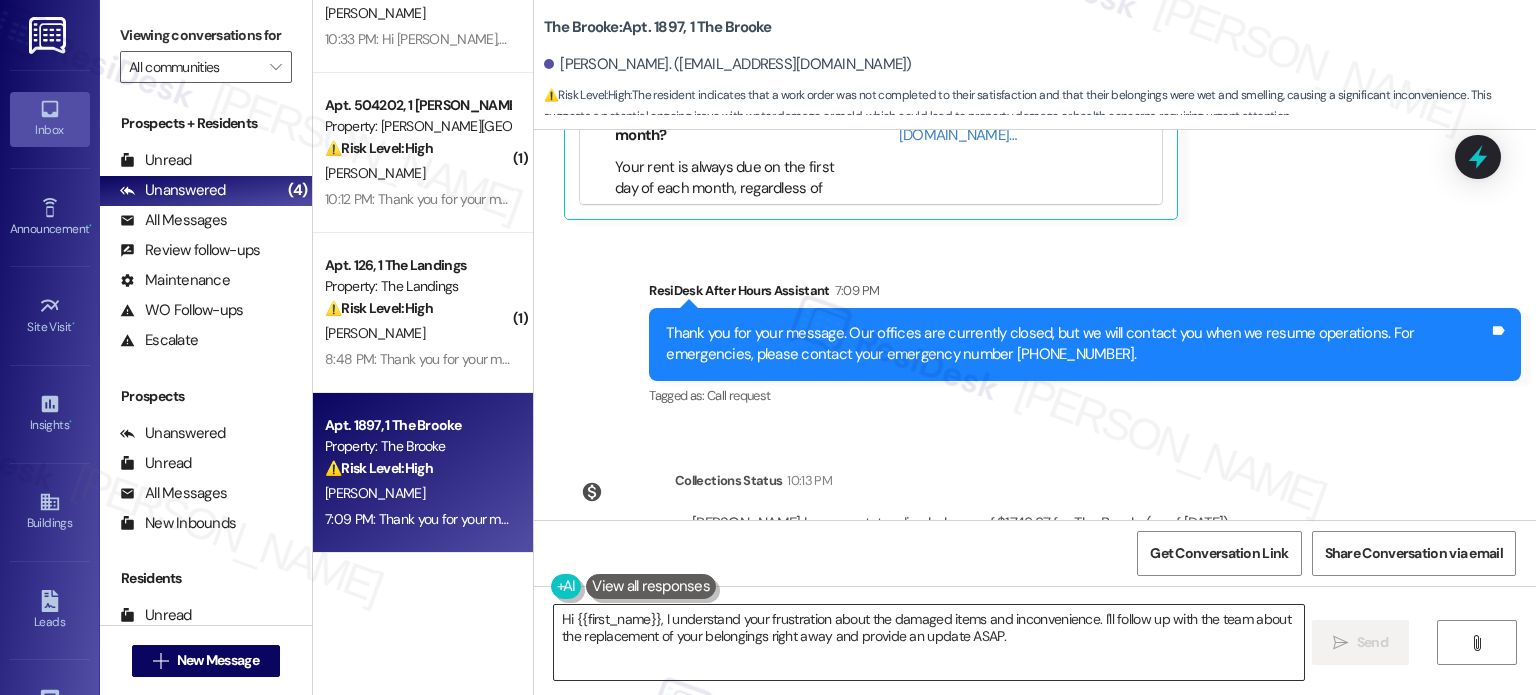 click on "Hi {{first_name}}, I understand your frustration about the damaged items and inconvenience. I'll follow up with the team about the replacement of your belongings right away and provide an update ASAP." at bounding box center (928, 642) 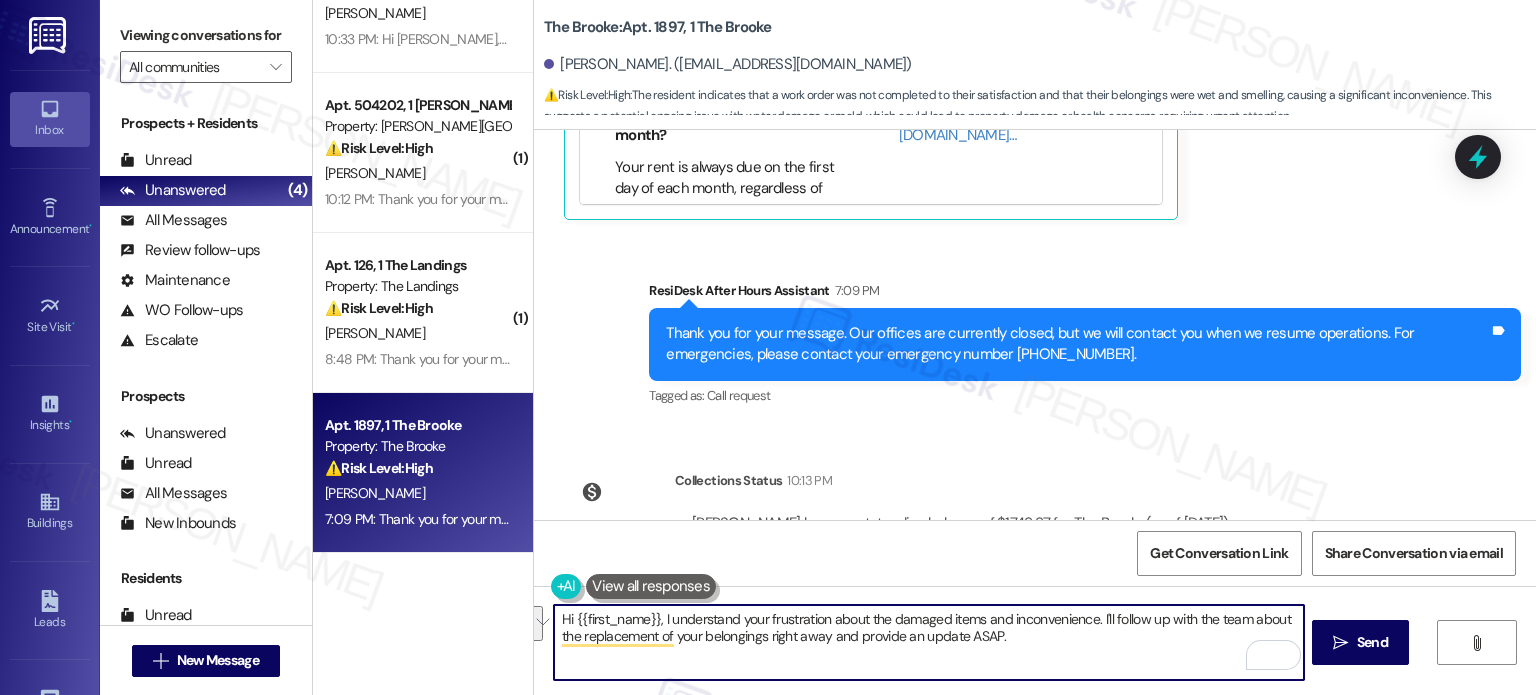 drag, startPoint x: 1092, startPoint y: 618, endPoint x: 1104, endPoint y: 638, distance: 23.323807 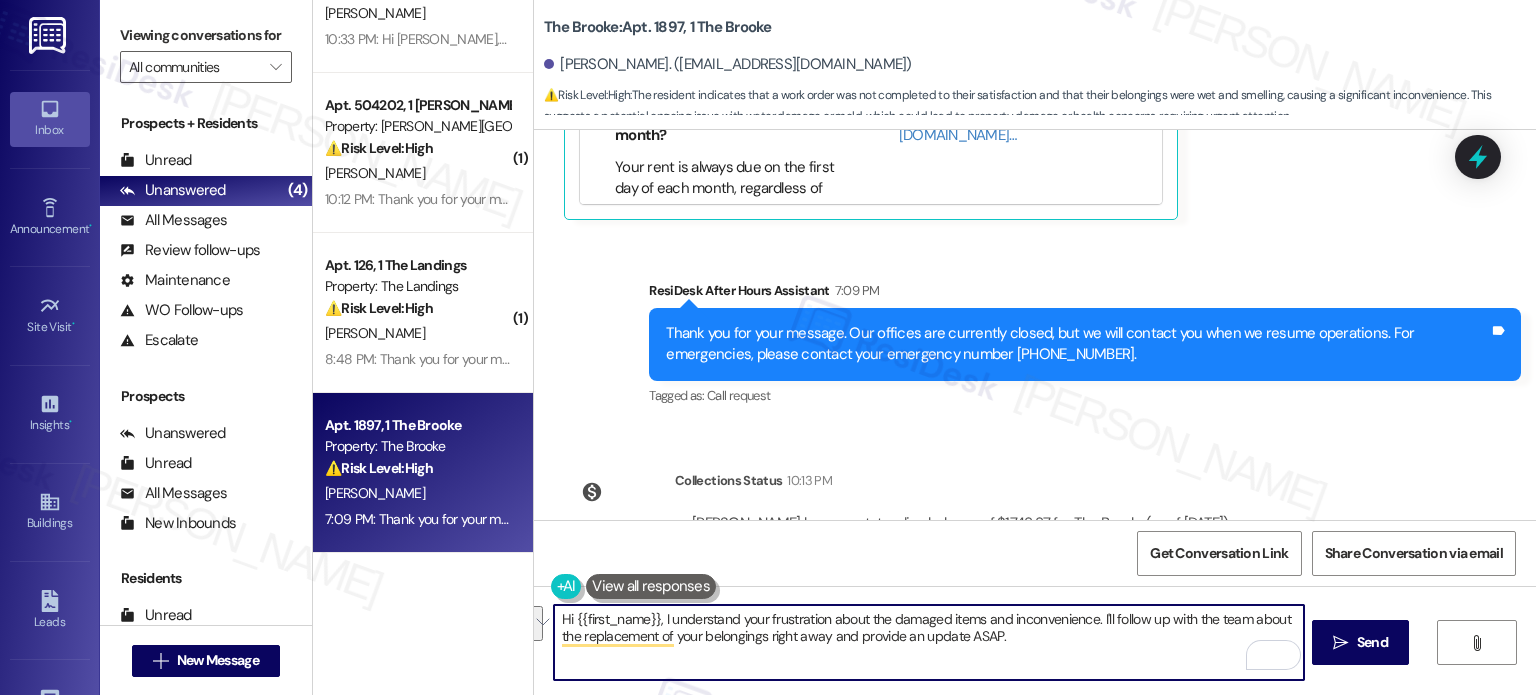 click on "Hi {{first_name}}, I understand your frustration about the damaged items and inconvenience. I'll follow up with the team about the replacement of your belongings right away and provide an update ASAP." at bounding box center [928, 642] 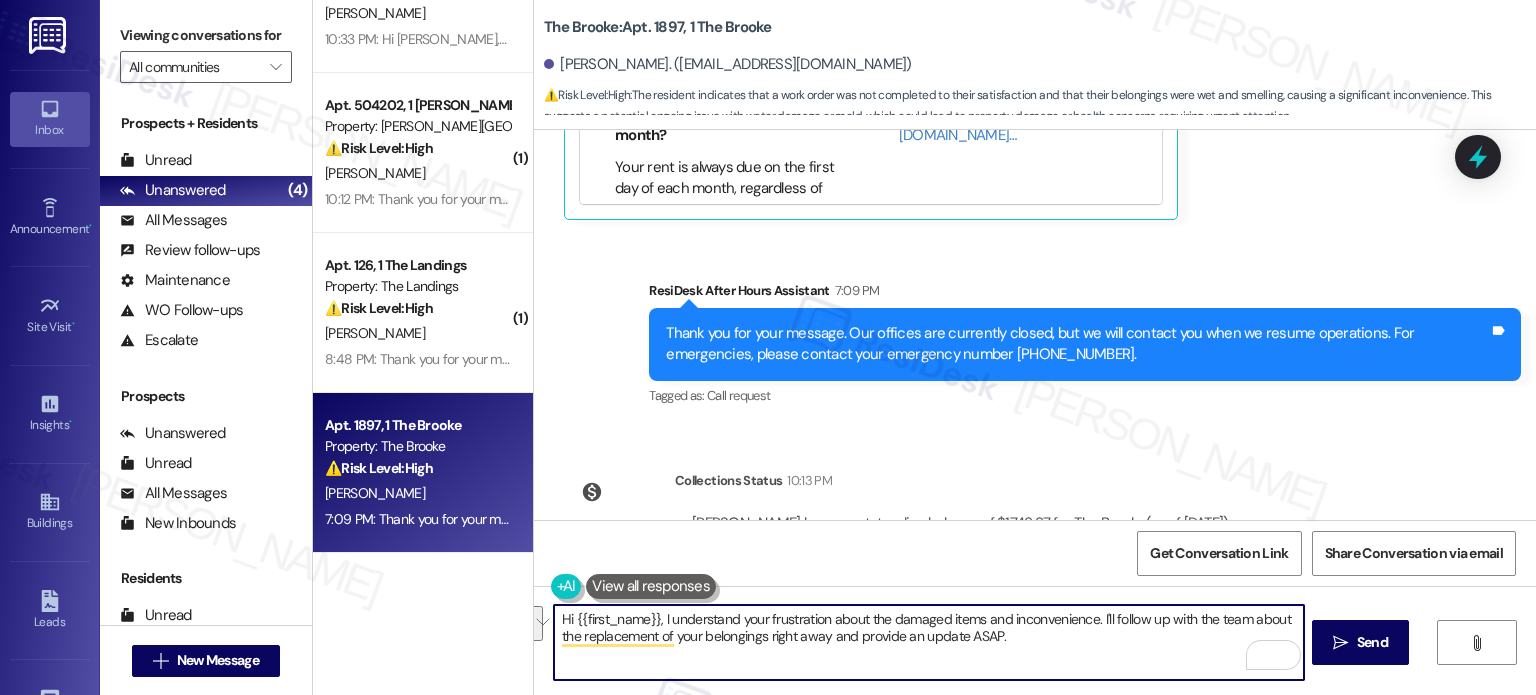 paste on "let you know once I have more information. We appreciate your patience." 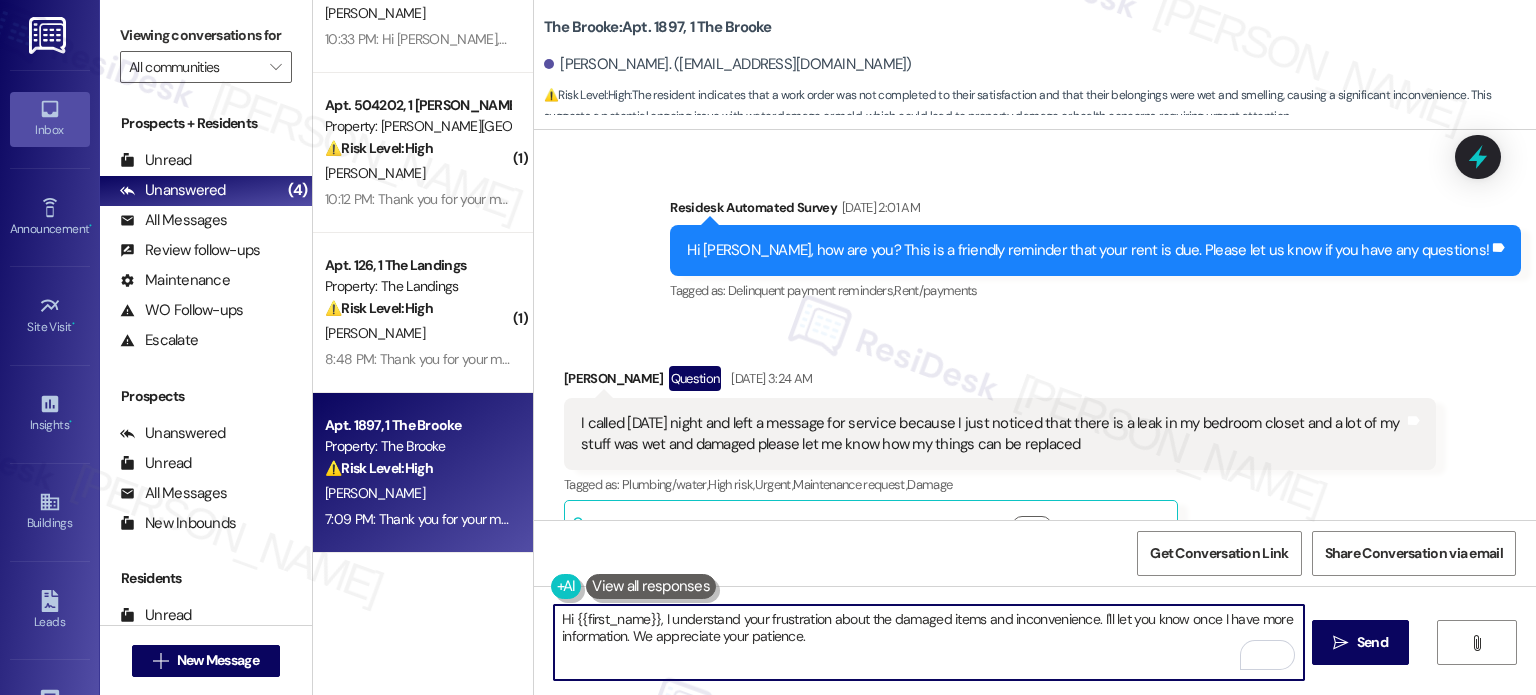 scroll, scrollTop: 3208, scrollLeft: 0, axis: vertical 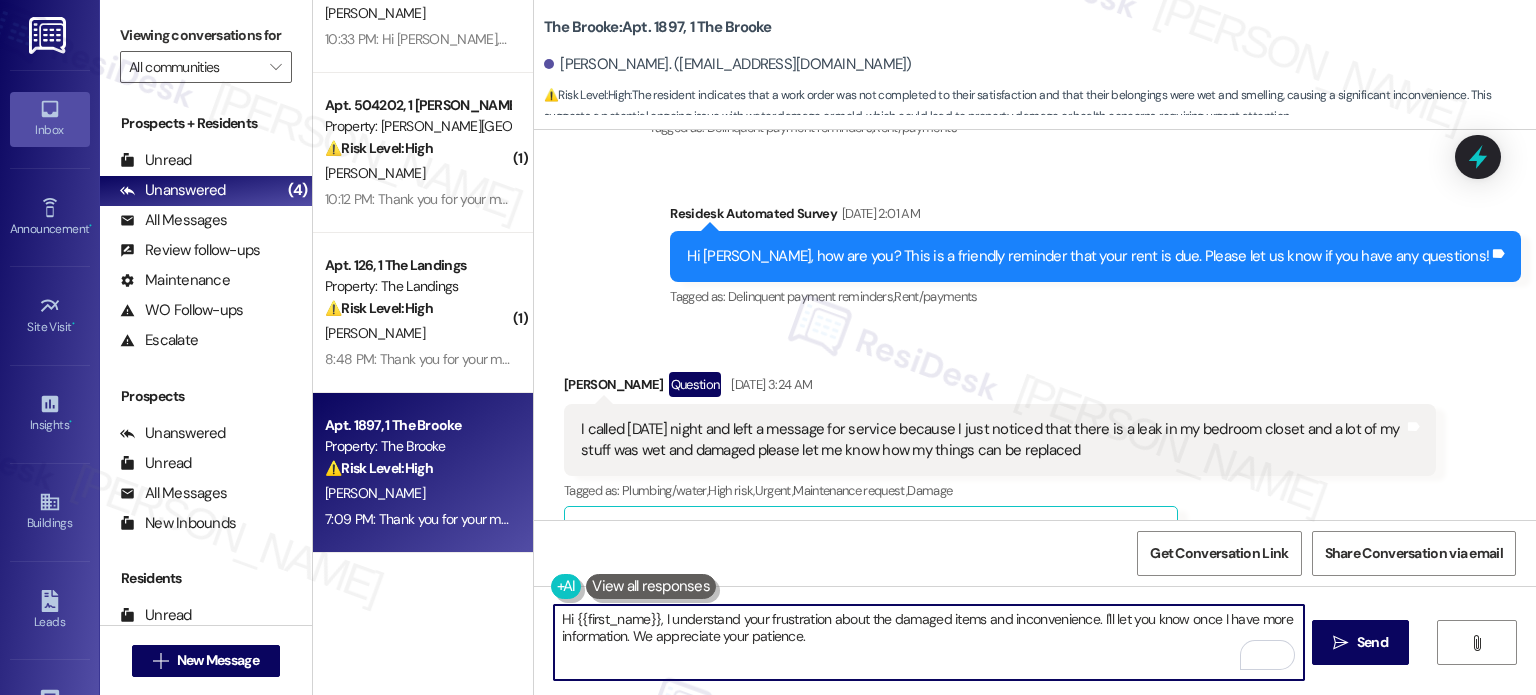 type on "Hi {{first_name}}, I understand your frustration about the damaged items and inconvenience. I'll let you know once I have more information. We appreciate your patience." 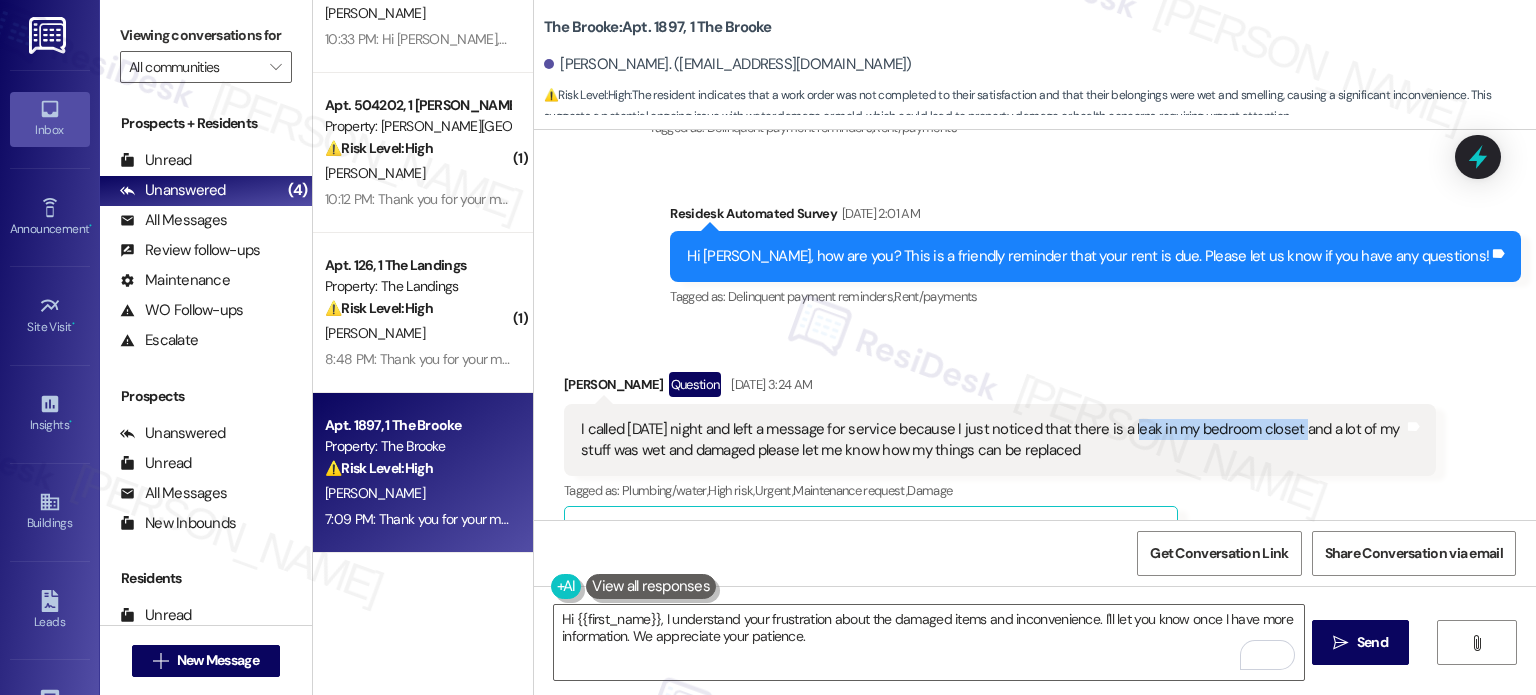 drag, startPoint x: 1124, startPoint y: 361, endPoint x: 1289, endPoint y: 361, distance: 165 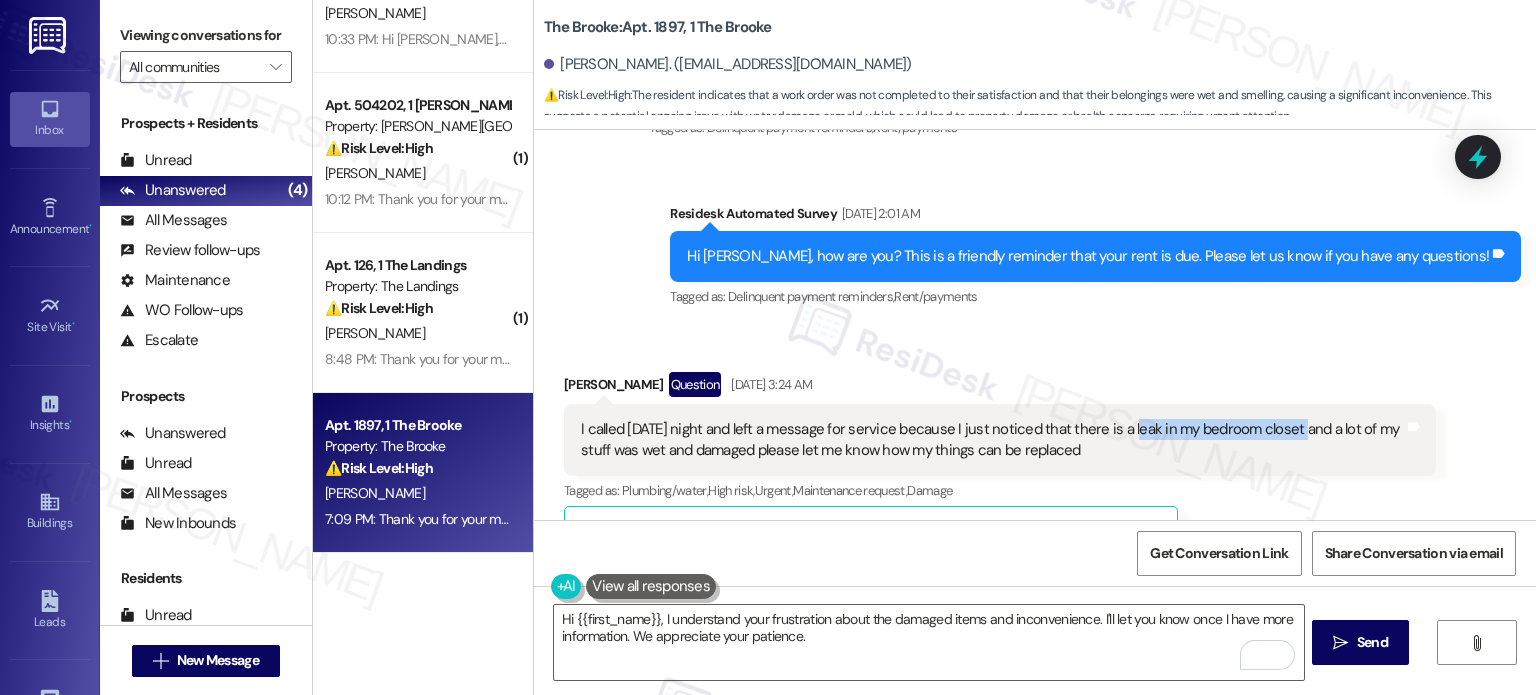 click on "I called [DATE] night and left a message for service because I just noticed that there is a leak in my bedroom closet and a lot of my stuff was wet and damaged please let me know how my things can be replaced" at bounding box center (992, 440) 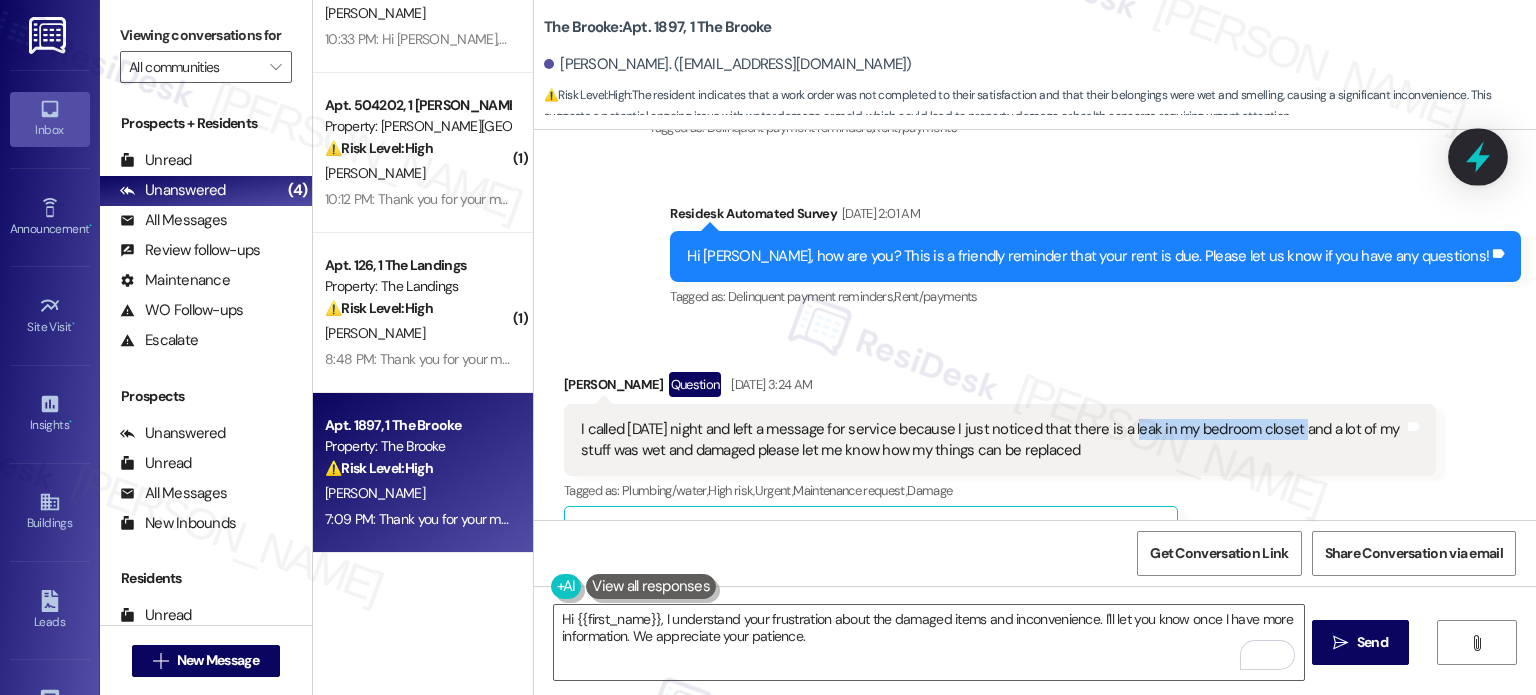 click 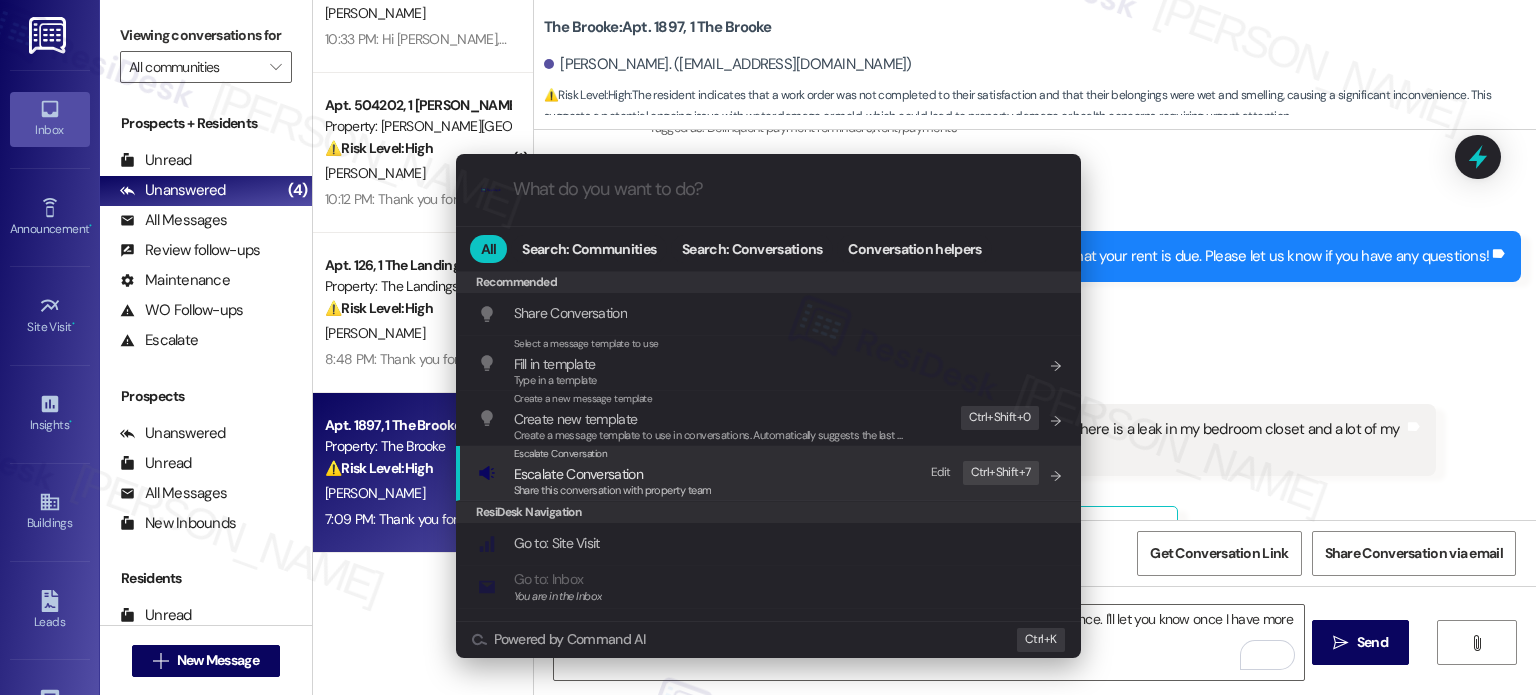 click on "Escalate Conversation" at bounding box center [578, 474] 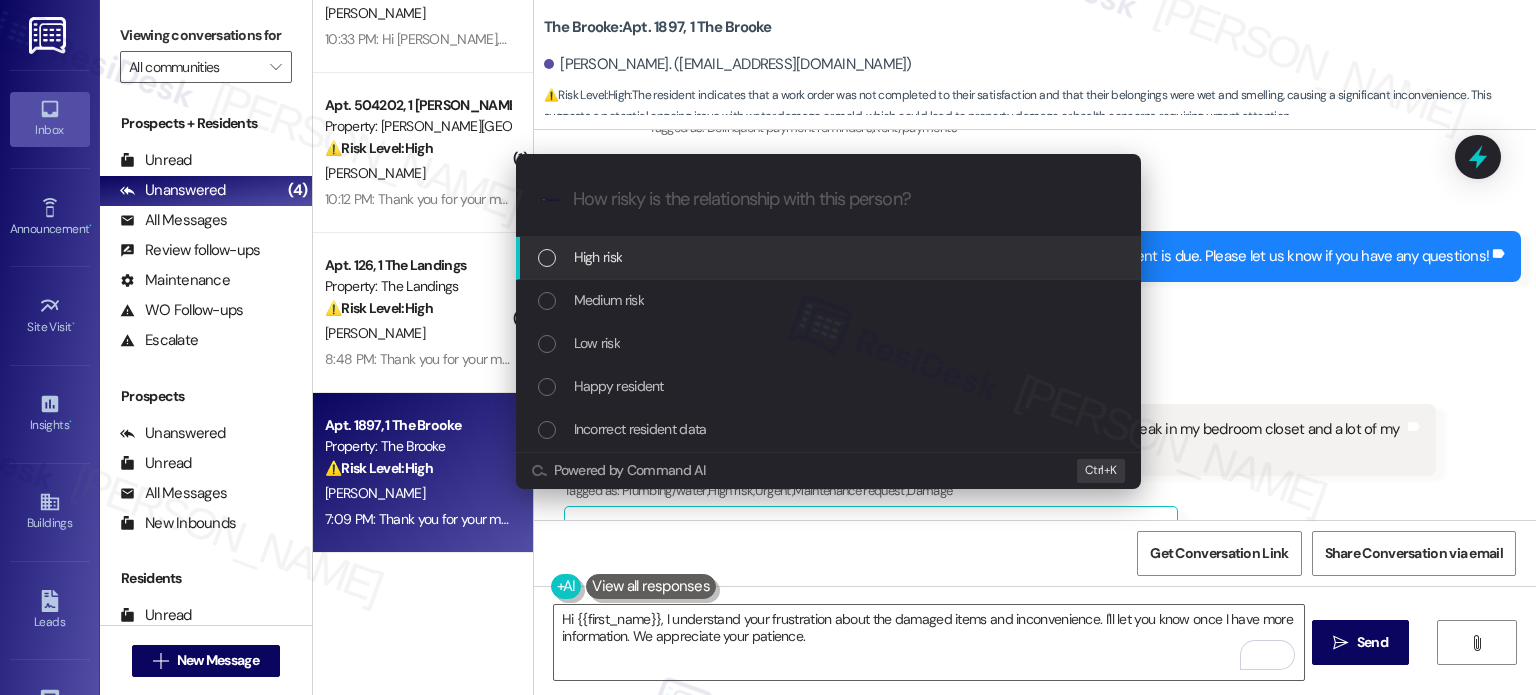 click on "High risk" at bounding box center [598, 257] 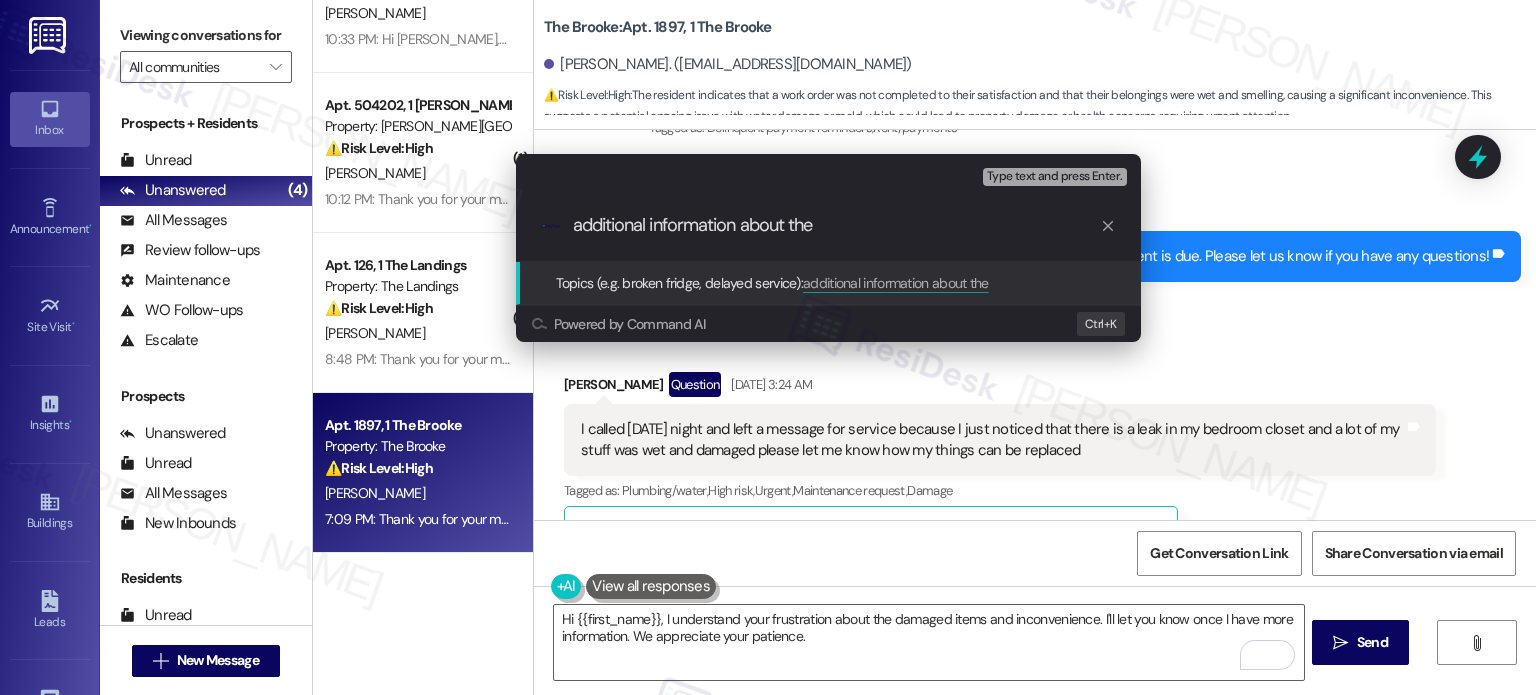 paste on "eak in my bedroom closet" 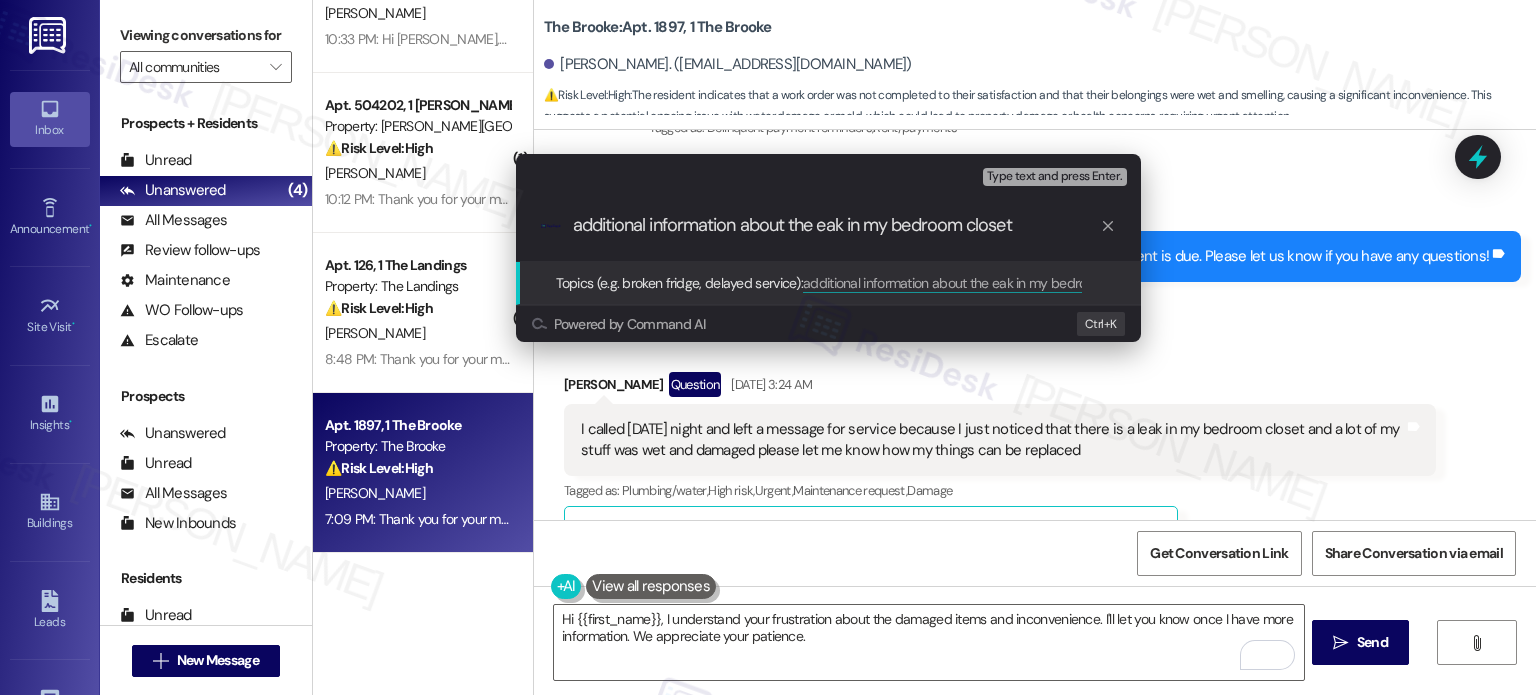 click on "additional information about the eak in my bedroom closet" at bounding box center (836, 225) 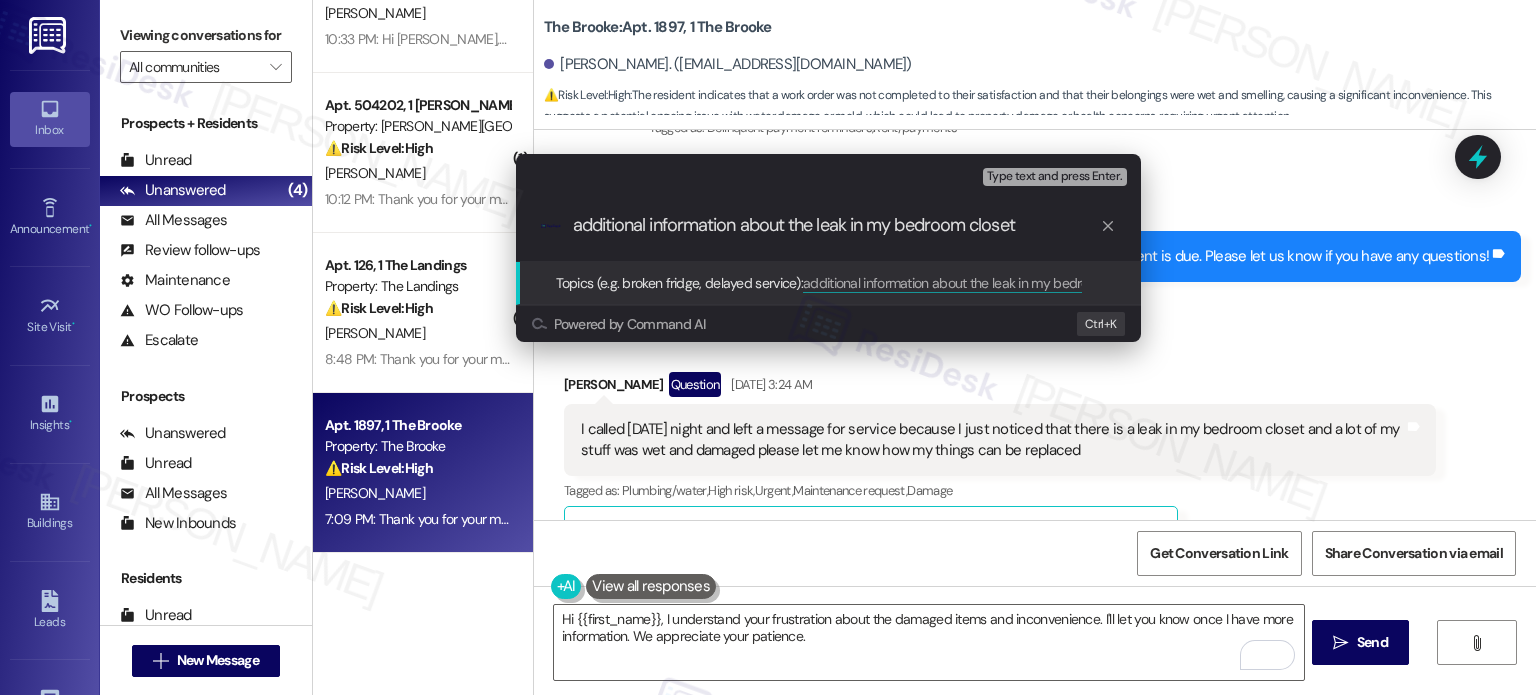 click on "additional information about the leak in my bedroom closet" at bounding box center [836, 225] 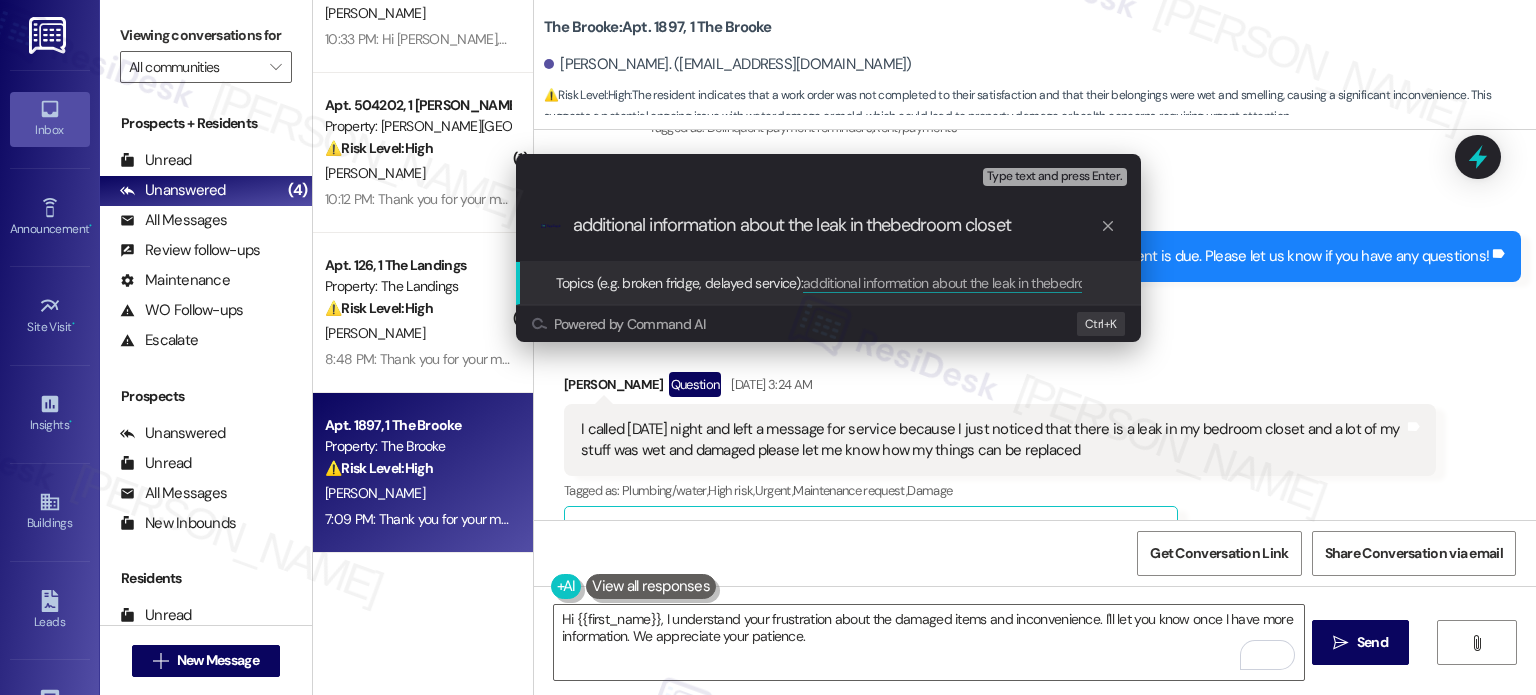 type on "additional information about the leak in the bedroom closet" 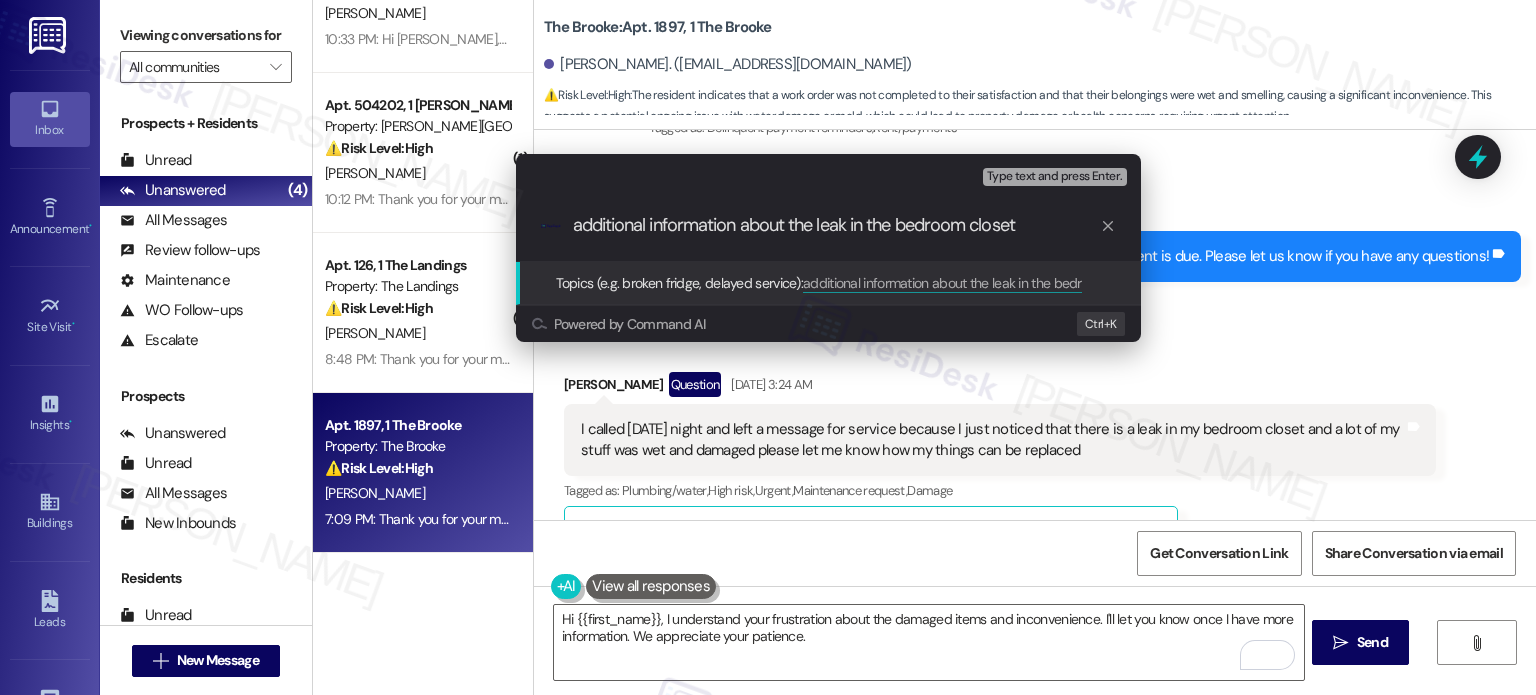 click on "additional information about the leak in the bedroom closet" at bounding box center (836, 225) 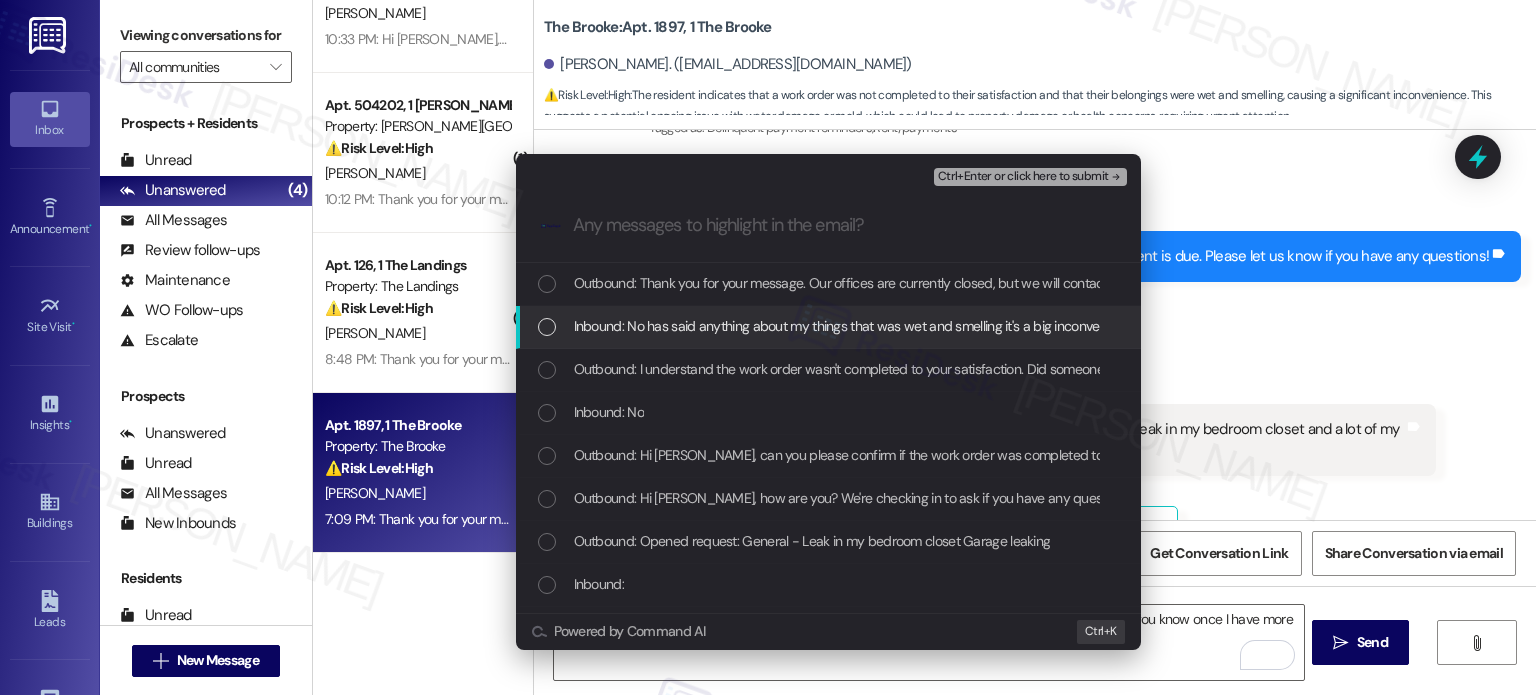 click on "Inbound: No has said anything about my things that was wet and smelling it's a big inconvenience I have everything out the closet and in the middle of my bedroom floor" at bounding box center (1062, 326) 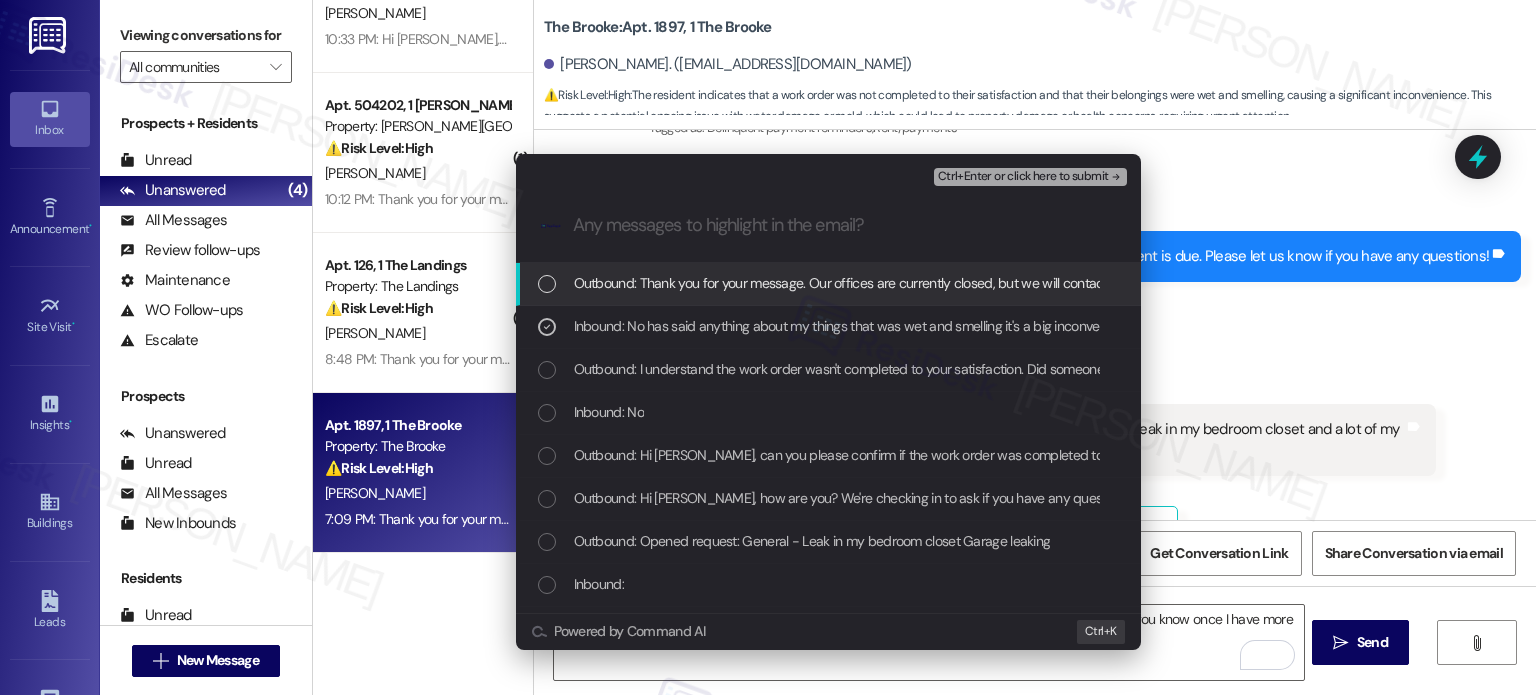click on "Ctrl+Enter or click here to submit" at bounding box center [1023, 177] 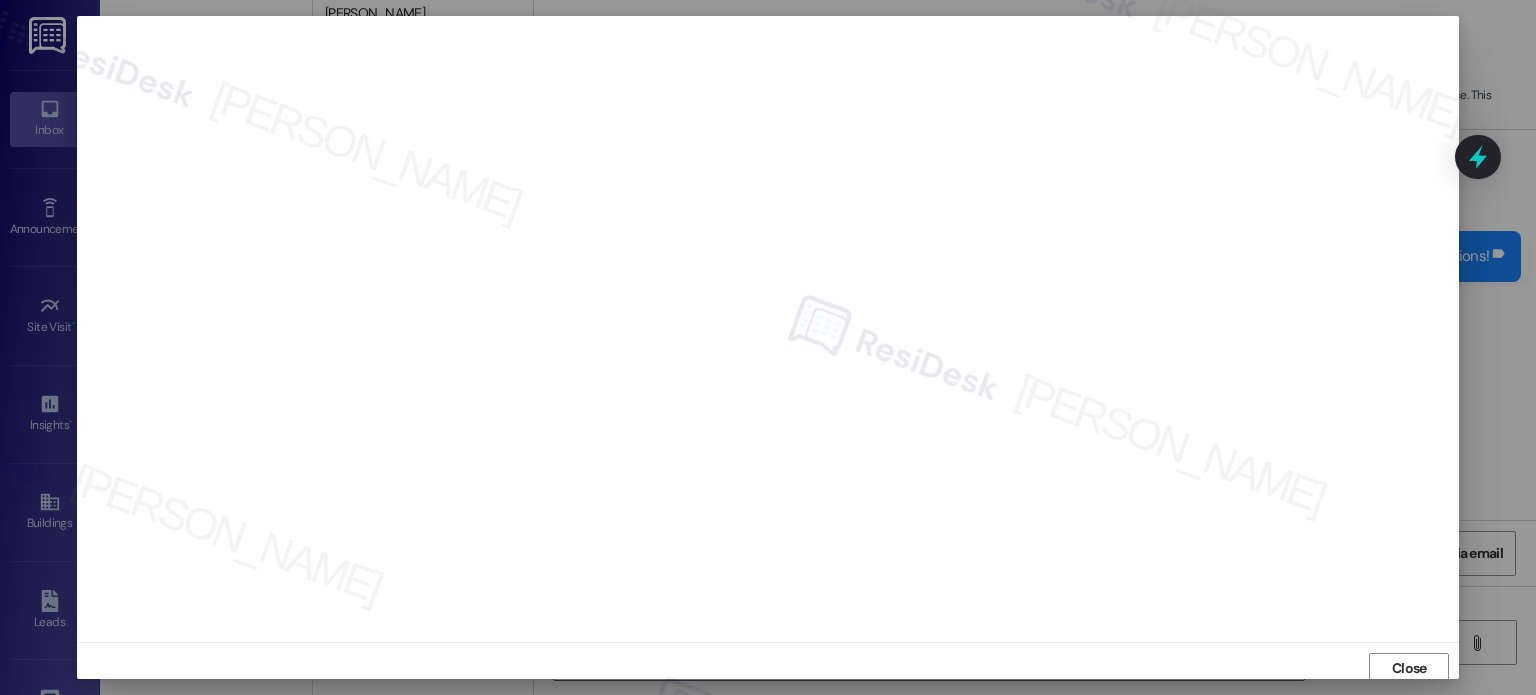 scroll, scrollTop: 5, scrollLeft: 0, axis: vertical 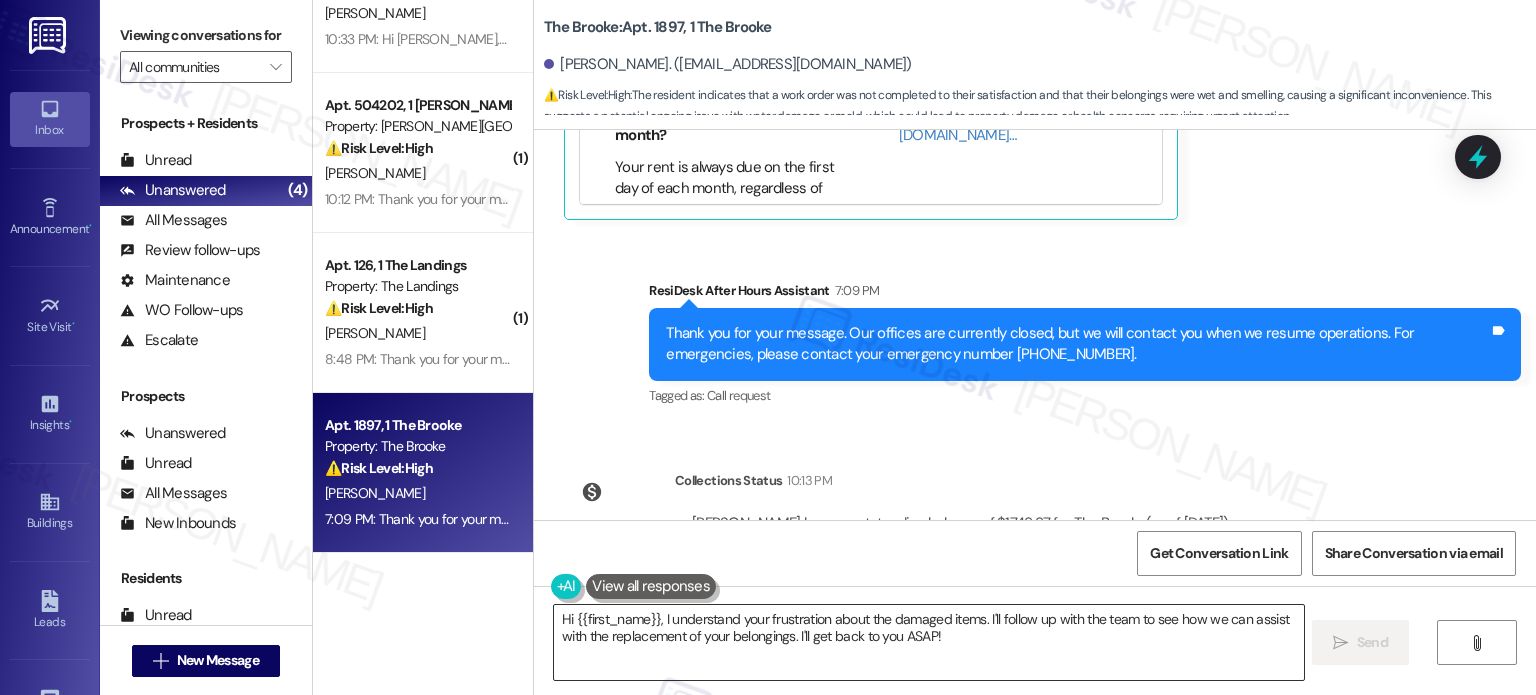 click on "Hi {{first_name}}, I understand your frustration about the damaged items. I'll follow up with the team to see how we can assist with the replacement of your belongings. I'll get back to you ASAP!" at bounding box center [928, 642] 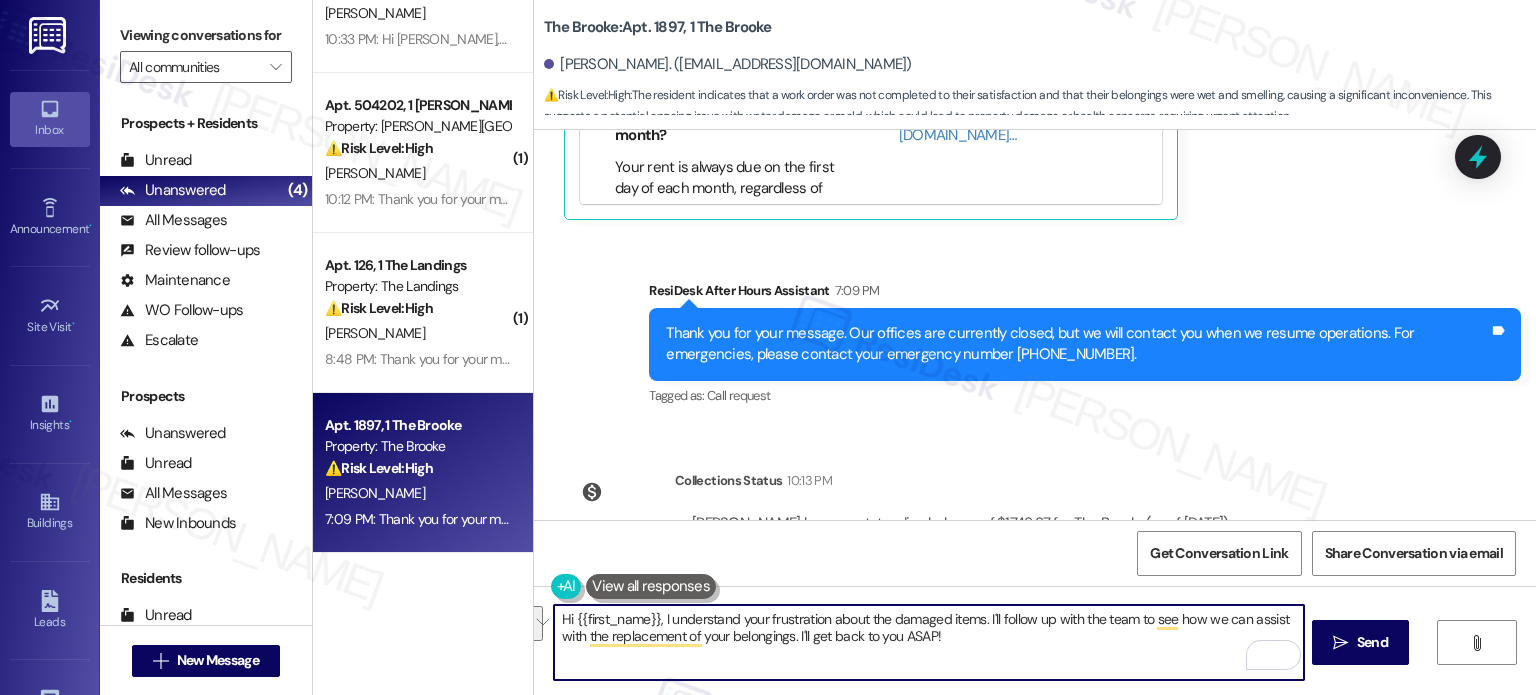 drag, startPoint x: 818, startPoint y: 616, endPoint x: 1035, endPoint y: 655, distance: 220.47676 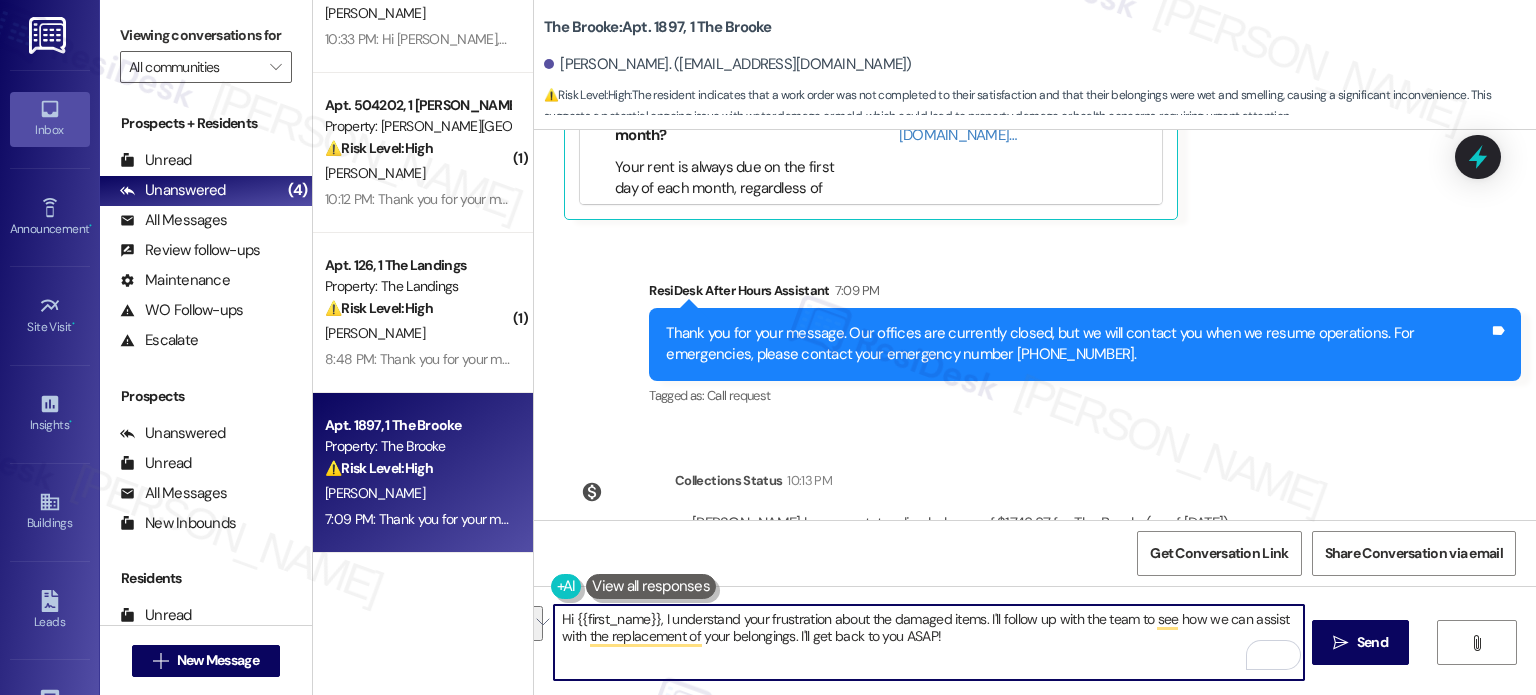 click on "Hi {{first_name}}, I understand your frustration about the damaged items. I'll follow up with the team to see how we can assist with the replacement of your belongings. I'll get back to you ASAP!" at bounding box center (928, 642) 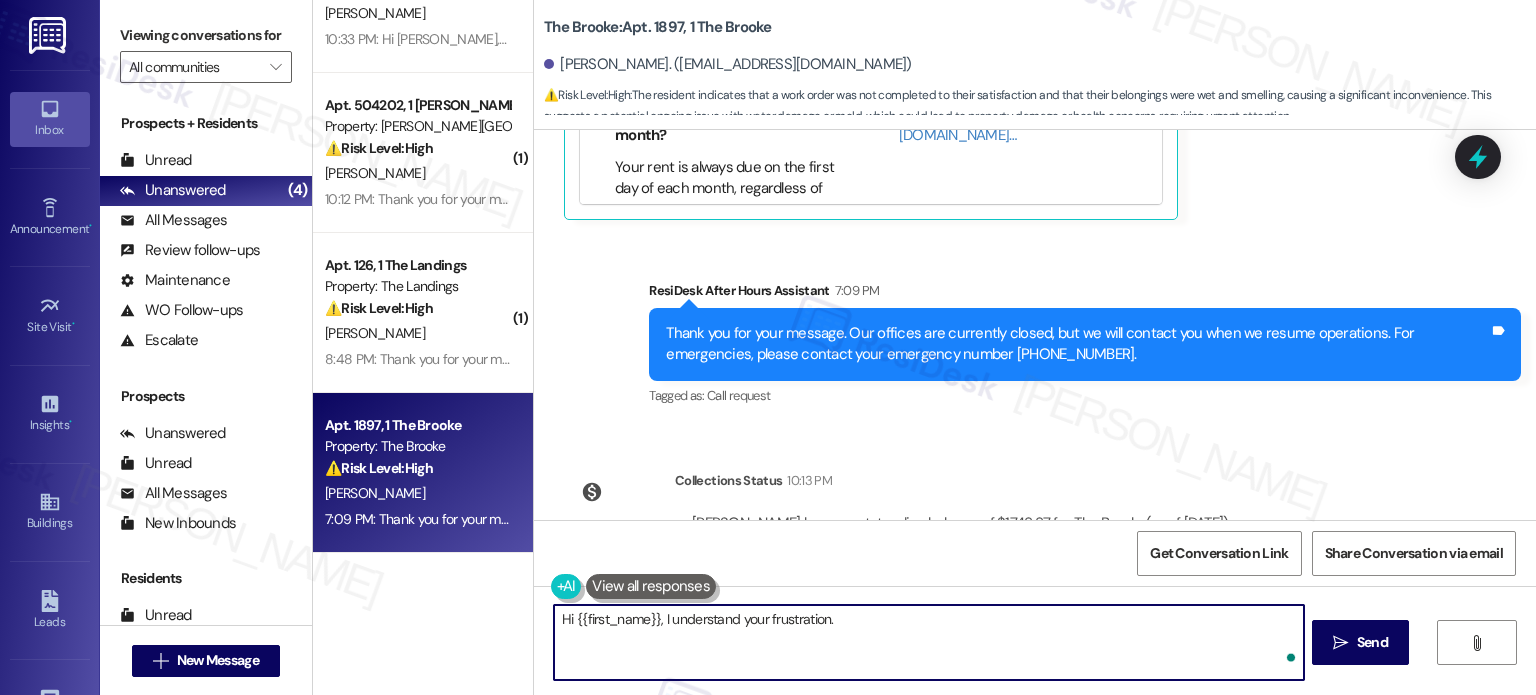 paste on "I will send a follow-up to the team. I'll let you know once I have more information. We appreciate your patience." 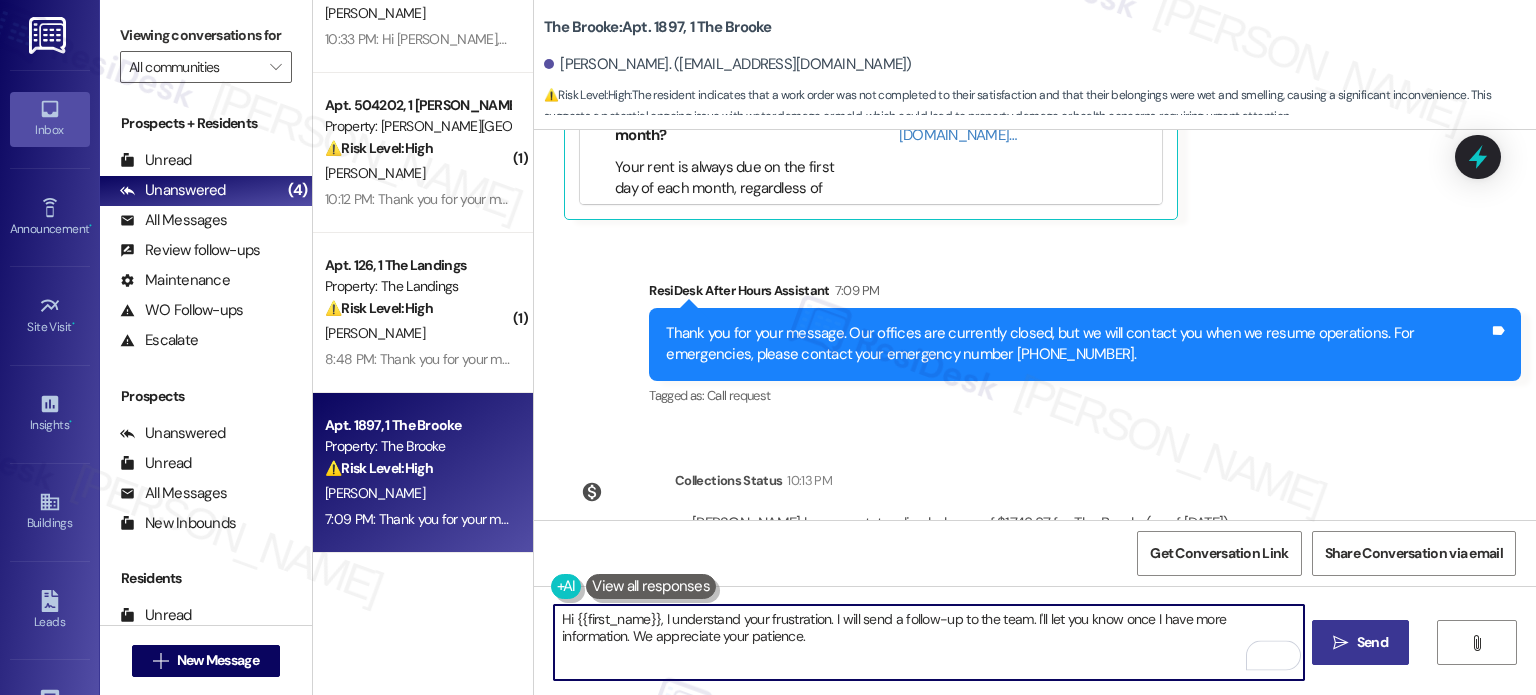 type on "Hi {{first_name}}, I understand your frustration. I will send a follow-up to the team. I'll let you know once I have more information. We appreciate your patience." 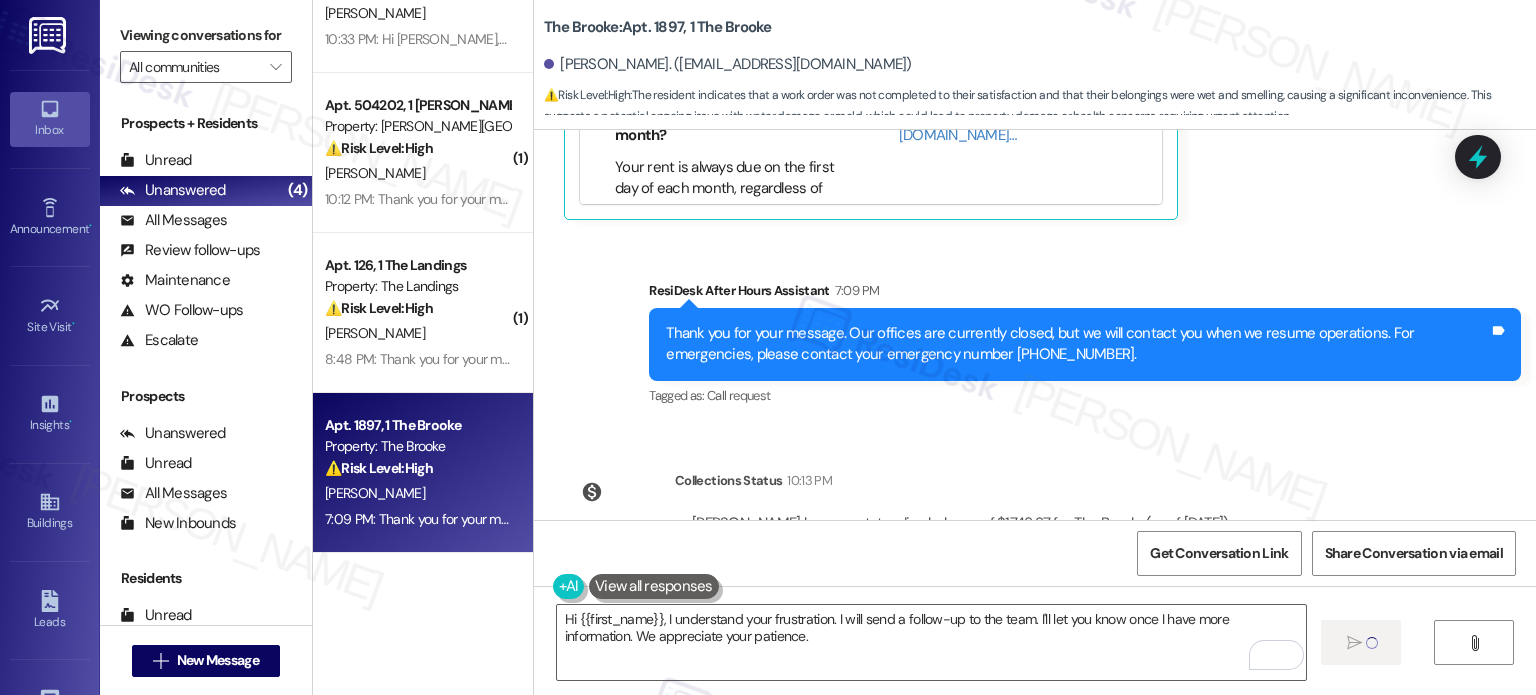 type 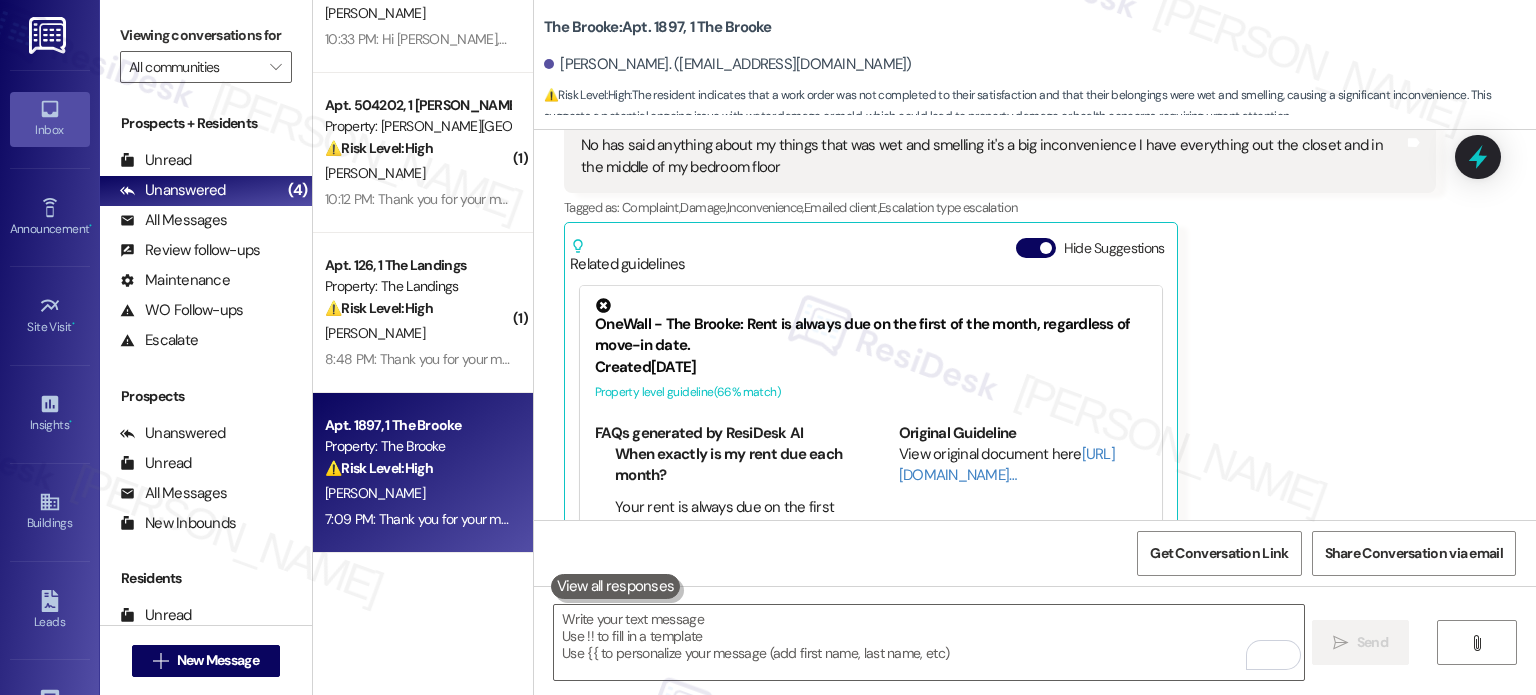 scroll, scrollTop: 6633, scrollLeft: 0, axis: vertical 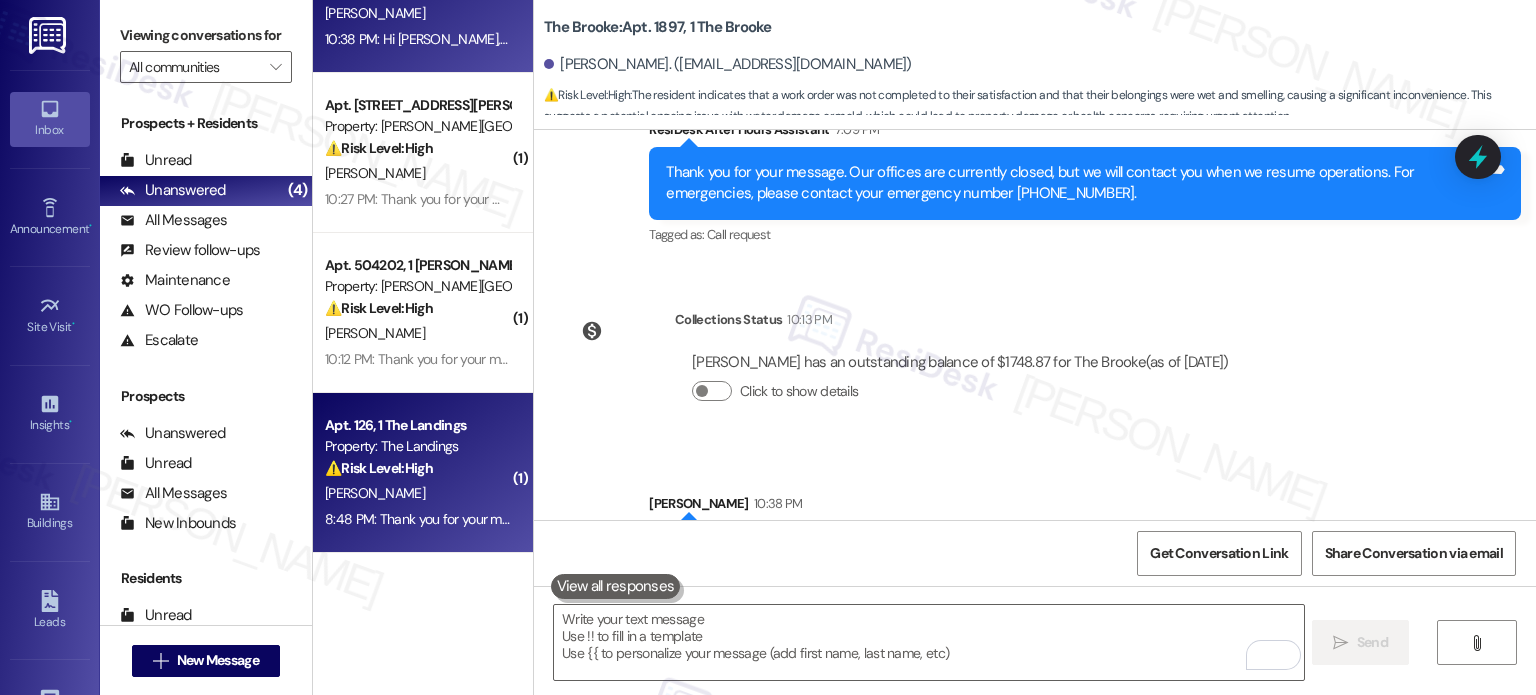 click on "[PERSON_NAME]" at bounding box center (375, 493) 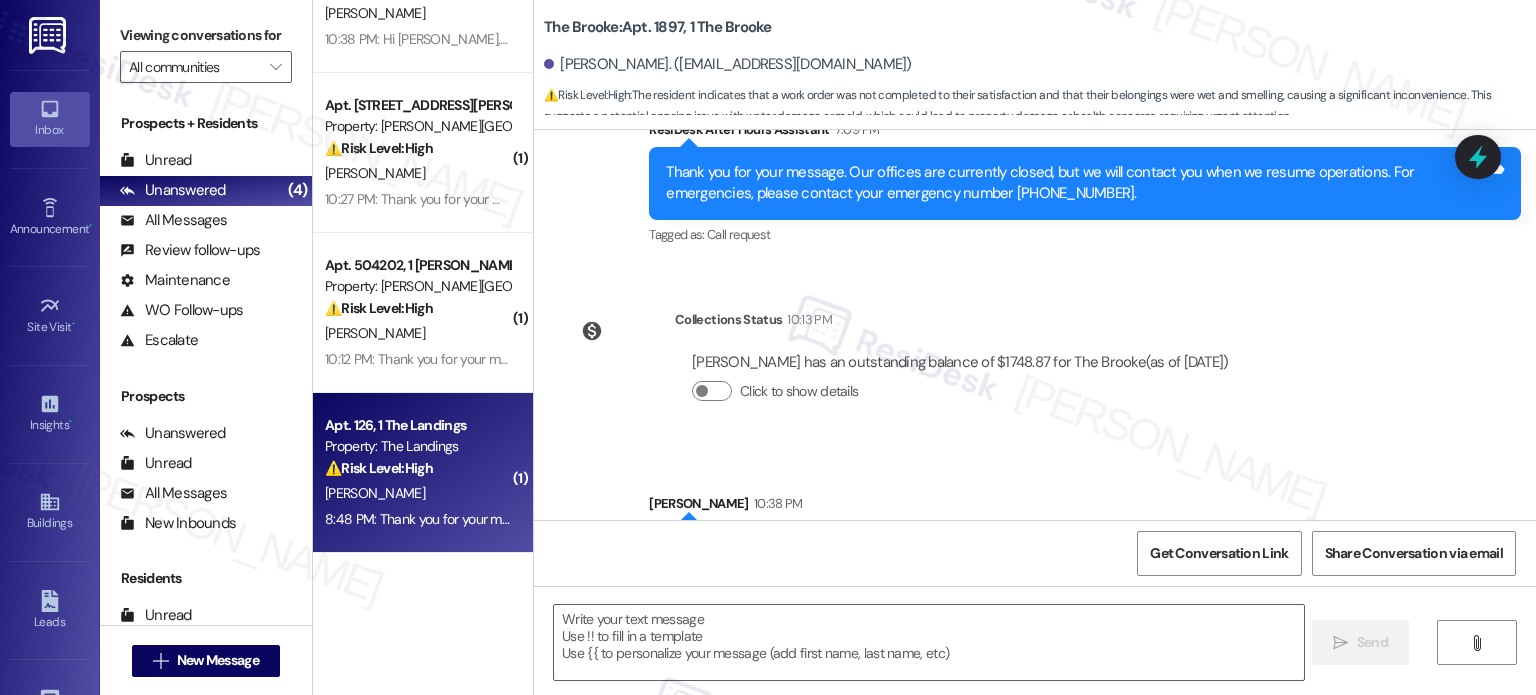 type on "Fetching suggested responses. Please feel free to read through the conversation in the meantime." 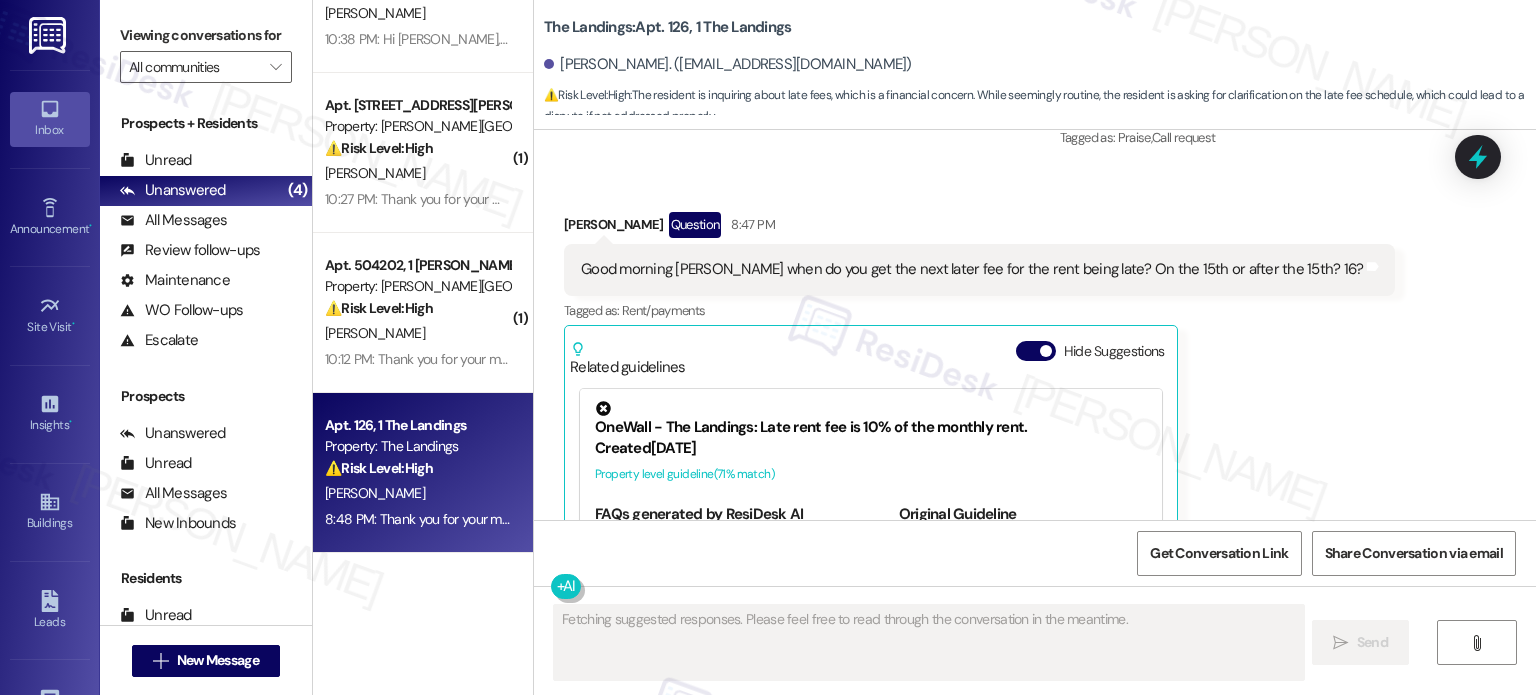 scroll, scrollTop: 19796, scrollLeft: 0, axis: vertical 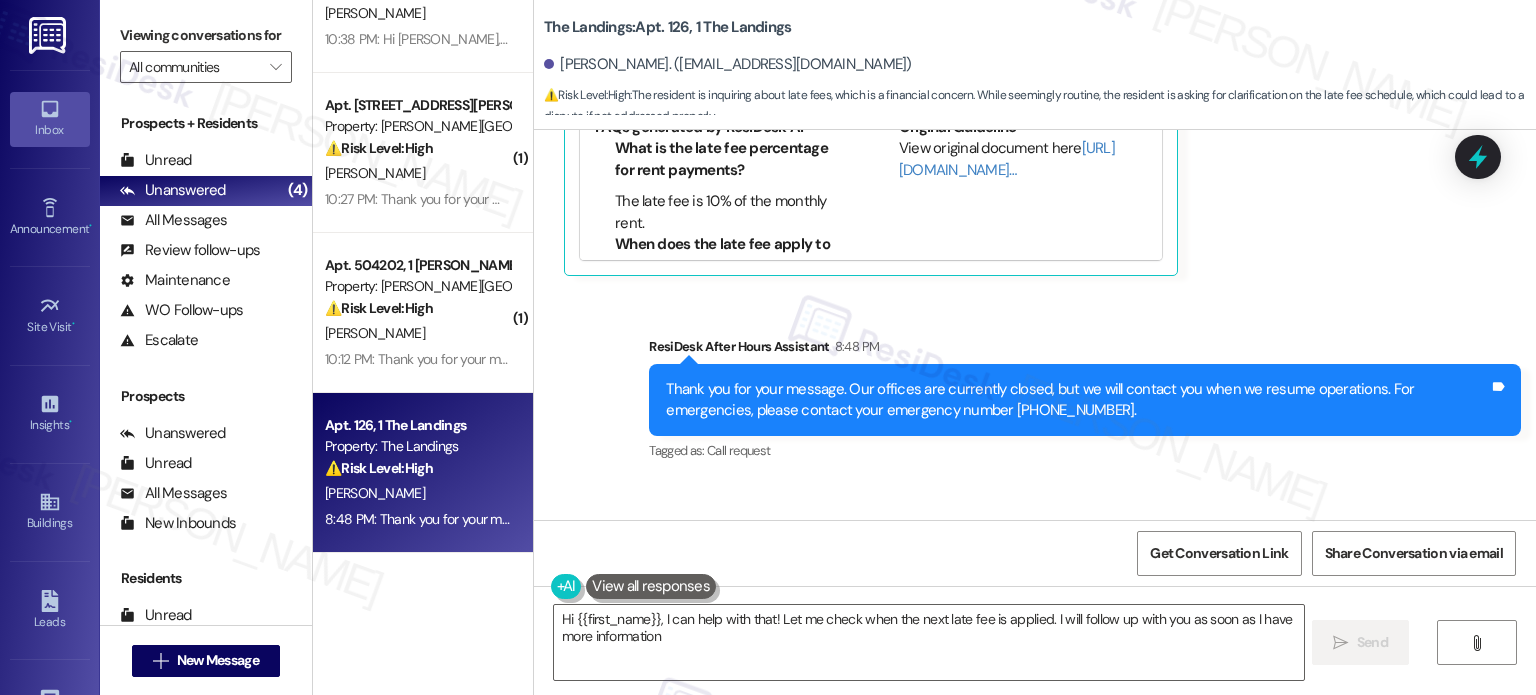 type on "Hi {{first_name}}, I can help with that! Let me check when the next late fee is applied. I will follow up with you as soon as I have more information!" 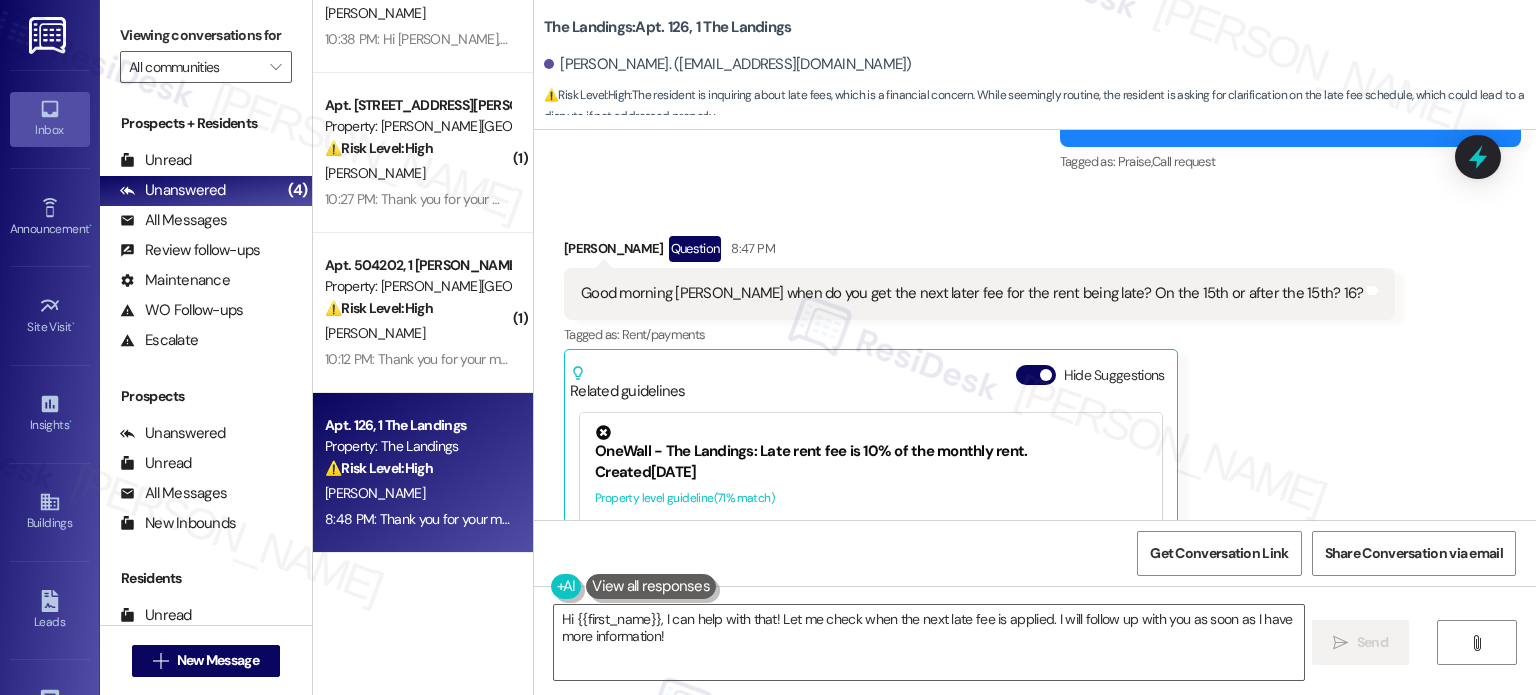 scroll, scrollTop: 19772, scrollLeft: 0, axis: vertical 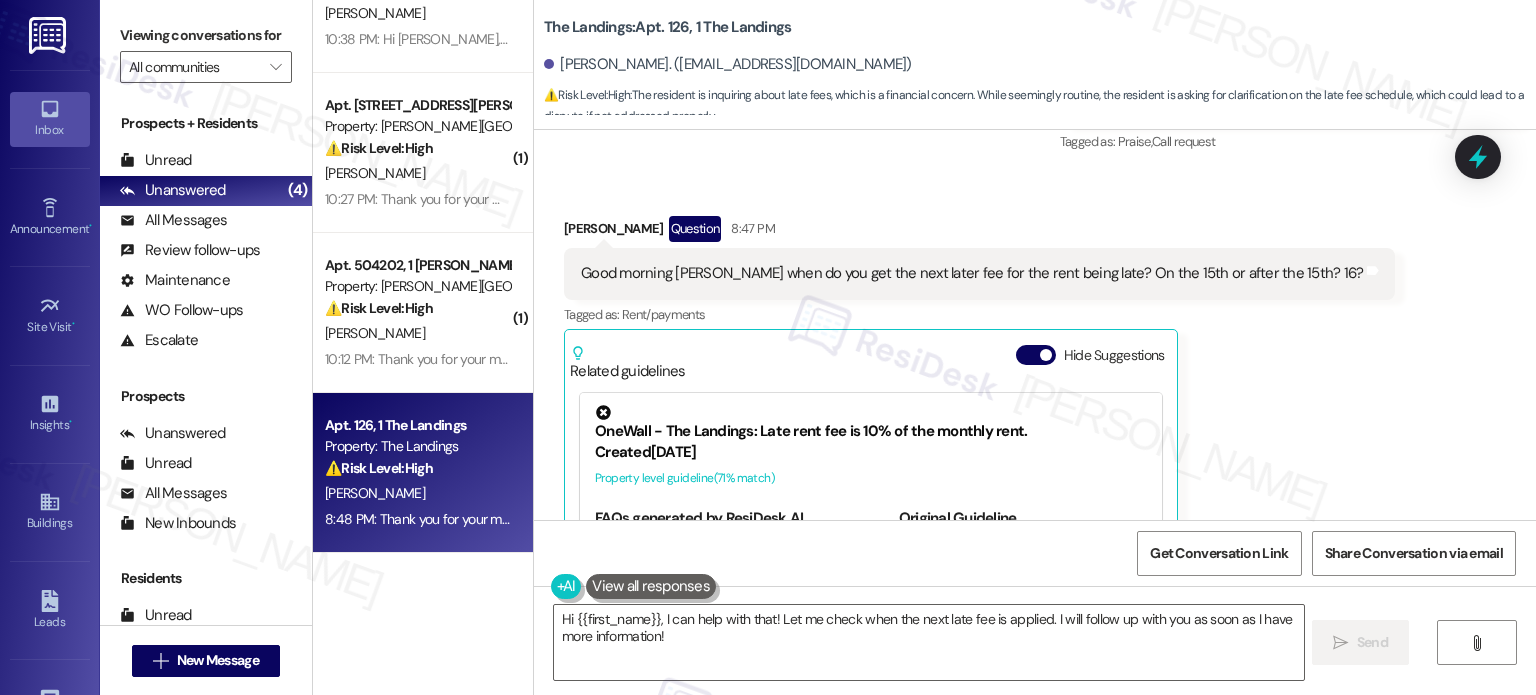 click on "[URL][DOMAIN_NAME]…" at bounding box center [1007, 549] 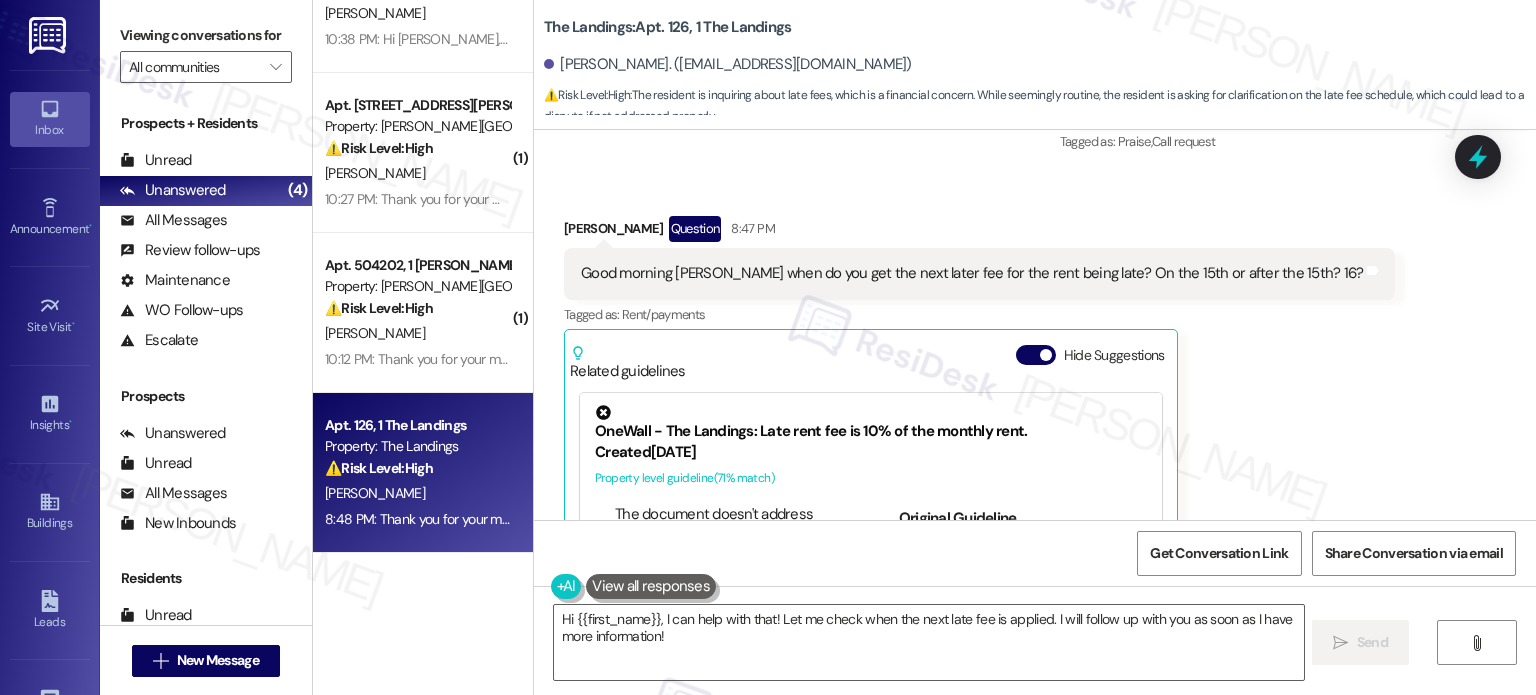 scroll, scrollTop: 1000, scrollLeft: 0, axis: vertical 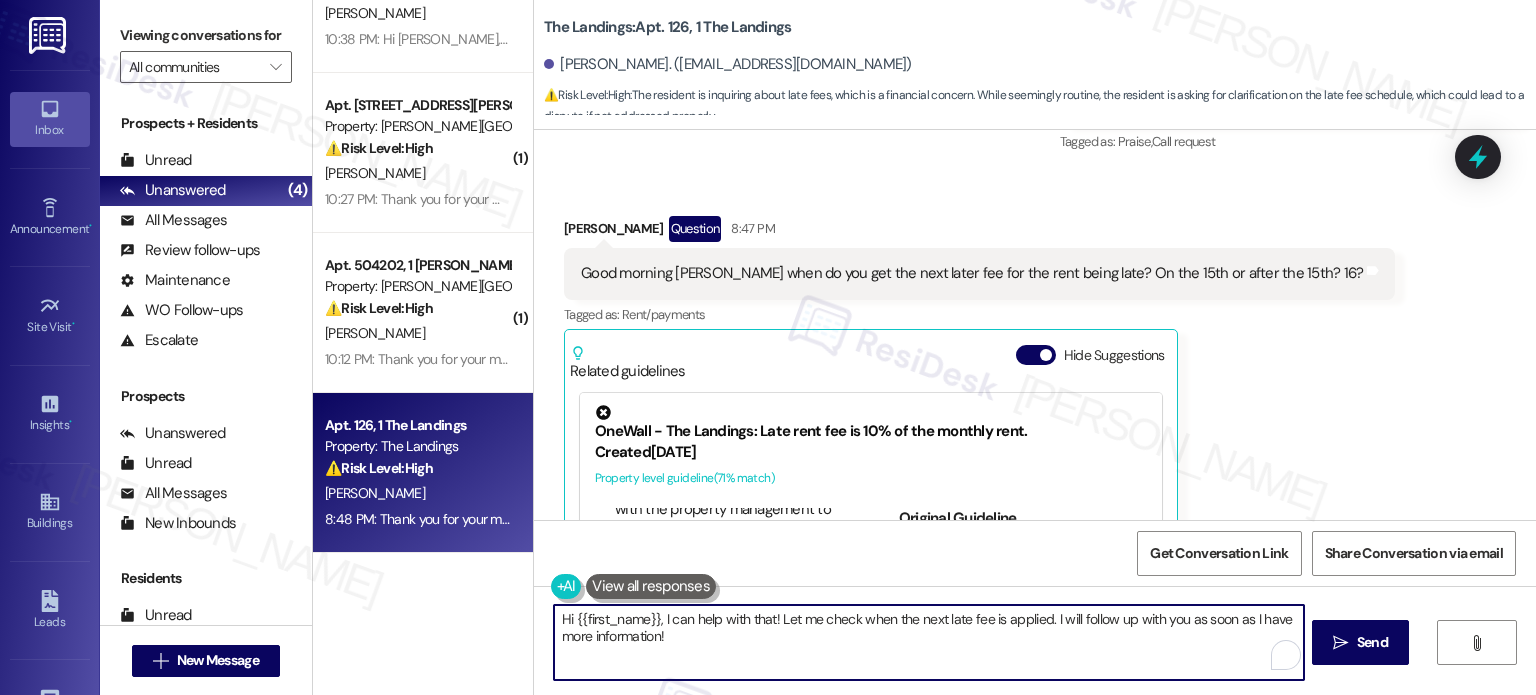 click on "Hi {{first_name}}, I can help with that! Let me check when the next late fee is applied. I will follow up with you as soon as I have more information!" at bounding box center [928, 642] 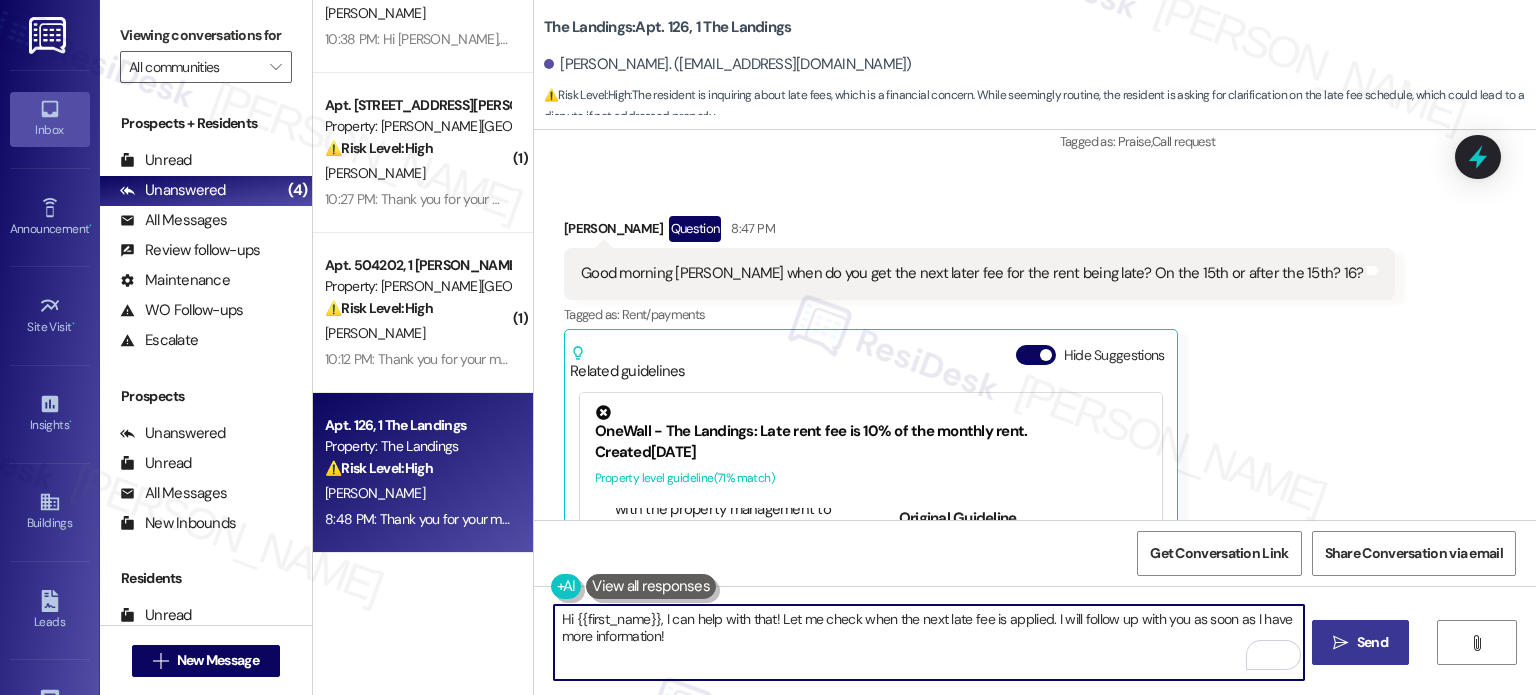 click on " Send" at bounding box center (1360, 642) 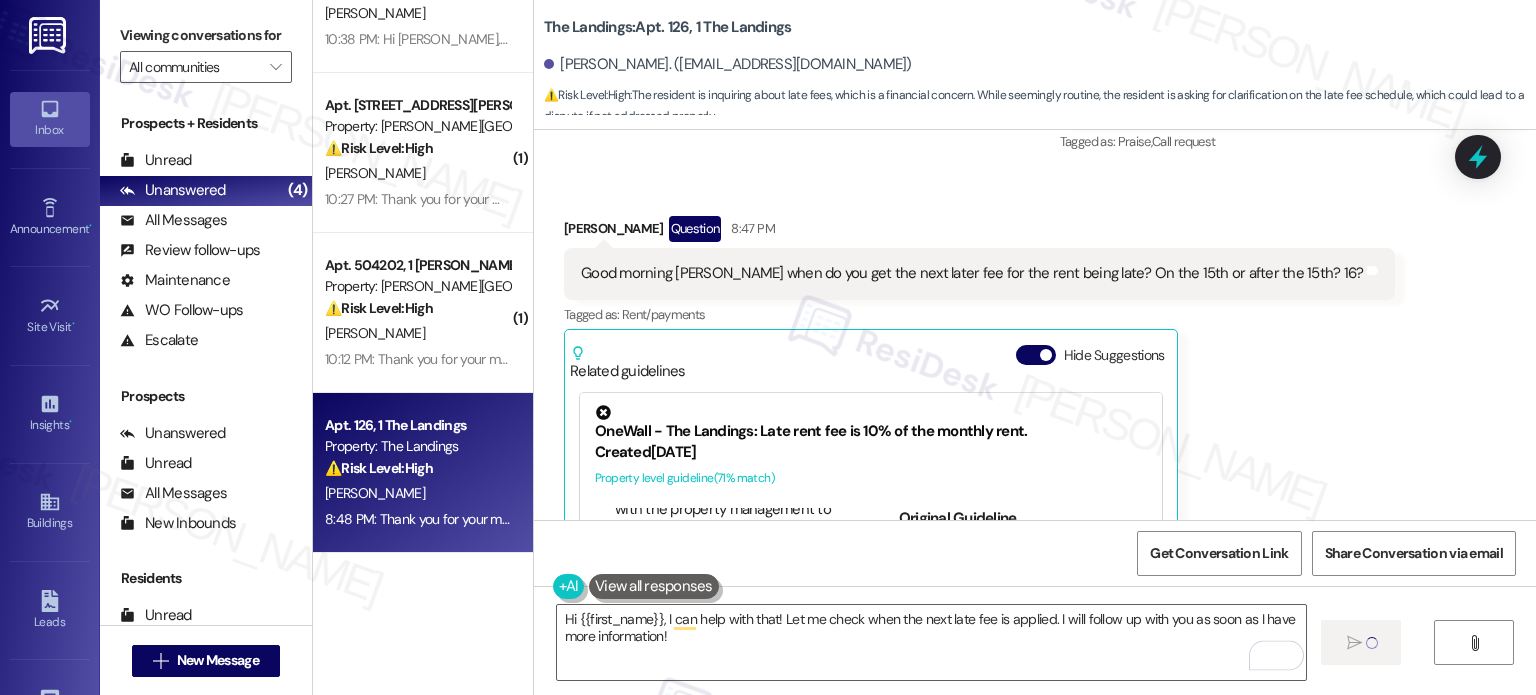 type 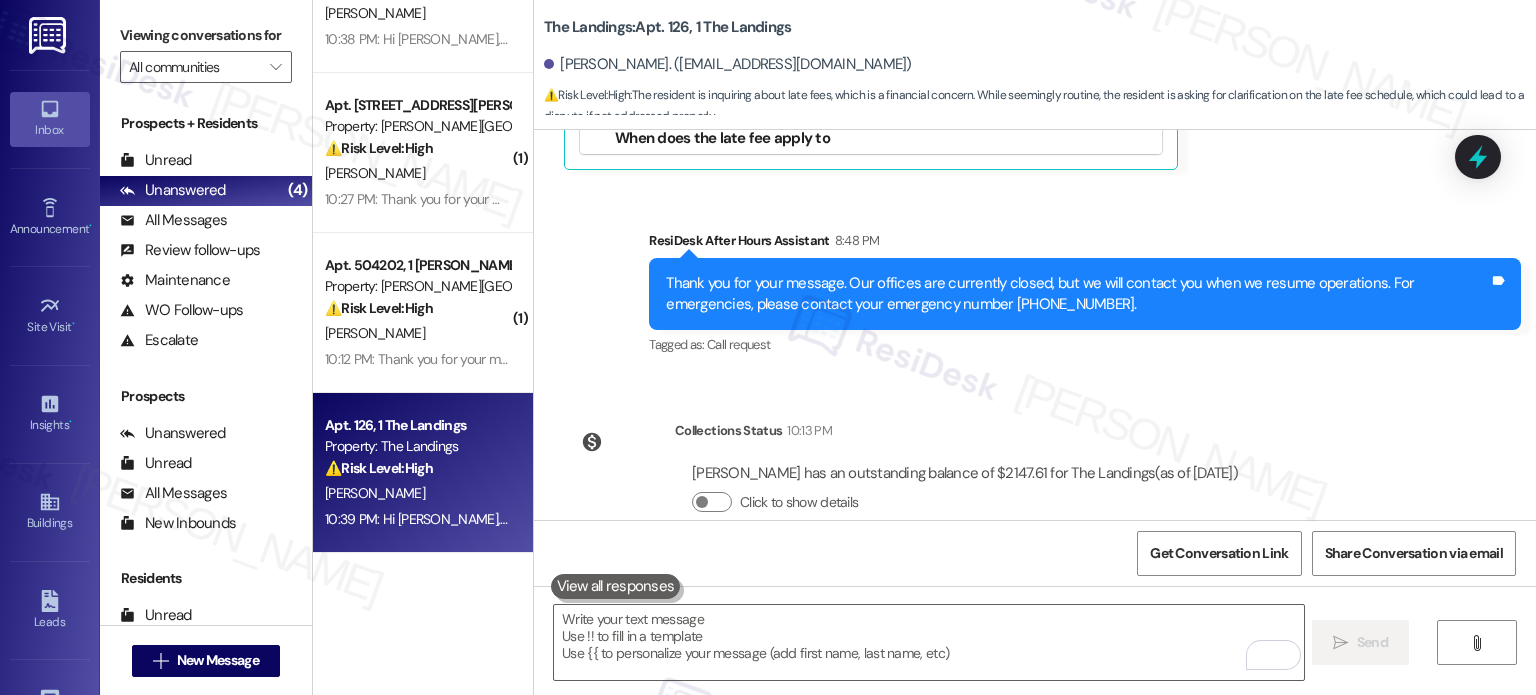 scroll, scrollTop: 20332, scrollLeft: 0, axis: vertical 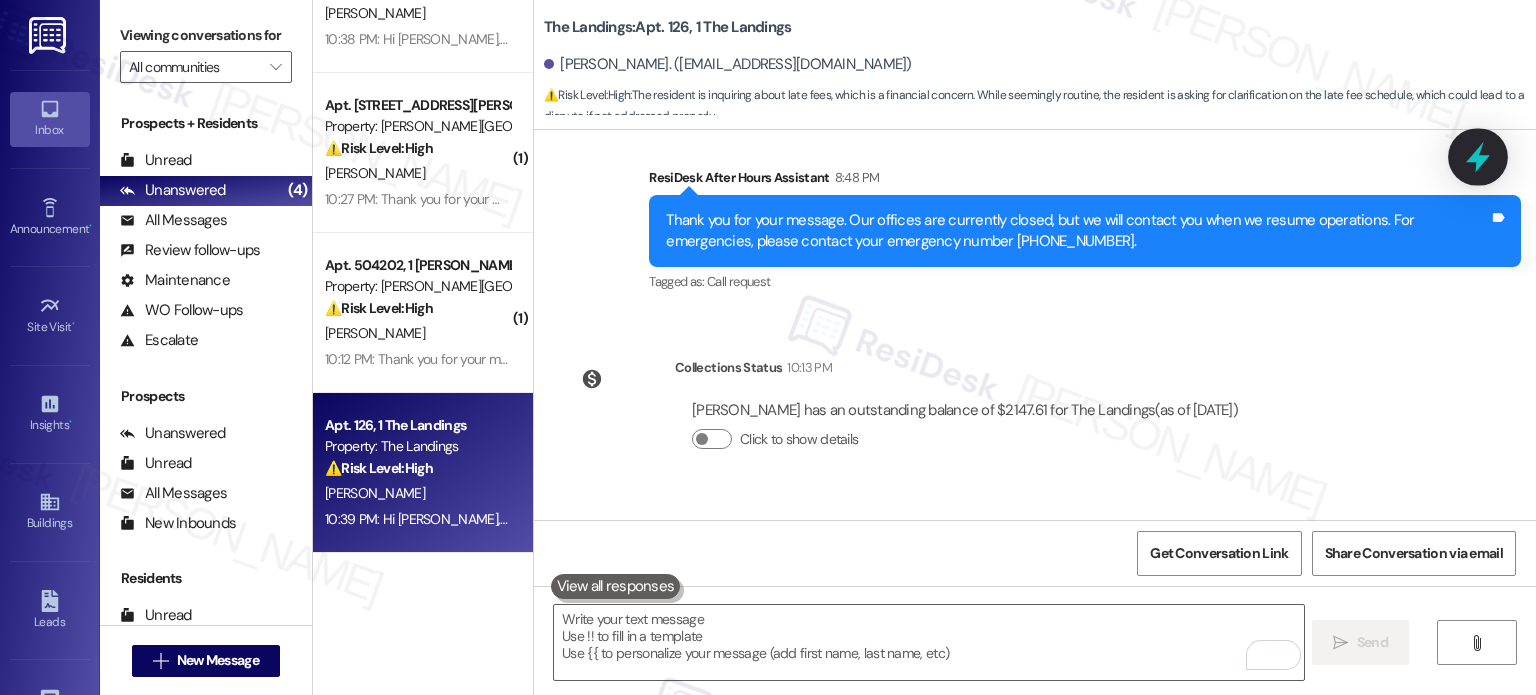 click 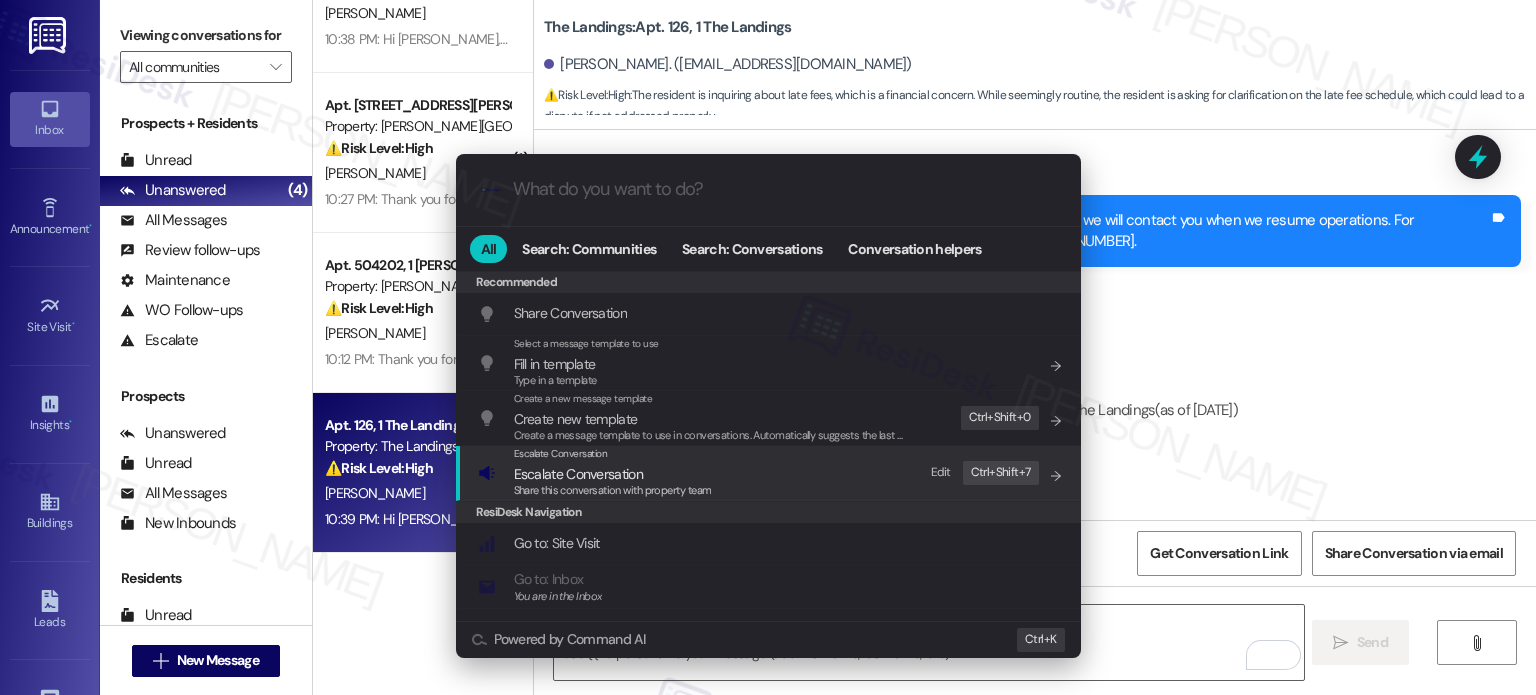 click on "Escalate Conversation" at bounding box center [578, 474] 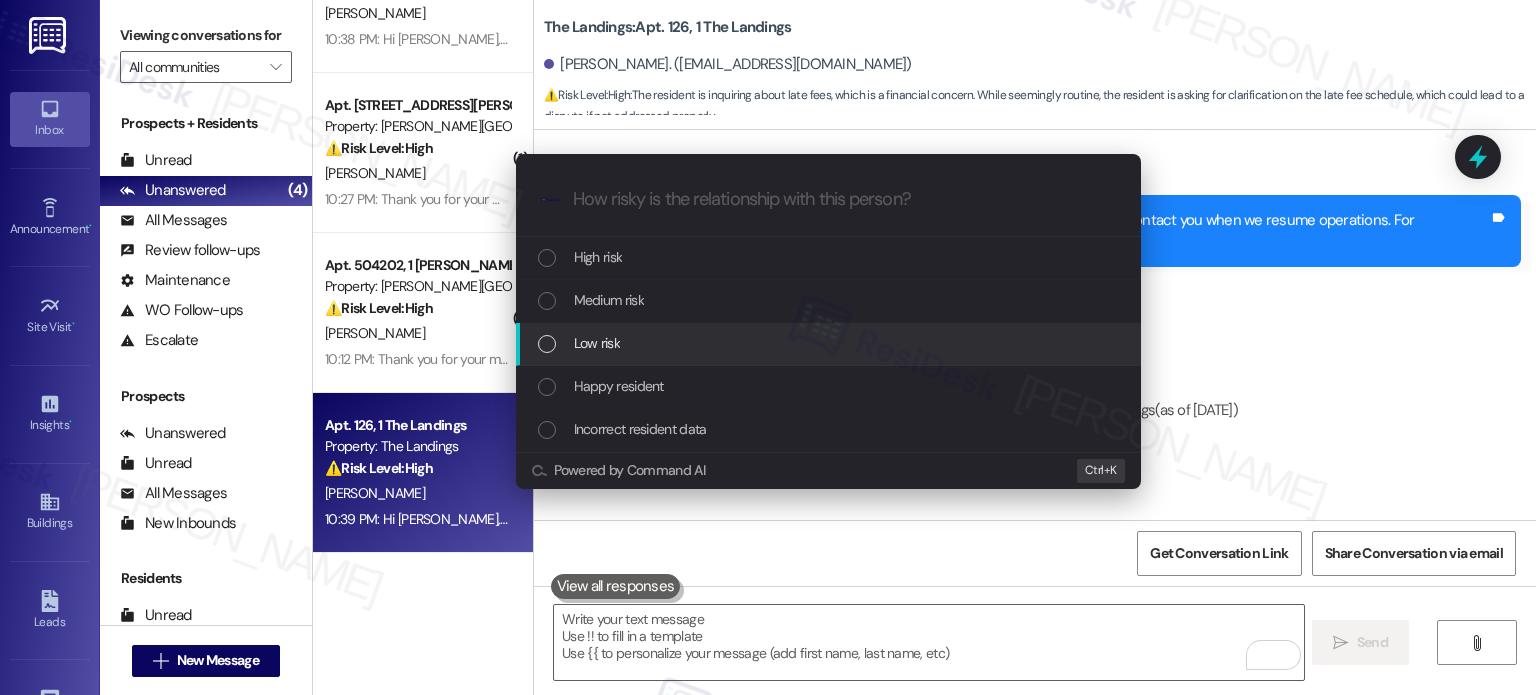 click on "Low risk" at bounding box center (597, 343) 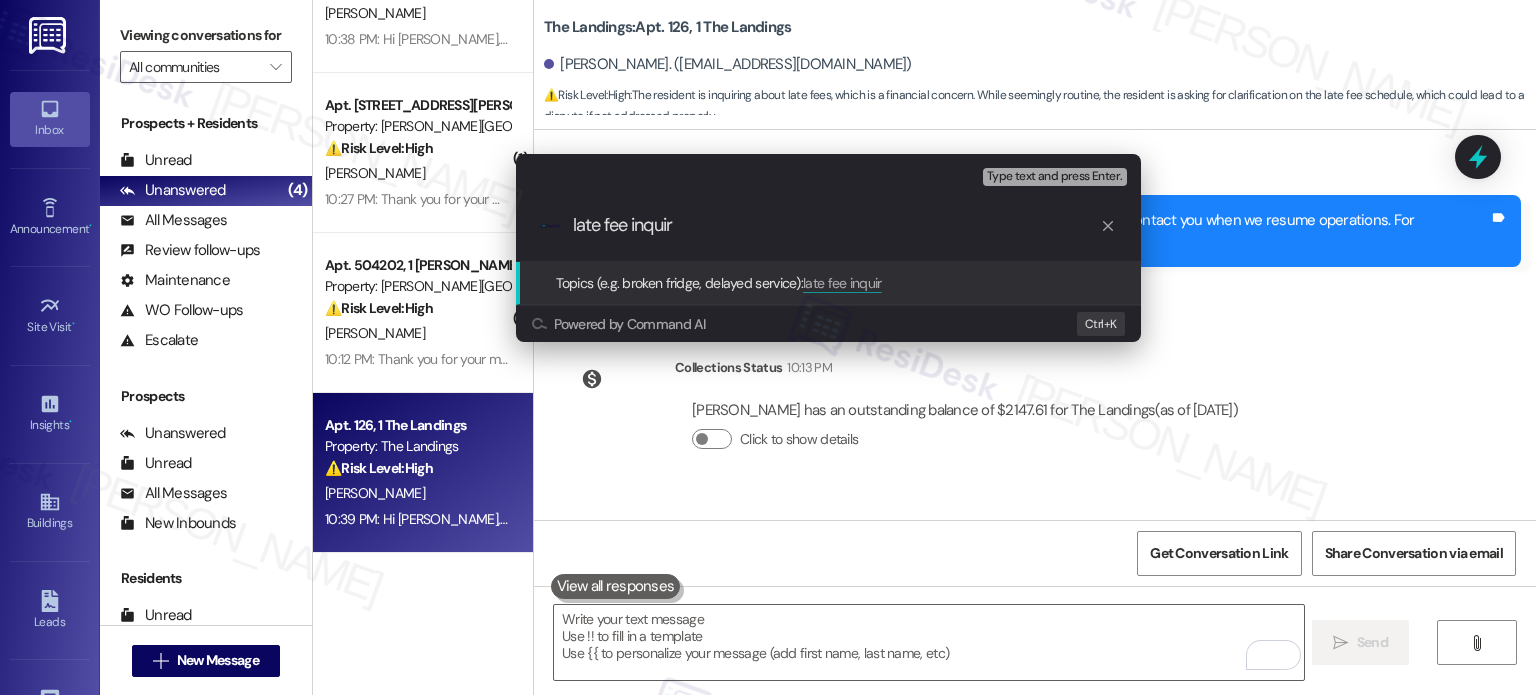 type on "late fee inquiry" 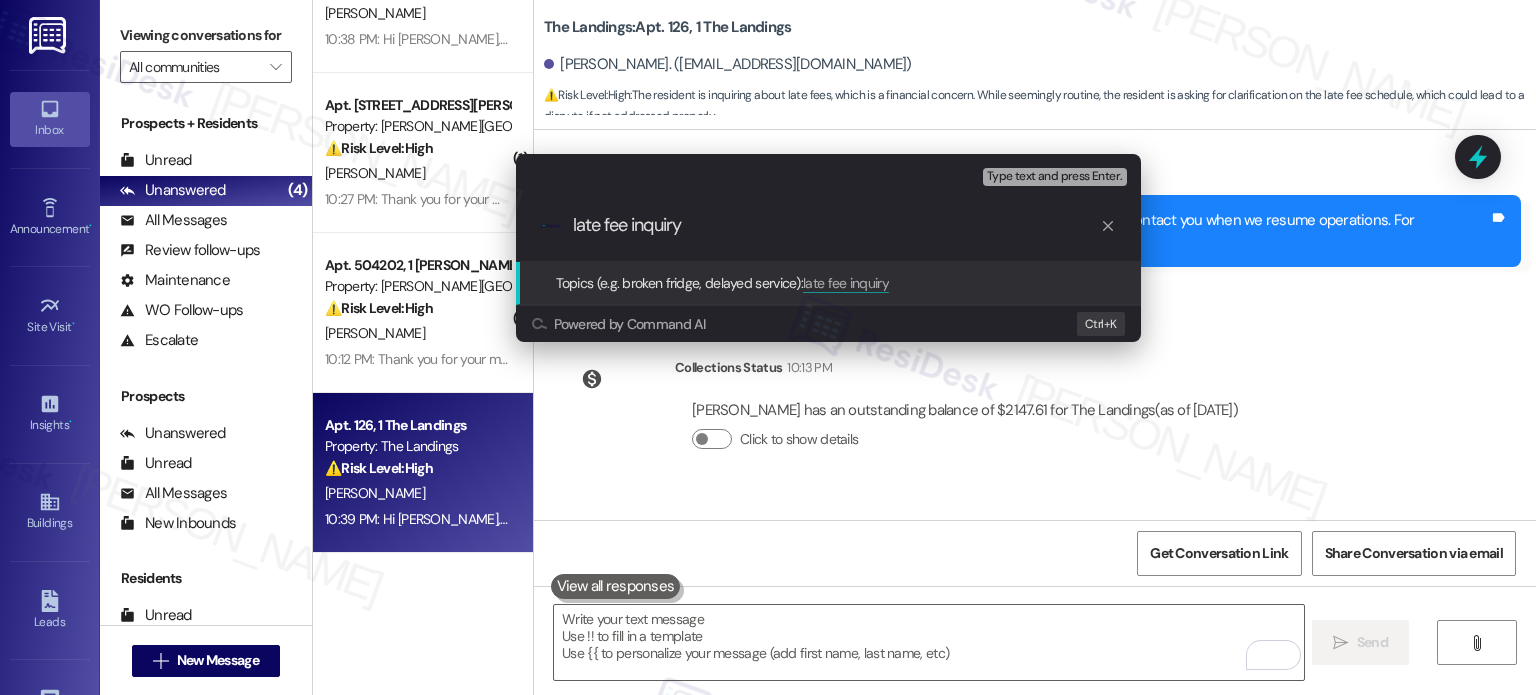 click on "late fee inquiry" at bounding box center (836, 225) 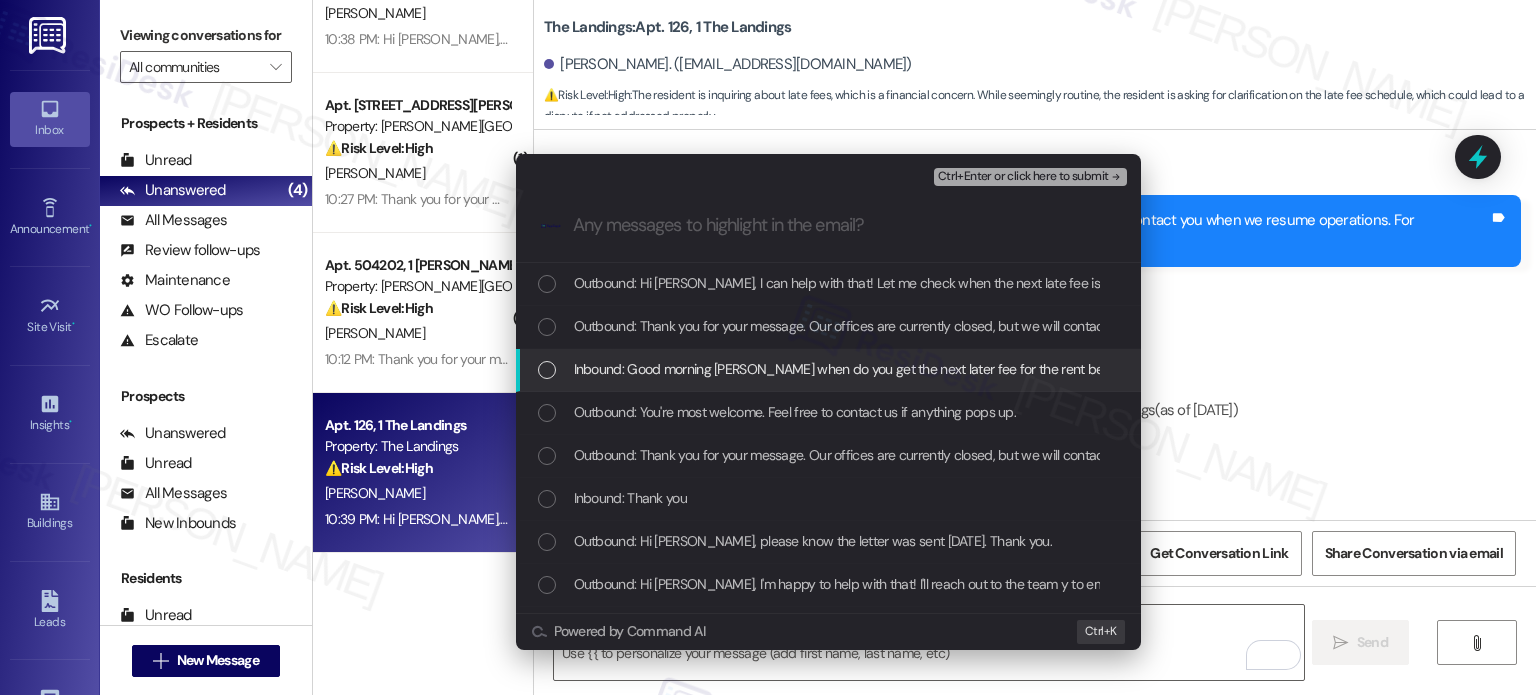 click on "Inbound: Good morning [PERSON_NAME] when do you get the next later fee for the rent being late? On the 15th or after the 15th? 16?" at bounding box center (958, 369) 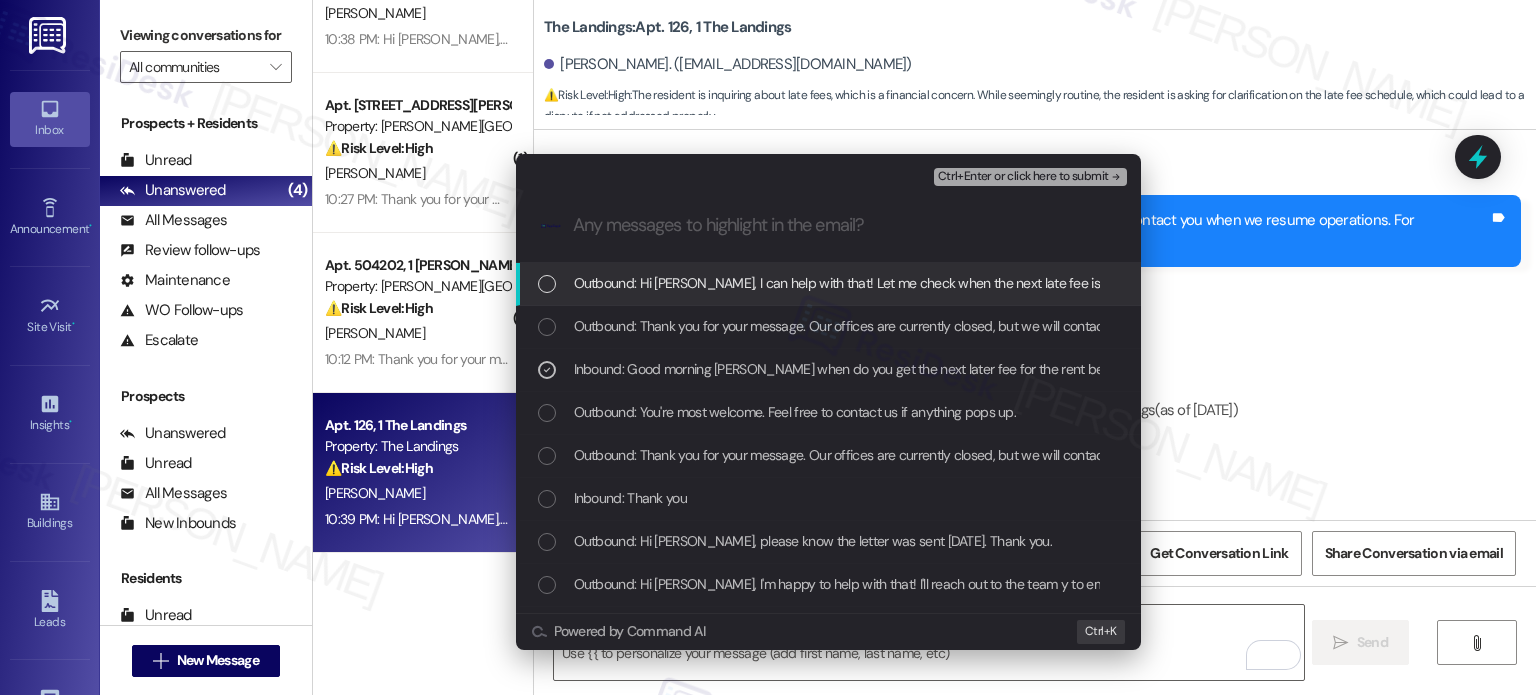 click on "Ctrl+Enter or click here to submit" at bounding box center [1023, 177] 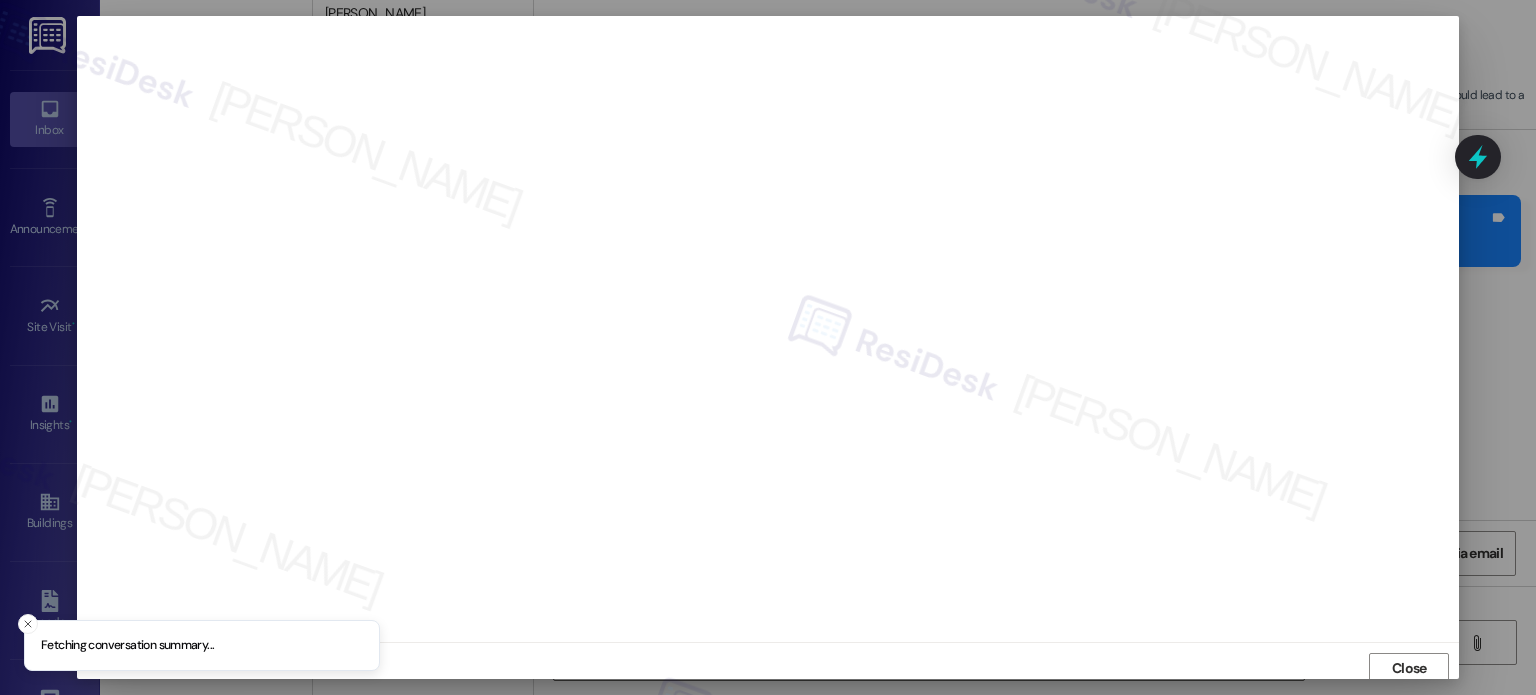 scroll, scrollTop: 5, scrollLeft: 0, axis: vertical 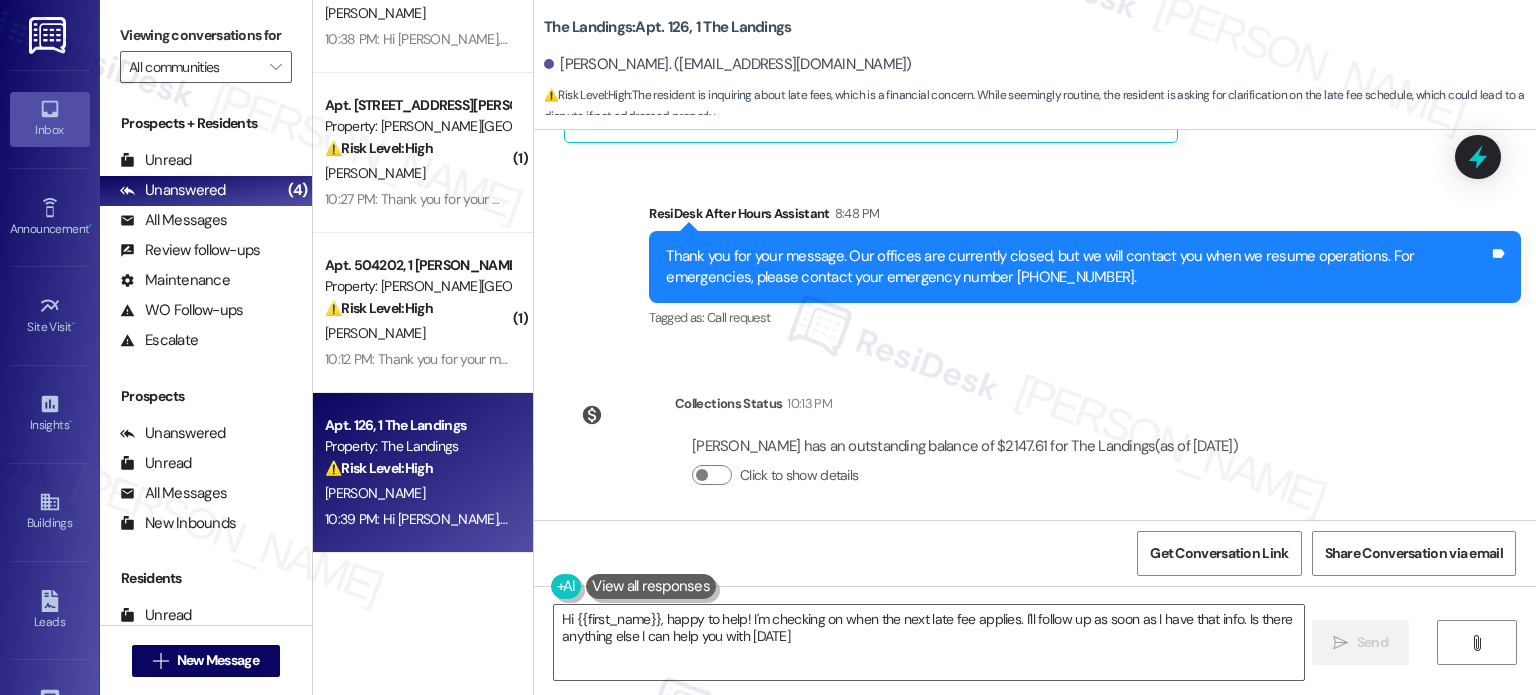 type on "Hi {{first_name}}, happy to help! I'm checking on when the next late fee applies. I'll follow up as soon as I have that info. Is there anything else I can help you with [DATE]?" 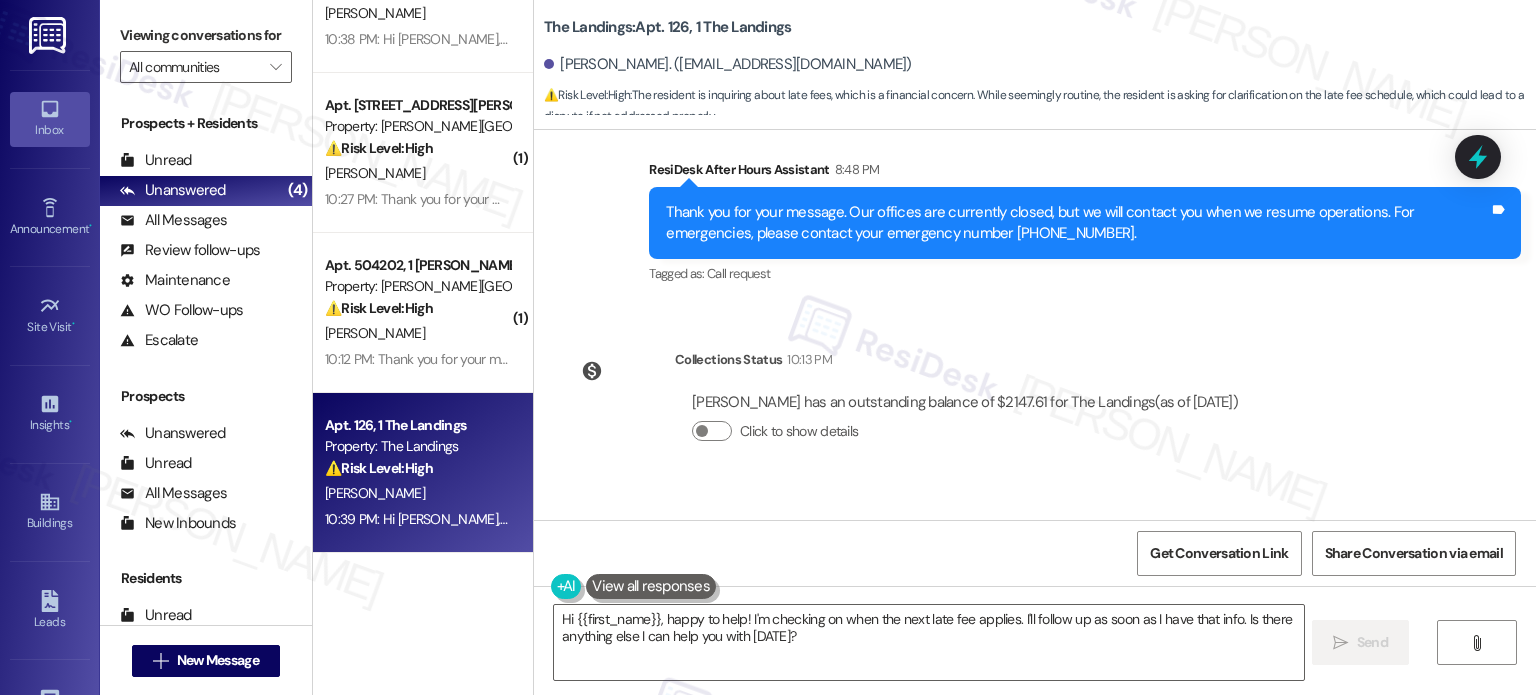 scroll, scrollTop: 20362, scrollLeft: 0, axis: vertical 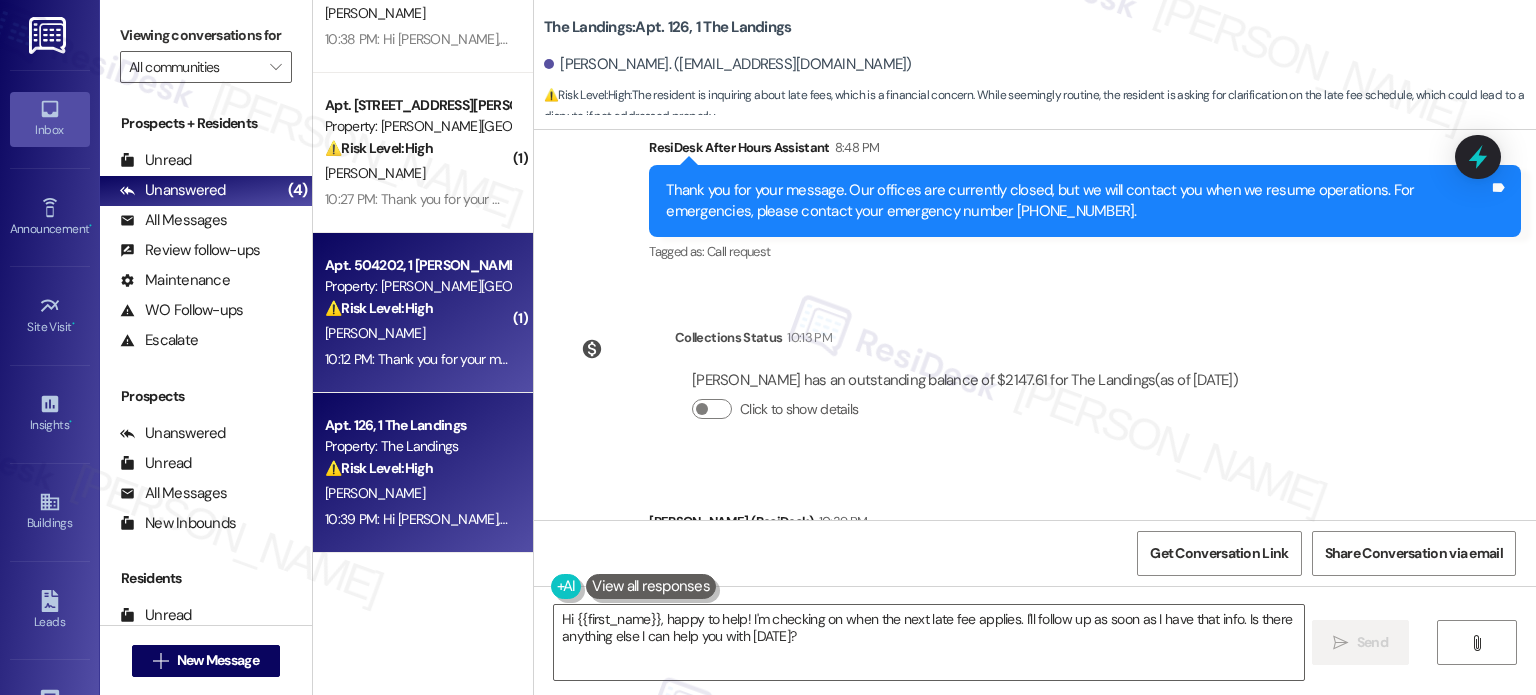 click on "[PERSON_NAME]" at bounding box center (417, 333) 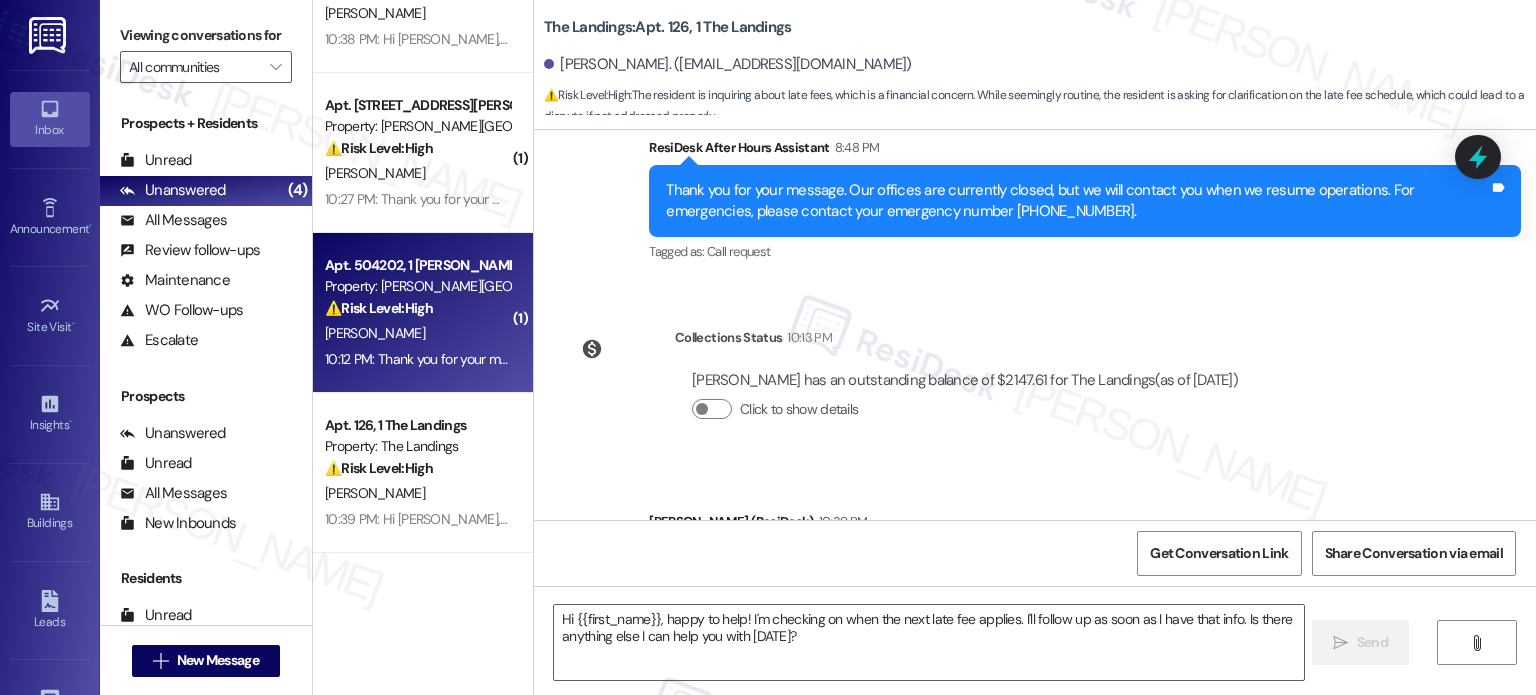 type on "Fetching suggested responses. Please feel free to read through the conversation in the meantime." 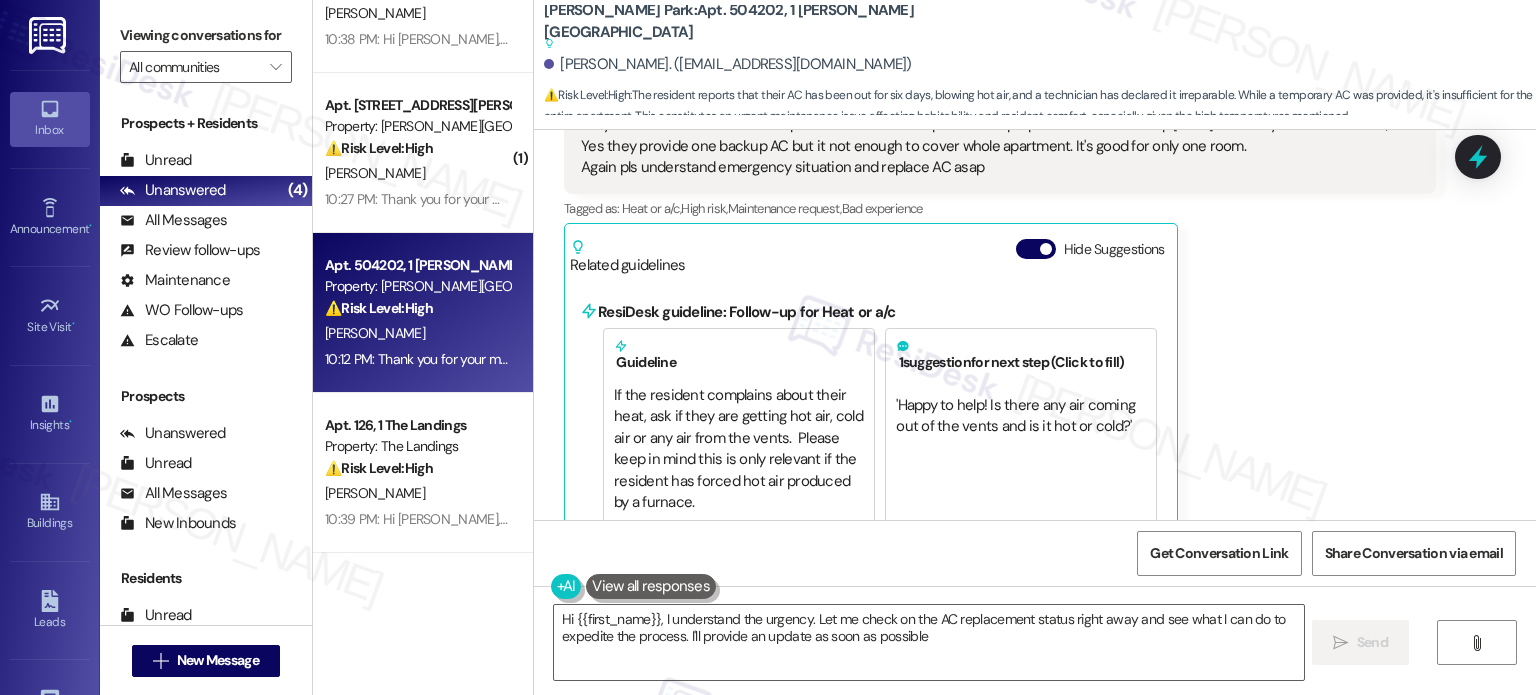 type on "Hi {{first_name}}, I understand the urgency. Let me check on the AC replacement status right away and see what I can do to expedite the process. I'll provide an update as soon as possible." 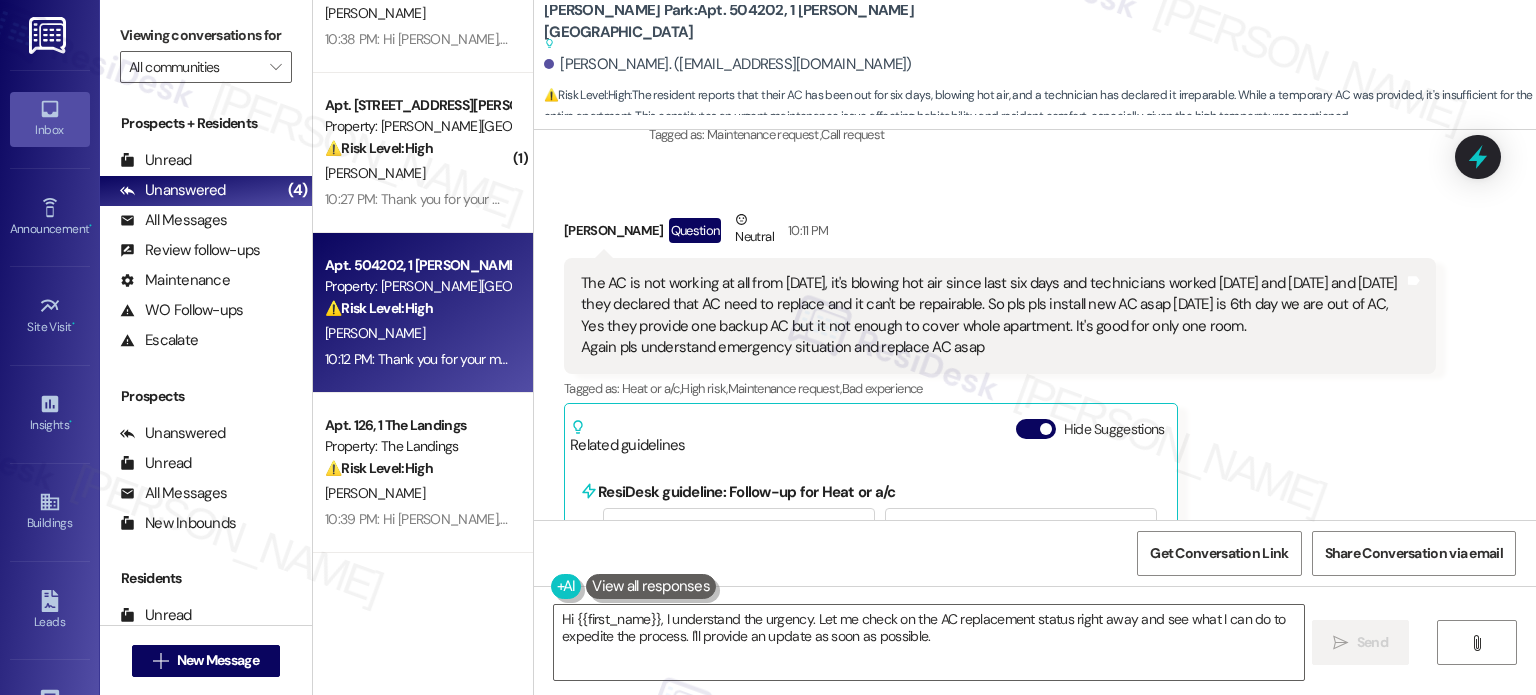scroll, scrollTop: 10809, scrollLeft: 0, axis: vertical 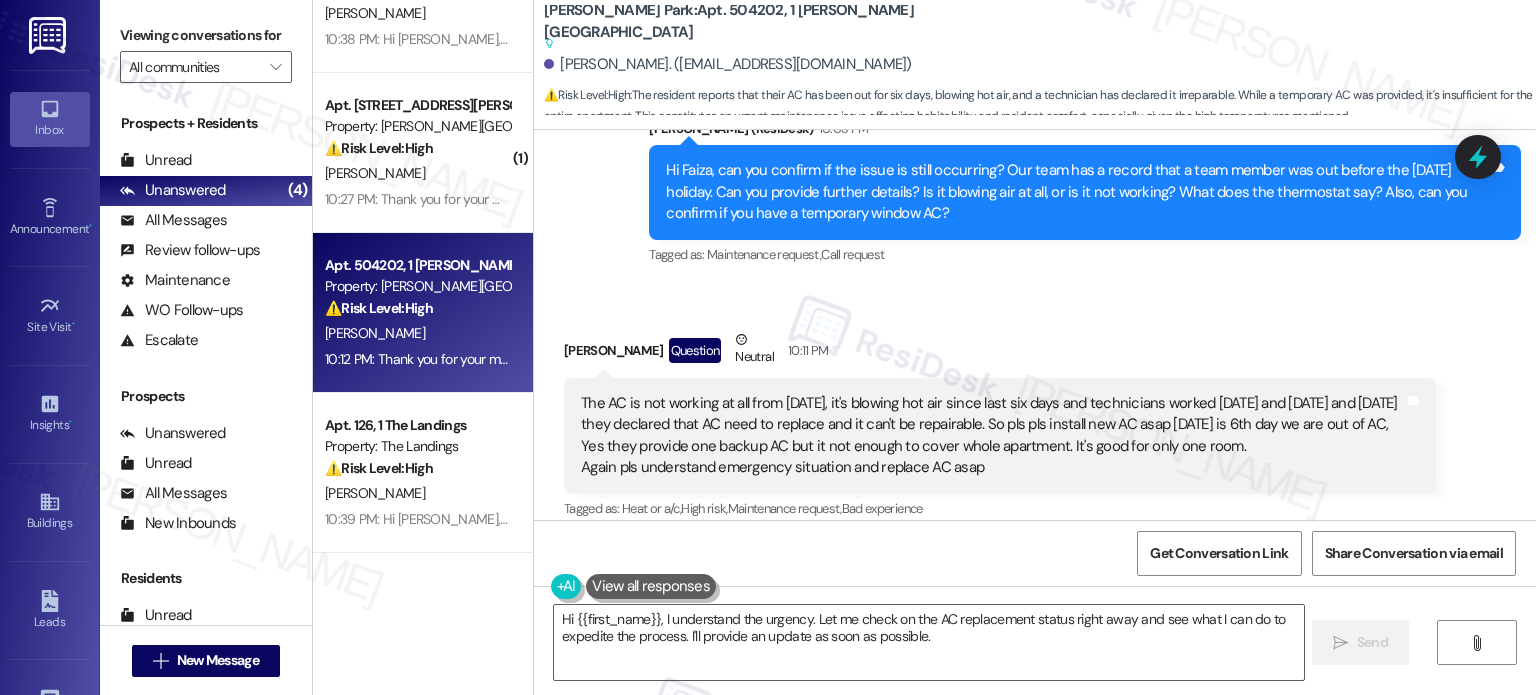 click on "[PERSON_NAME] Park:  Apt. 504202, 1 [PERSON_NAME] Park   Suggested actions and notes available for this message and will show as you scroll through." at bounding box center (744, 27) 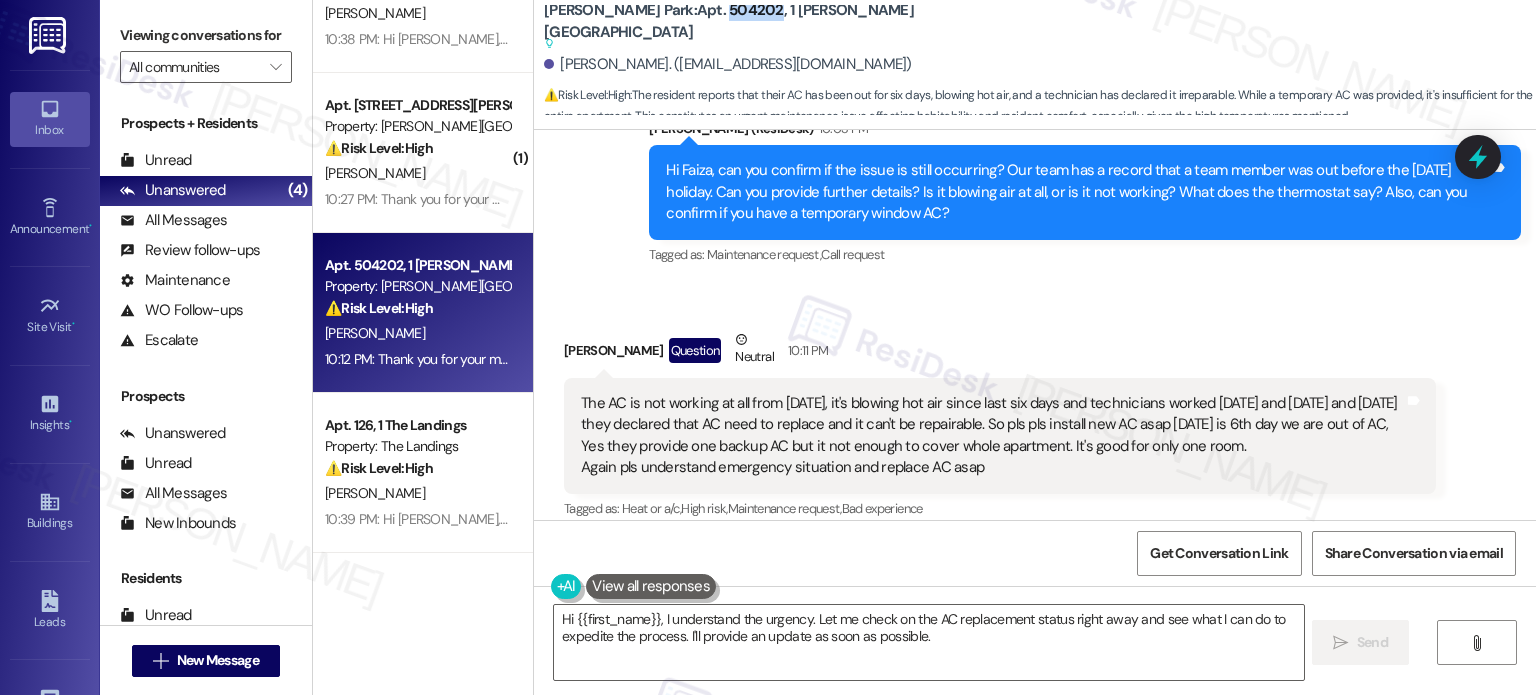 click on "[PERSON_NAME] Park:  Apt. 504202, 1 [PERSON_NAME] Park   Suggested actions and notes available for this message and will show as you scroll through." at bounding box center [744, 27] 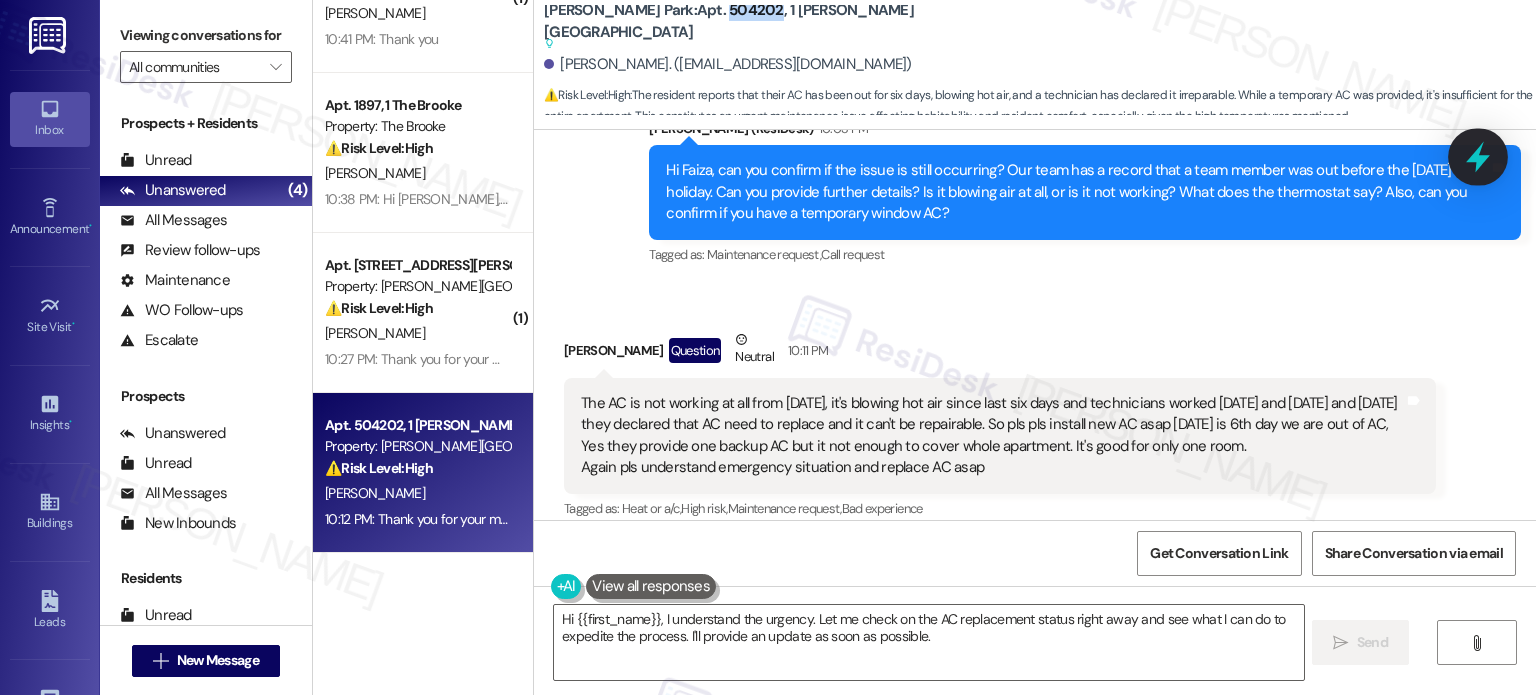 click 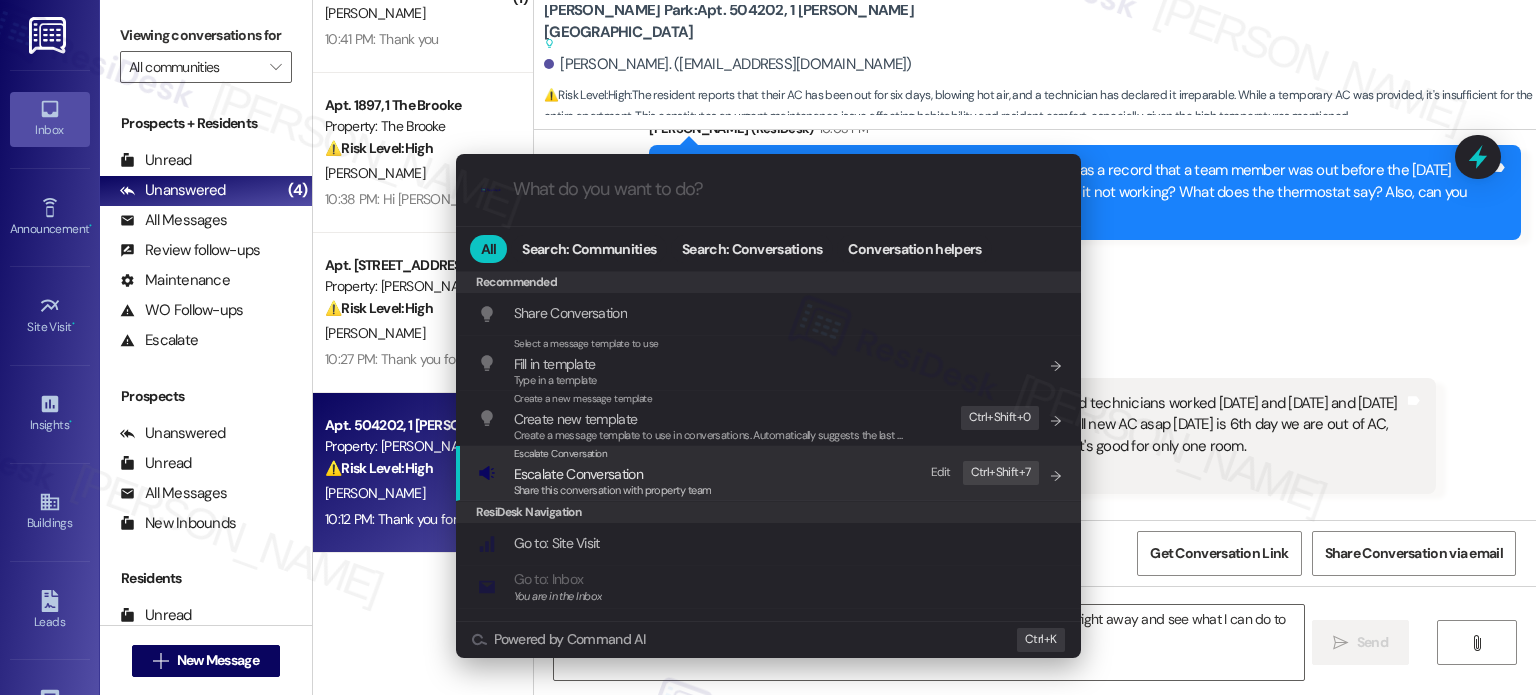 click on "Share this conversation with property team" at bounding box center [613, 490] 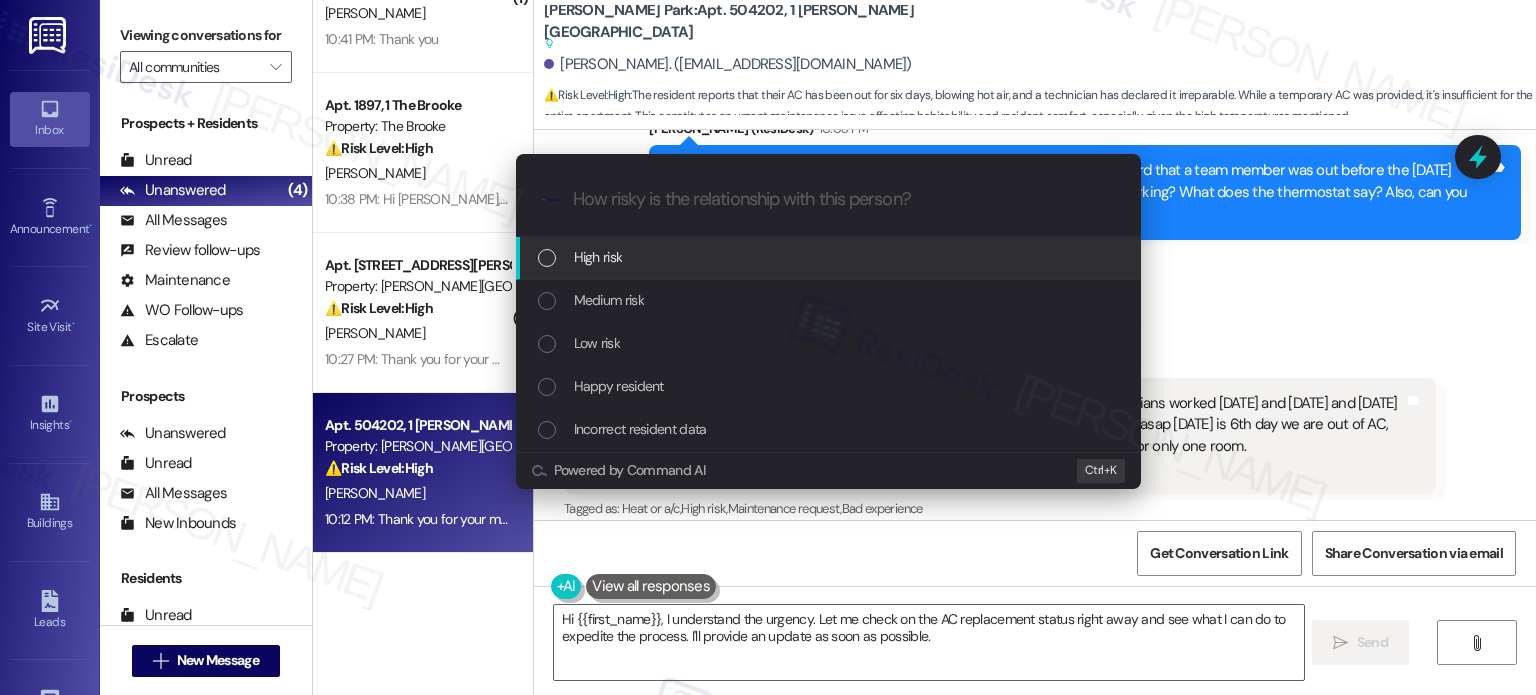 click on "High risk" at bounding box center [598, 257] 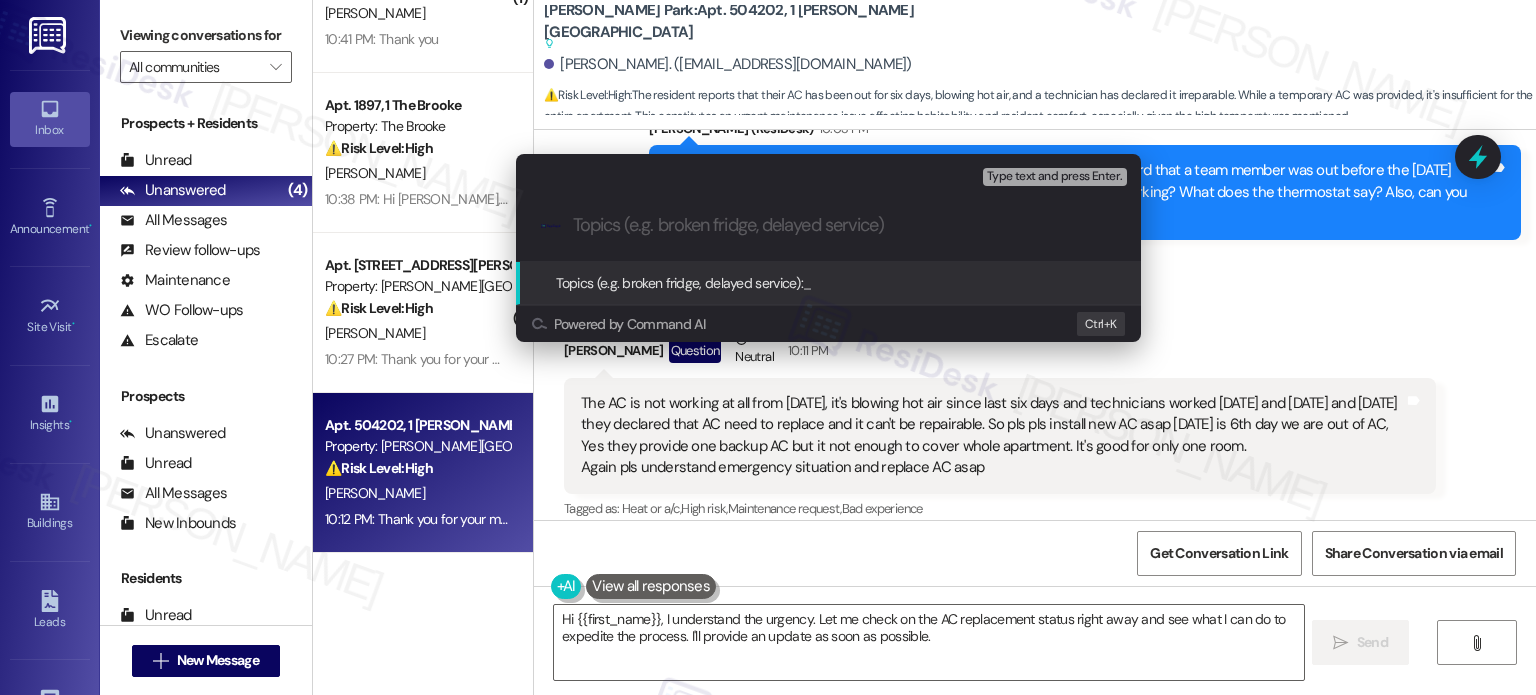 paste on "Follow-up on WO 4445-1 AC replacement" 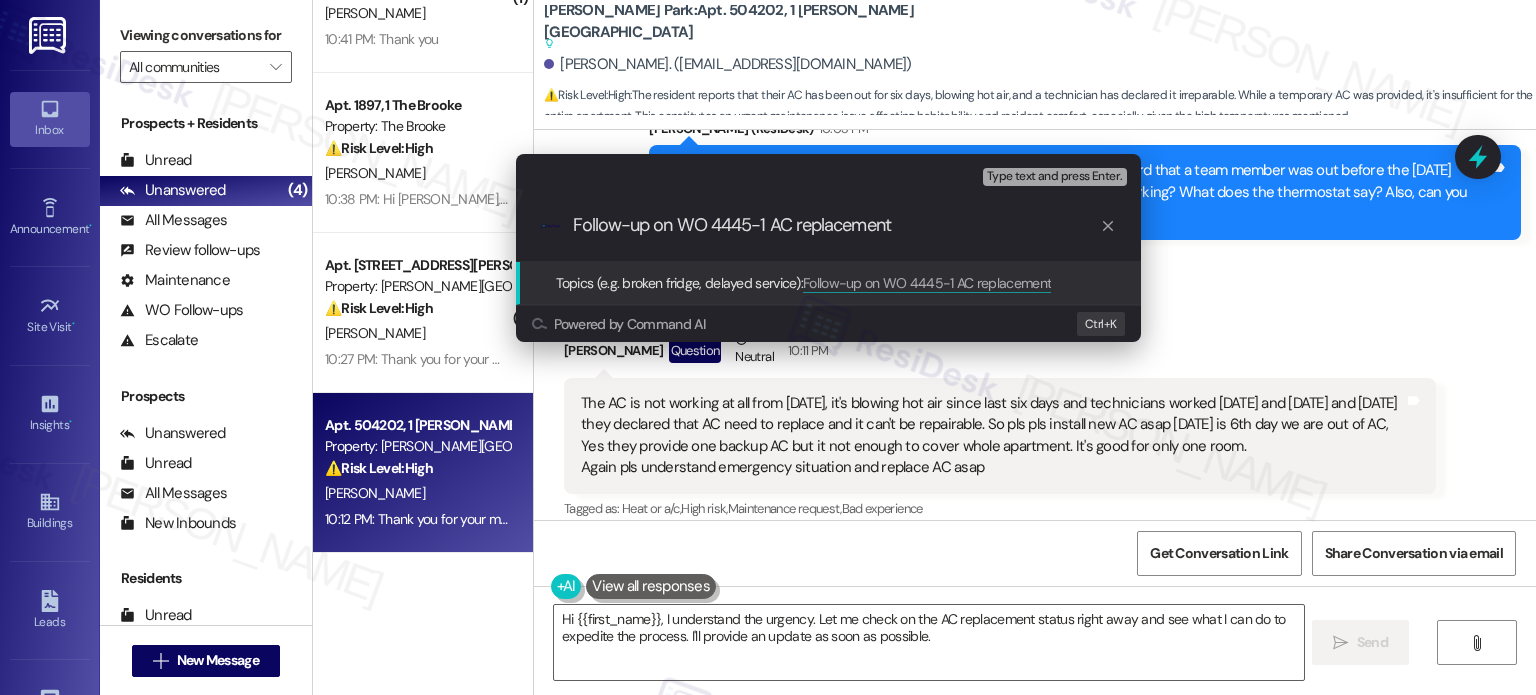 type 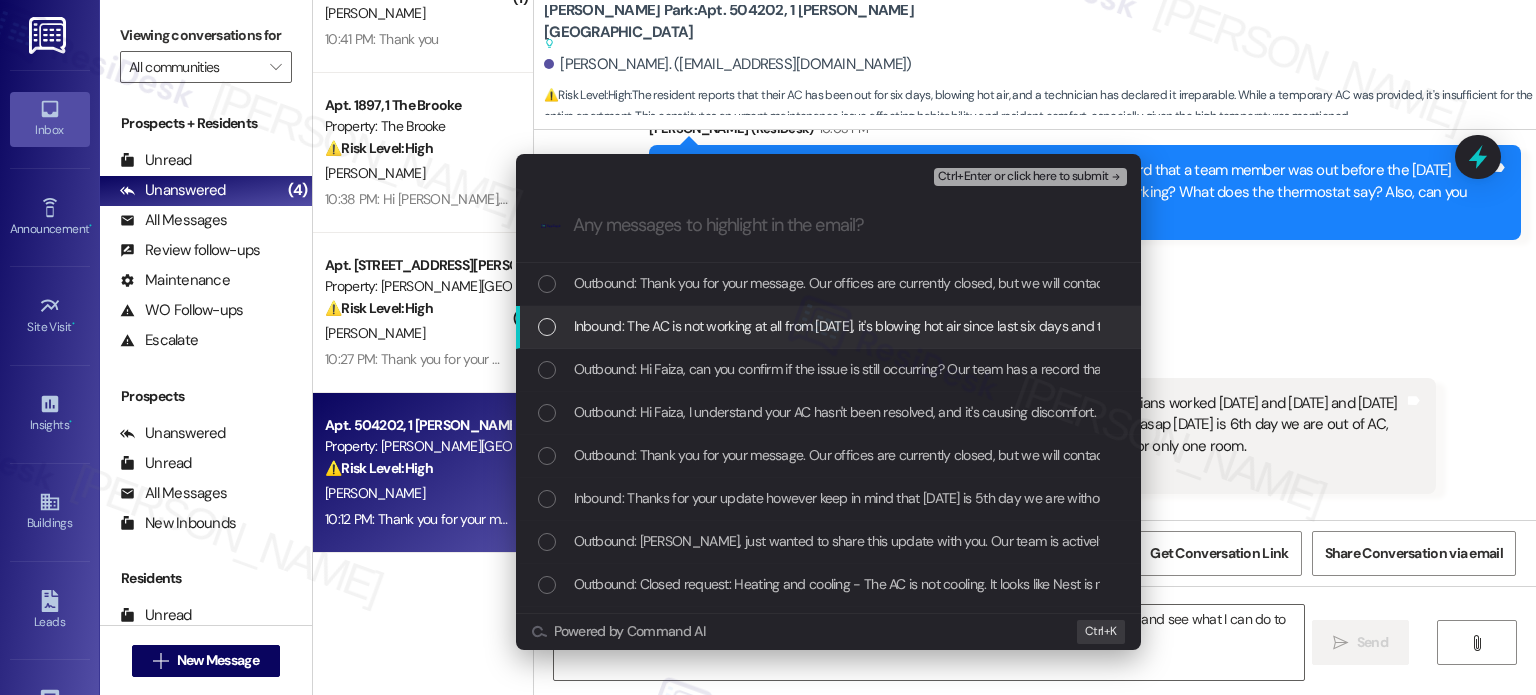 click on "Inbound: The AC is not working at all from [DATE], it's blowing hot air since last six days and technicians worked [DATE] and [DATE] and [DATE] they declared that AC need to replace and it can't be repairable. So pls pls install new AC asap [DATE] is 6th day we are out of AC,
Yes they provide one backup AC but it not enough to cover whole apartment. It's good for only one room.
Again pls understand emergency situation and replace AC asap" at bounding box center (1848, 326) 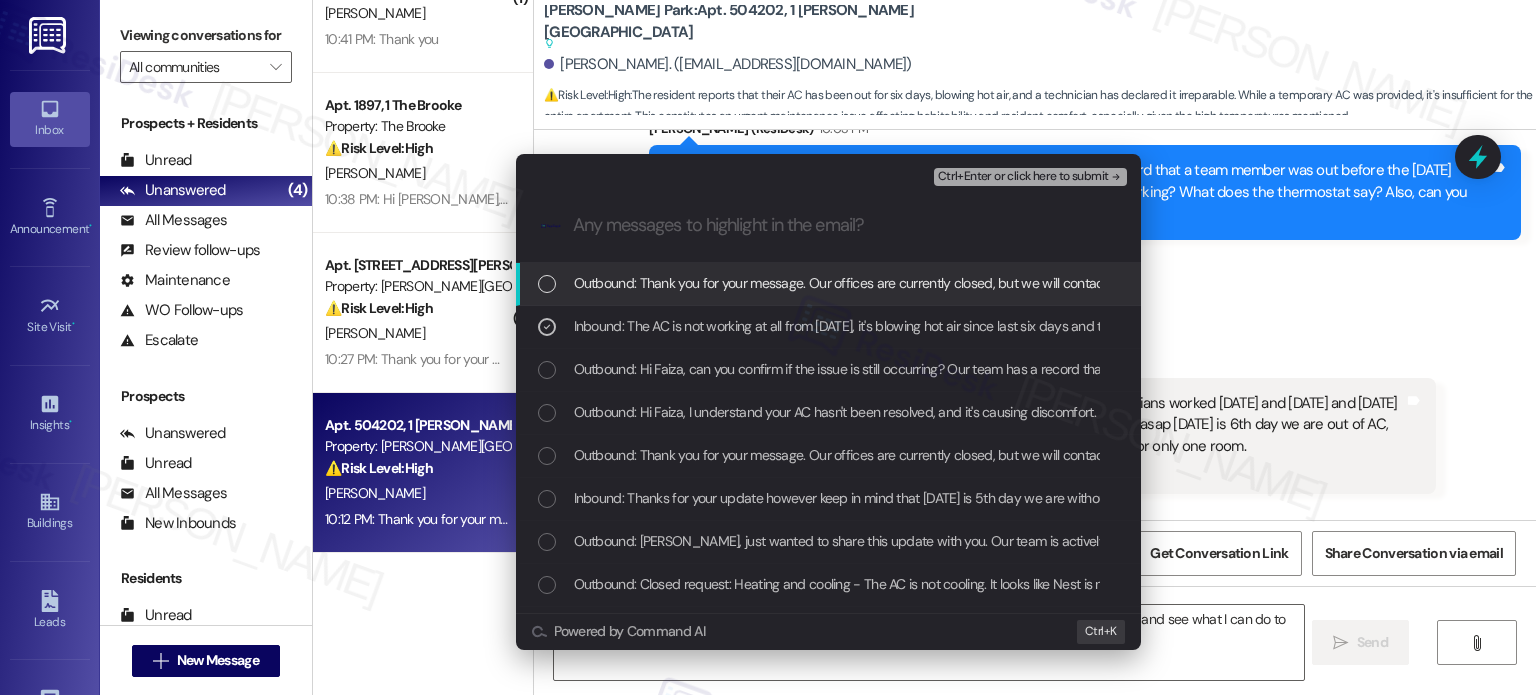 click on "Ctrl+Enter or click here to submit" at bounding box center (1023, 177) 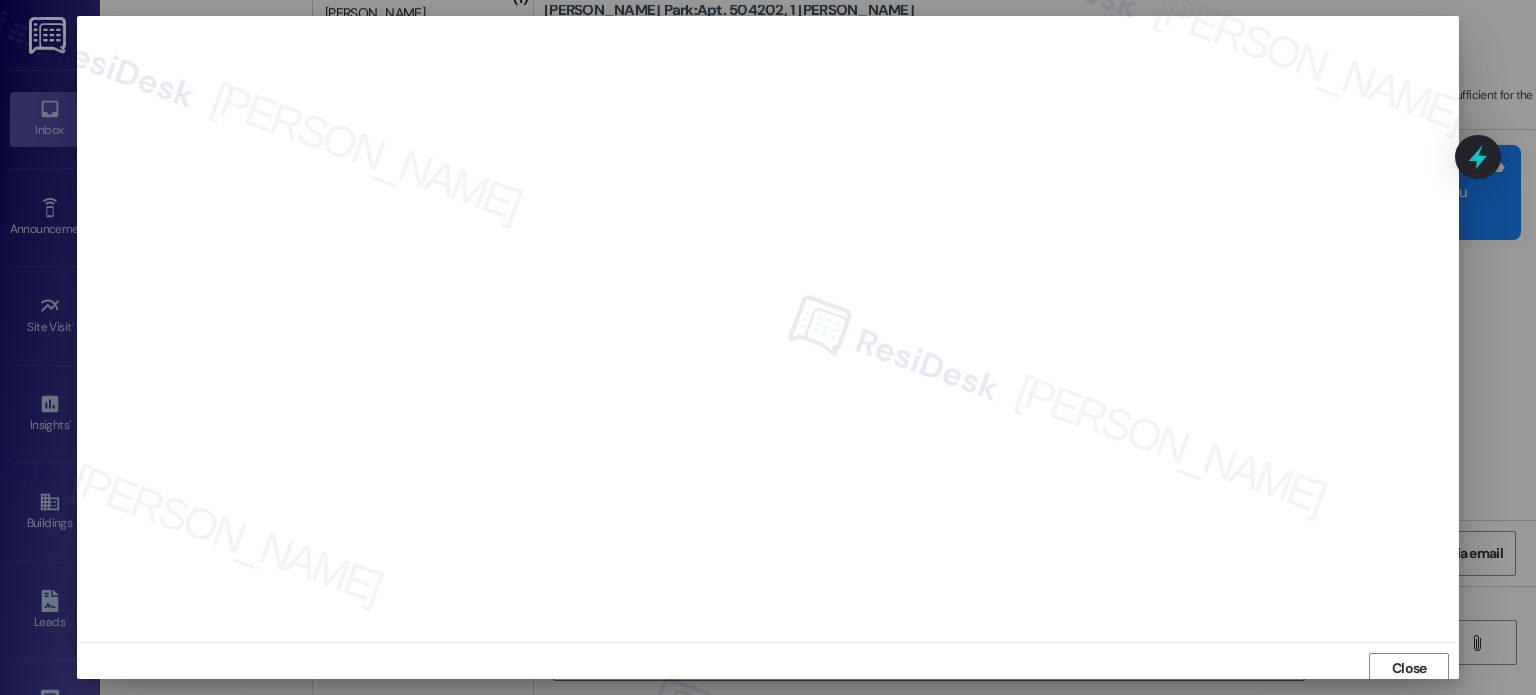 scroll, scrollTop: 5, scrollLeft: 0, axis: vertical 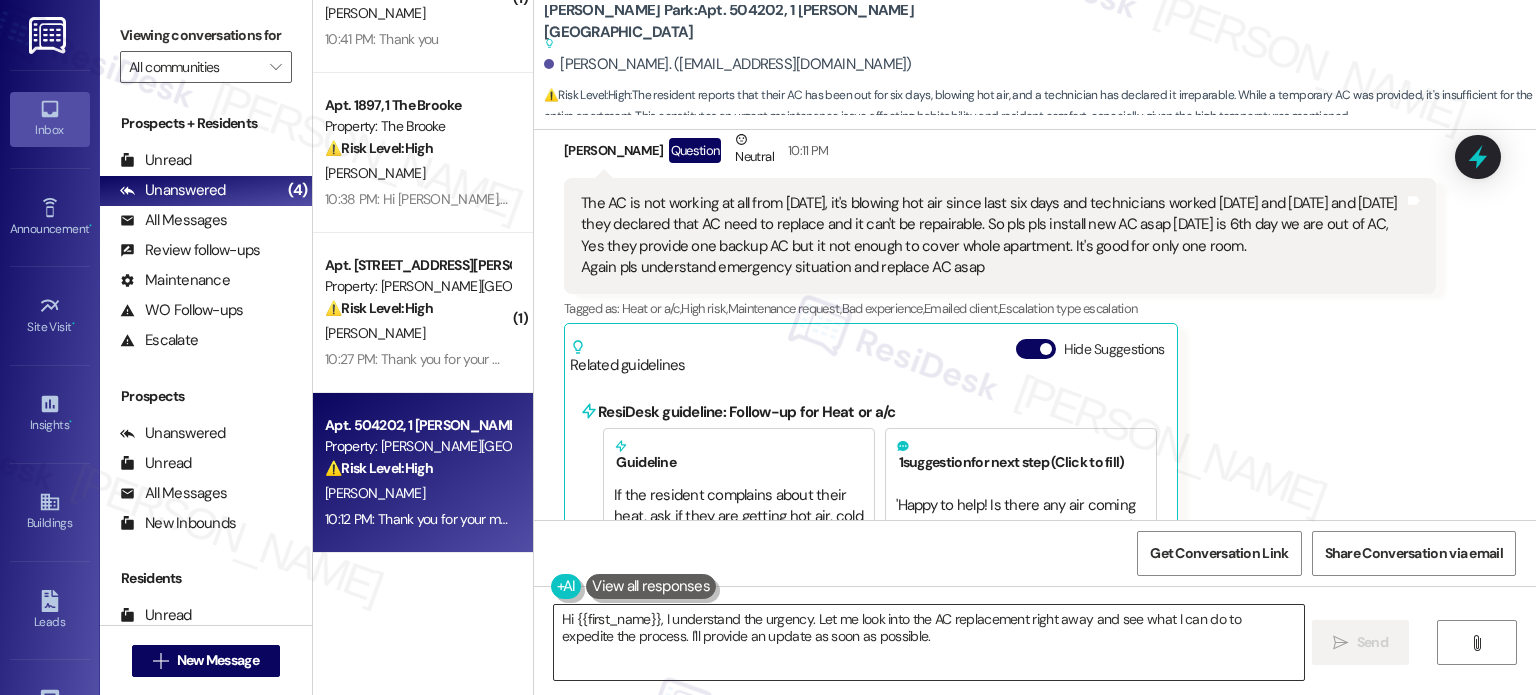 click on "Hi {{first_name}}, I understand the urgency. Let me look into the AC replacement right away and see what I can do to expedite the process. I'll provide an update as soon as possible." at bounding box center [928, 642] 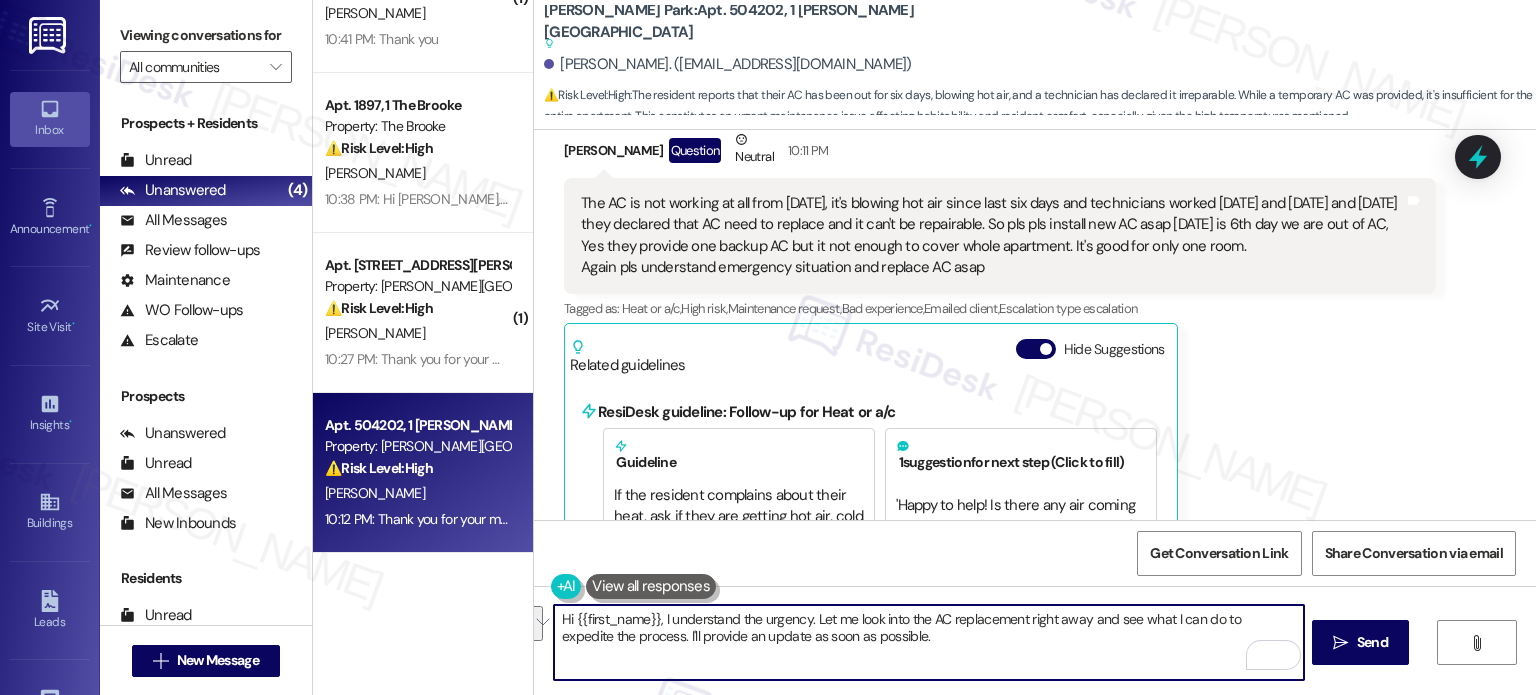 drag, startPoint x: 804, startPoint y: 620, endPoint x: 930, endPoint y: 643, distance: 128.082 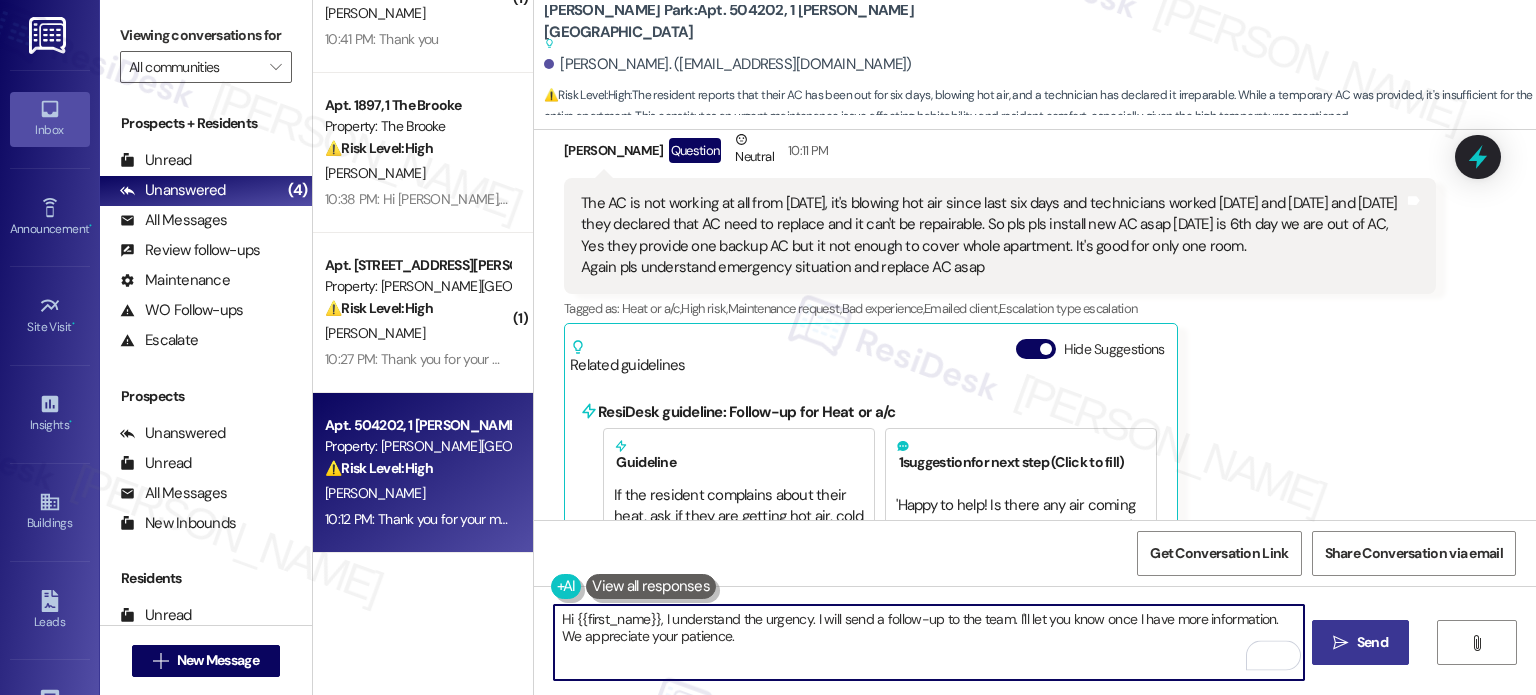 type on "Hi {{first_name}}, I understand the urgency. I will send a follow-up to the team. I'll let you know once I have more information. We appreciate your patience." 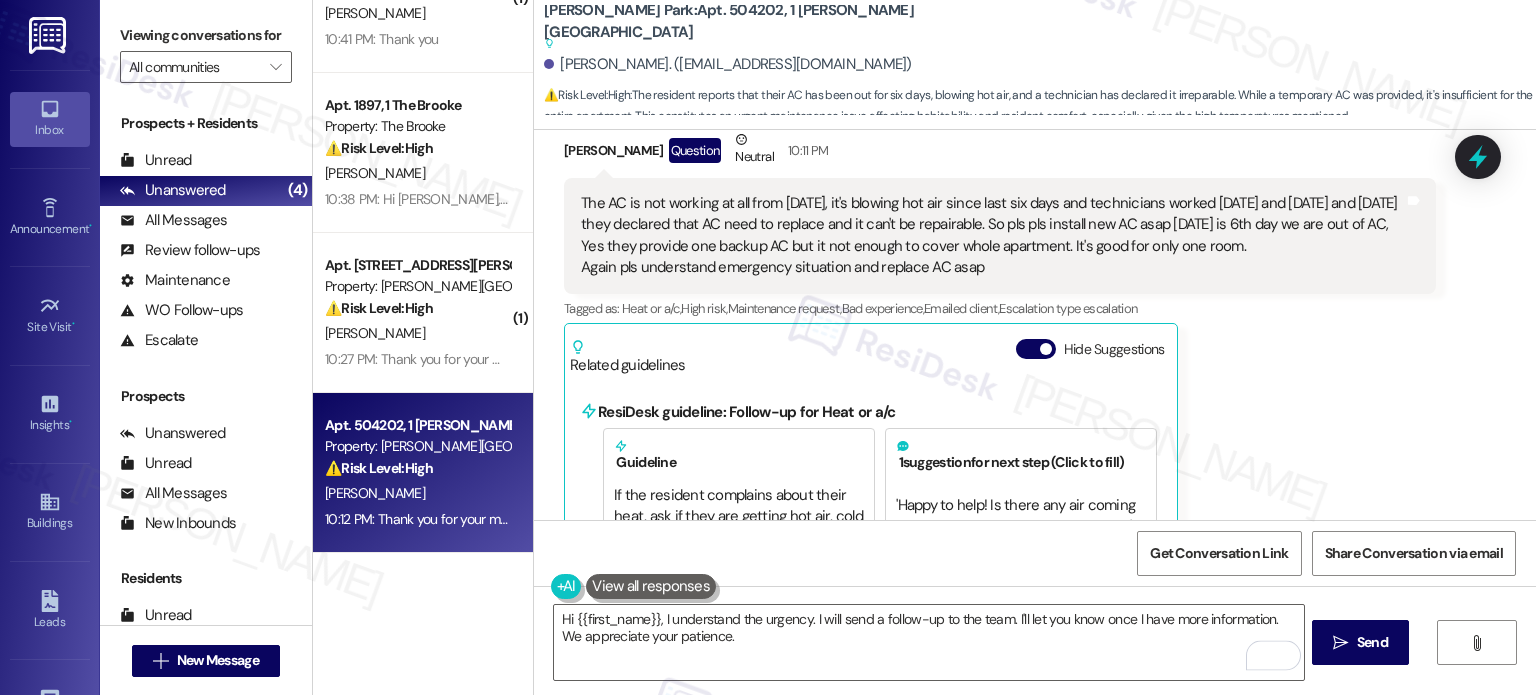 drag, startPoint x: 1361, startPoint y: 634, endPoint x: 1355, endPoint y: 602, distance: 32.55764 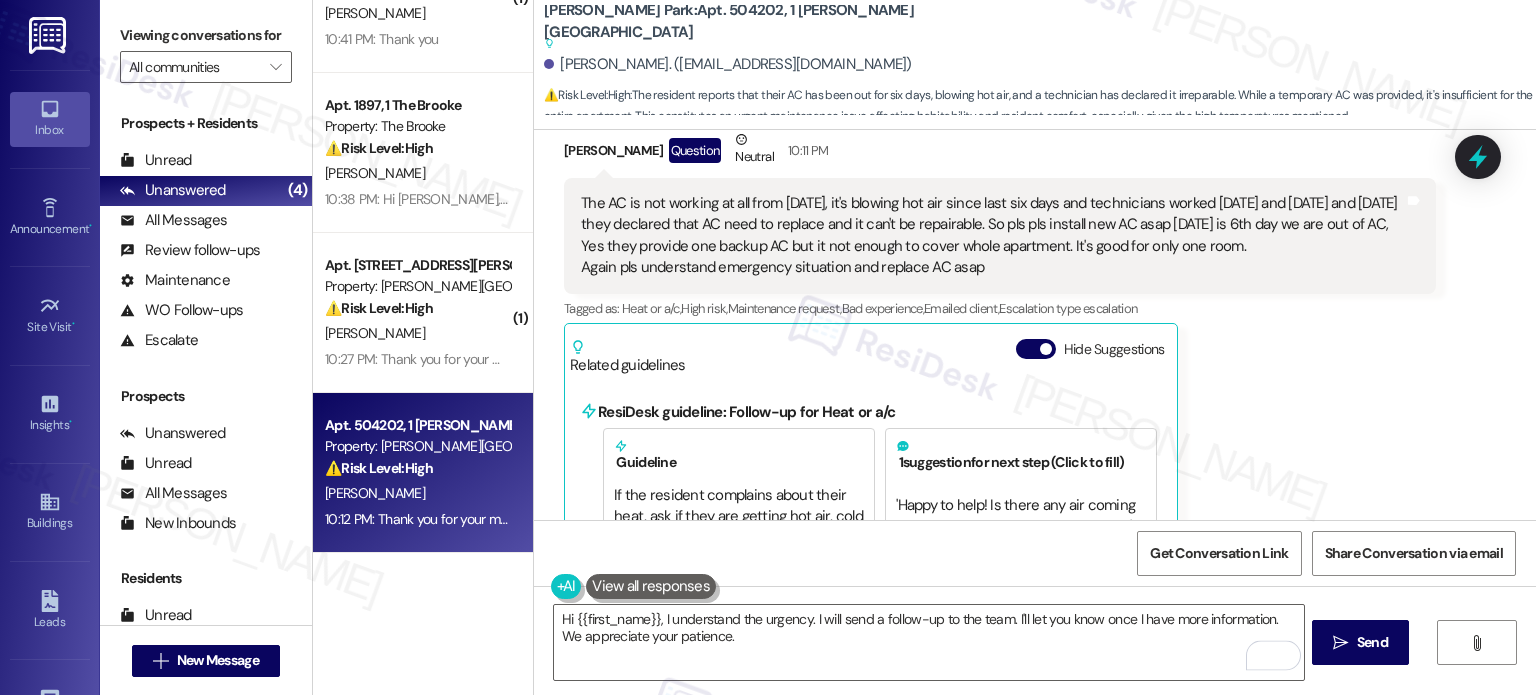 click on "Send" at bounding box center (1372, 642) 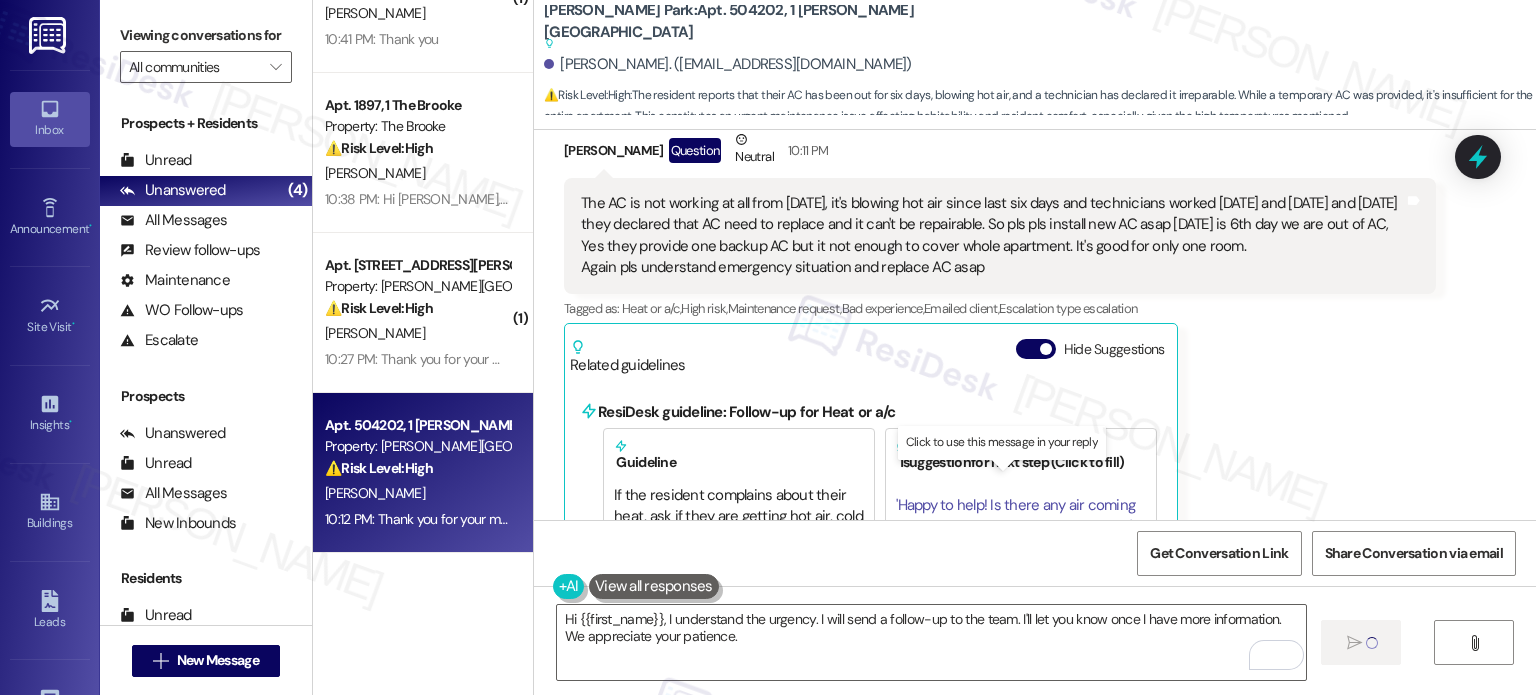 type 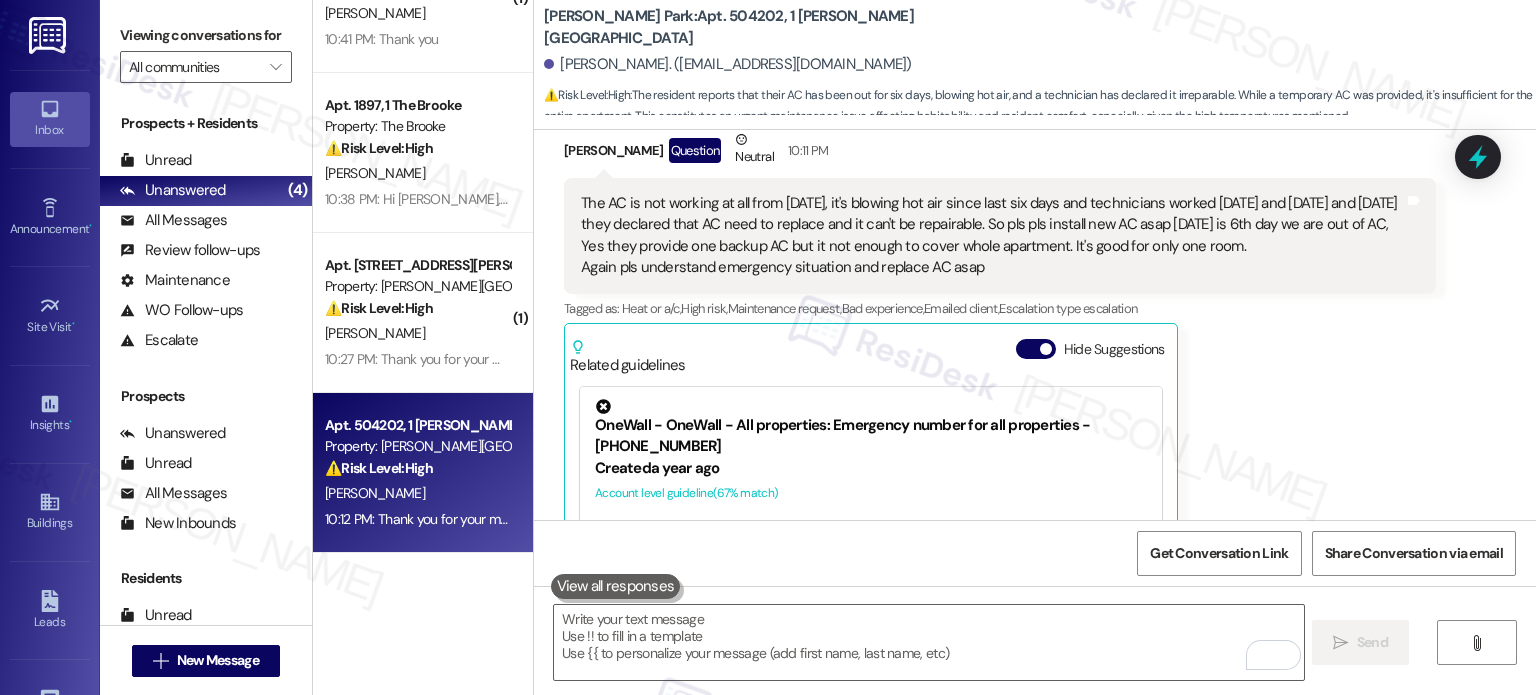 scroll, scrollTop: 11140, scrollLeft: 0, axis: vertical 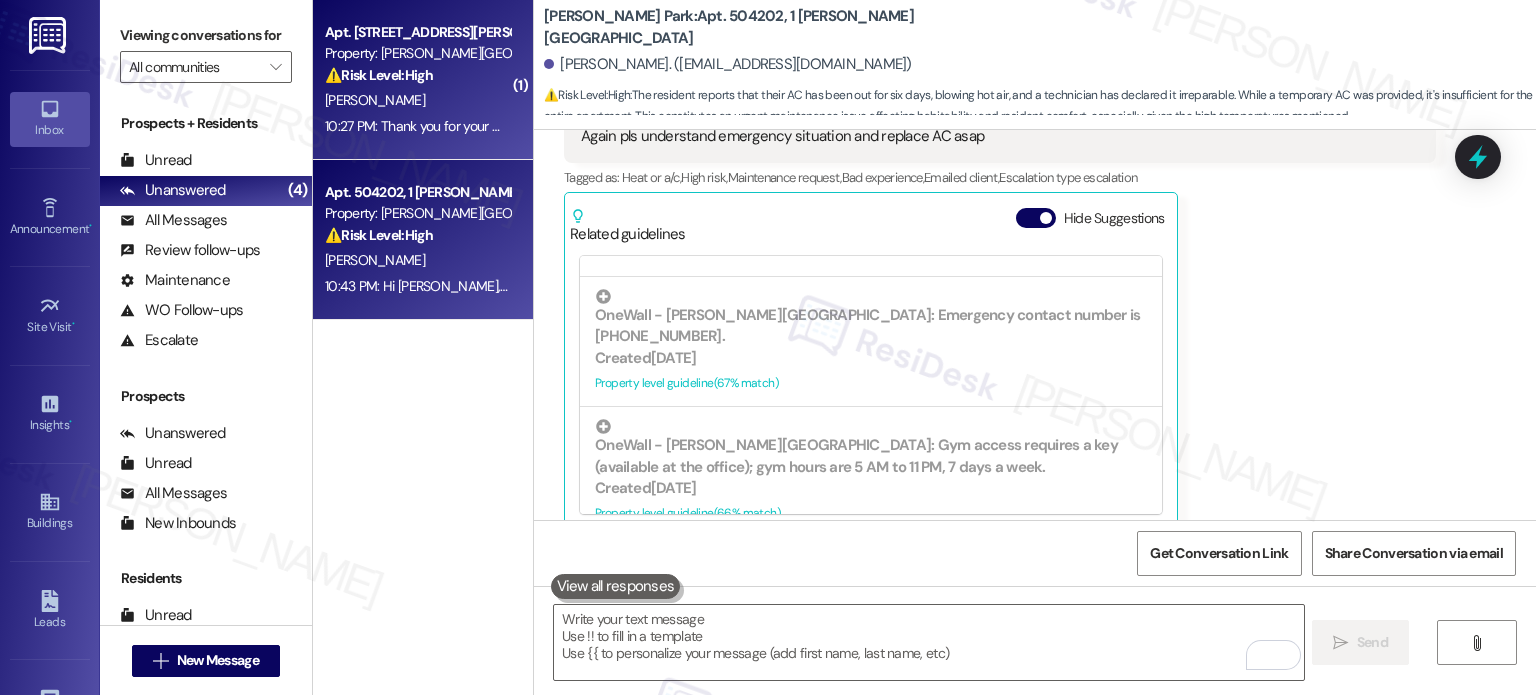 click on "[PERSON_NAME]" at bounding box center (417, 100) 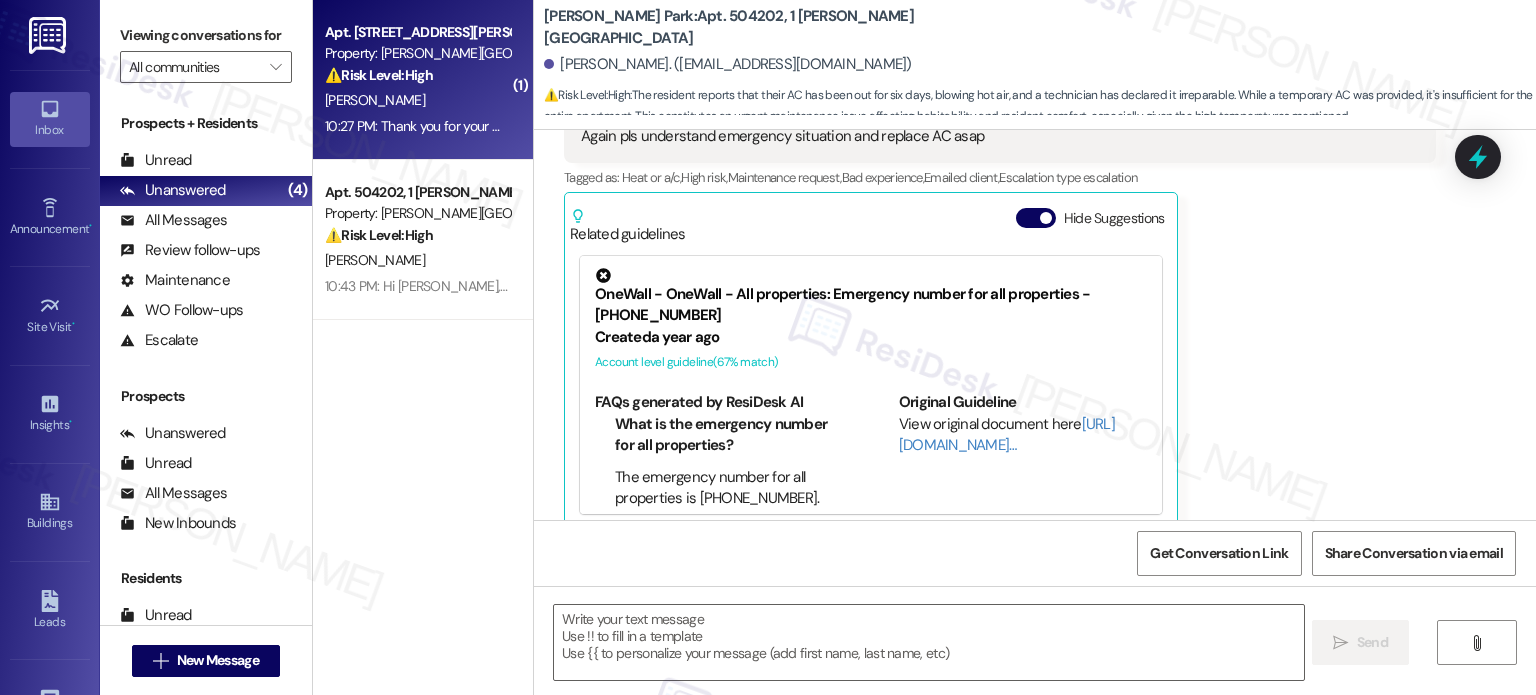 type on "Fetching suggested responses. Please feel free to read through the conversation in the meantime." 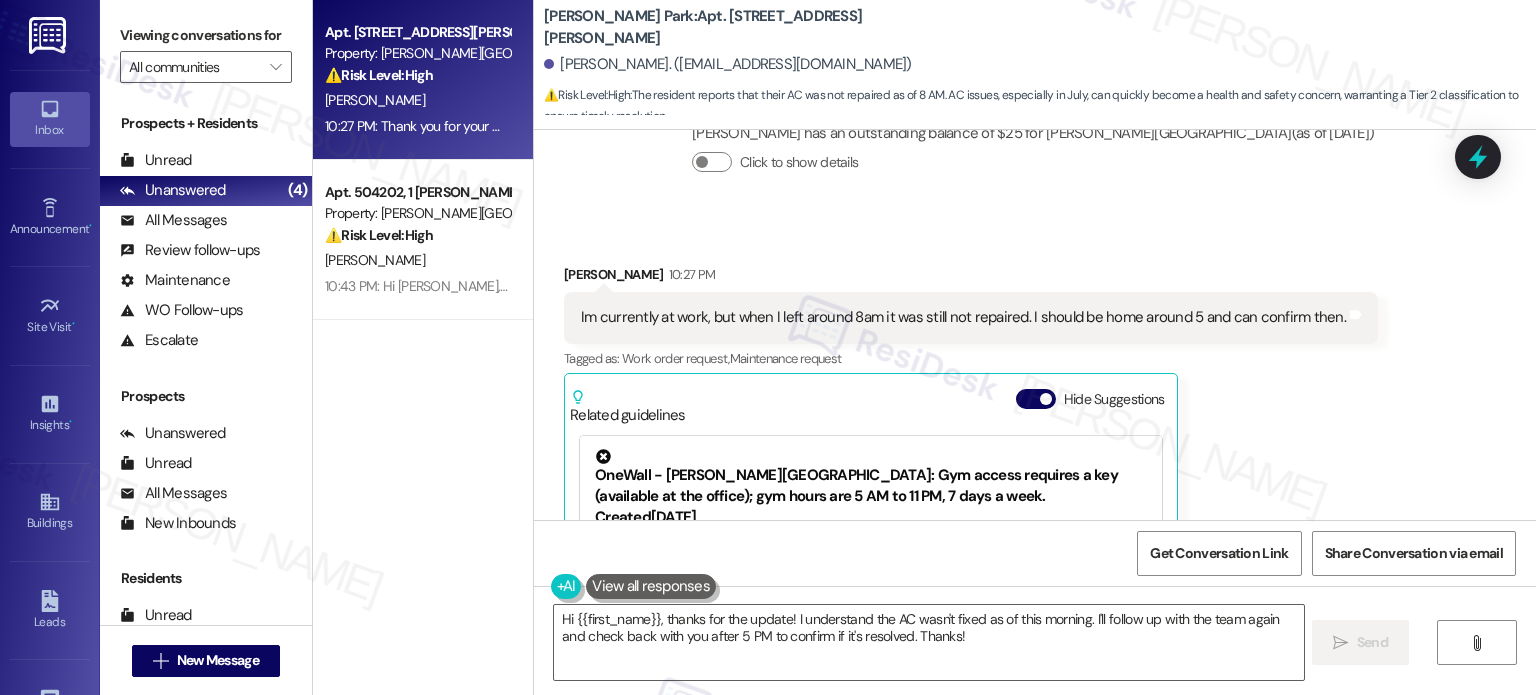 scroll, scrollTop: 7645, scrollLeft: 0, axis: vertical 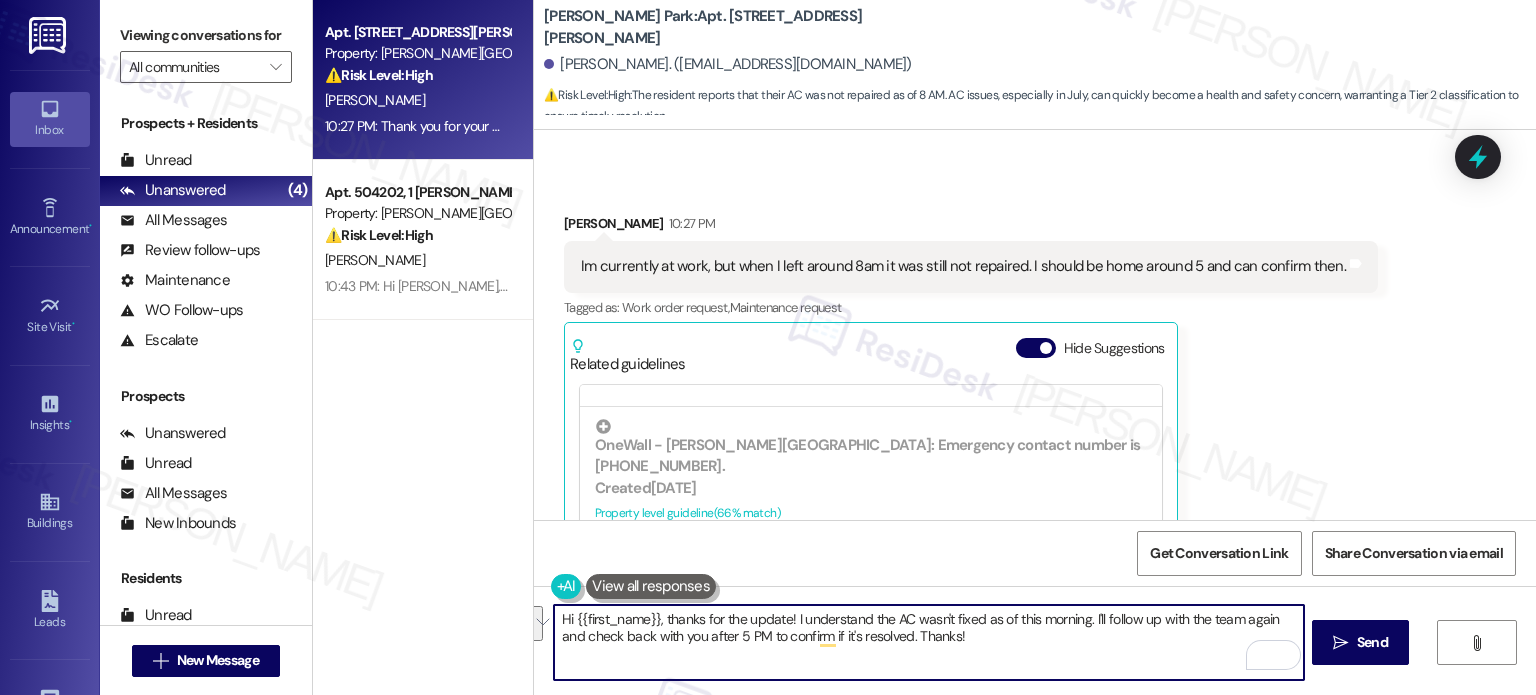 drag, startPoint x: 1082, startPoint y: 616, endPoint x: 1082, endPoint y: 636, distance: 20 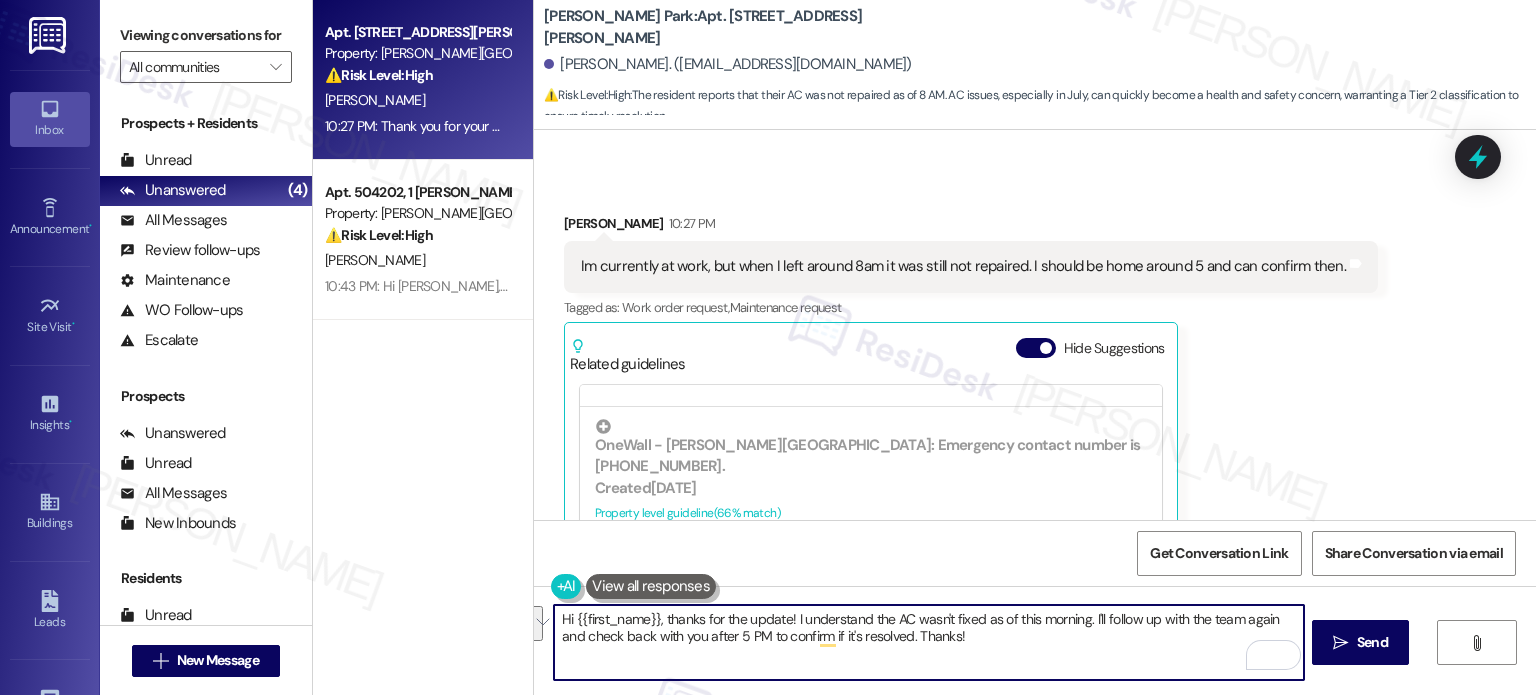 click on "Hi {{first_name}}, thanks for the update! I understand the AC wasn't fixed as of this morning. I'll follow up with the team again and check back with you after 5 PM to confirm if it's resolved. Thanks!" at bounding box center (928, 642) 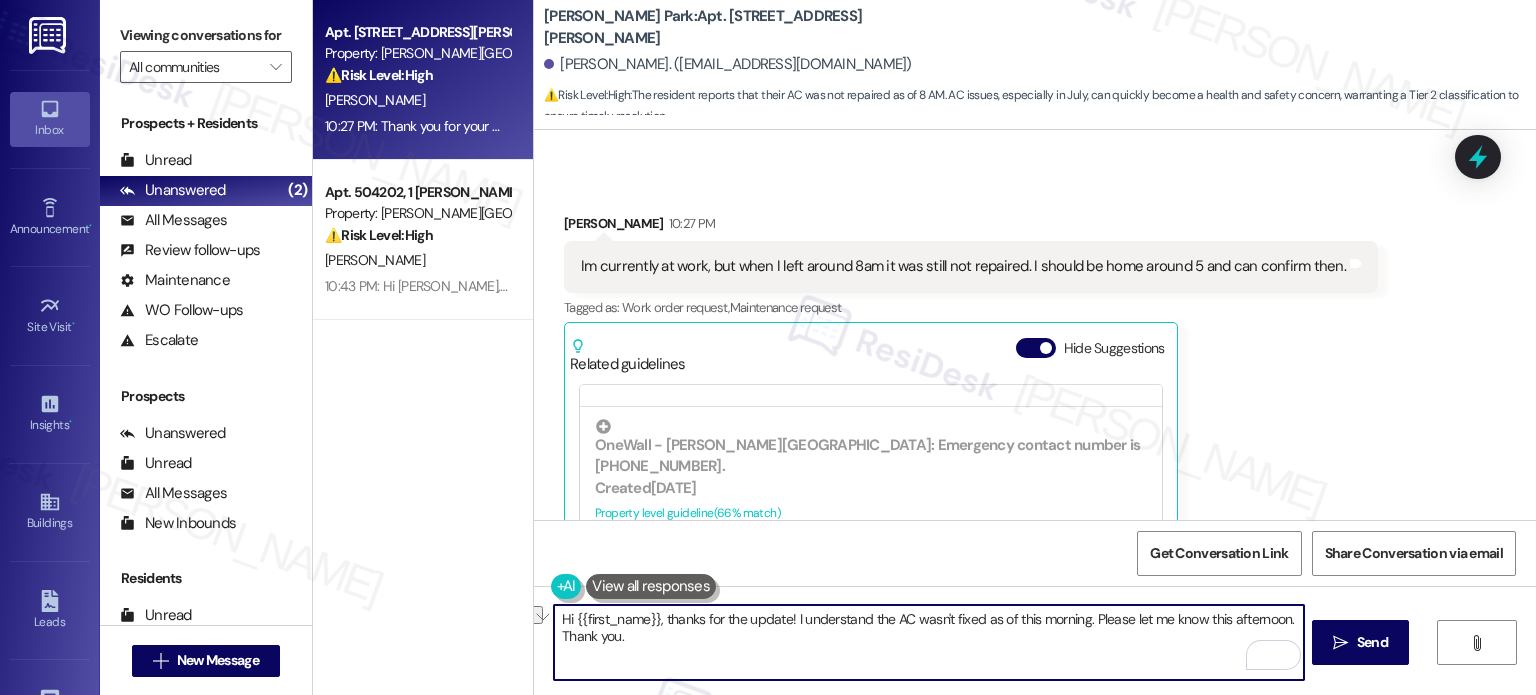 drag, startPoint x: 656, startPoint y: 620, endPoint x: 348, endPoint y: 621, distance: 308.00162 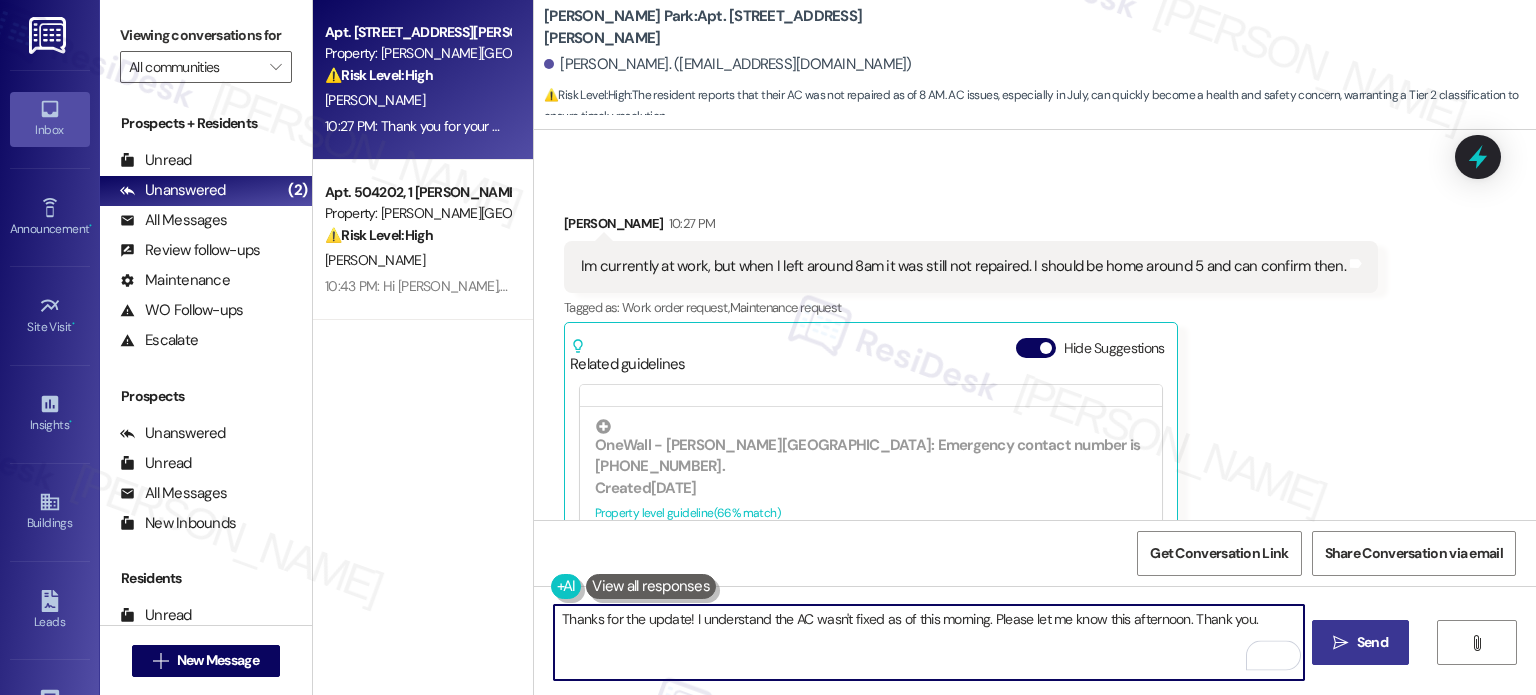 type on "Thanks for the update! I understand the AC wasn't fixed as of this morning. Please let me know this afternoon. Thank you." 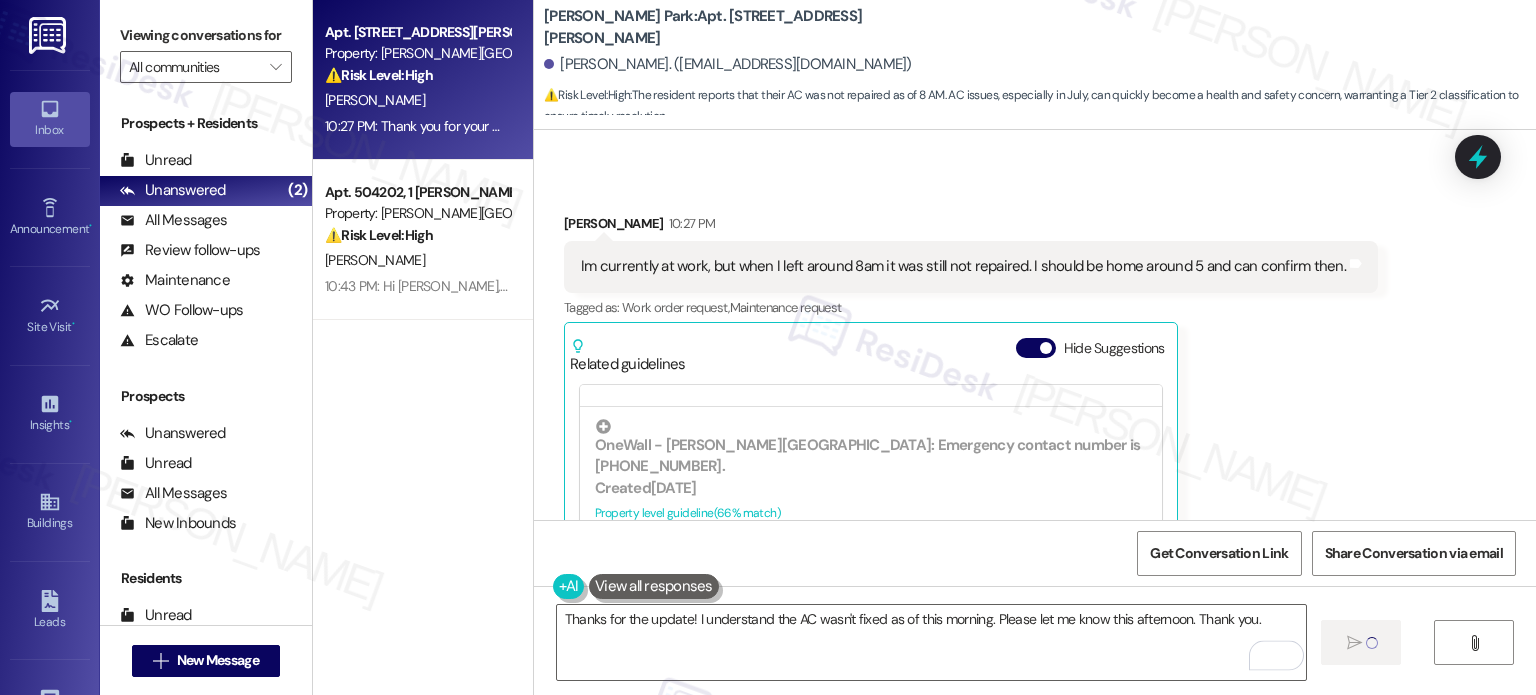 type 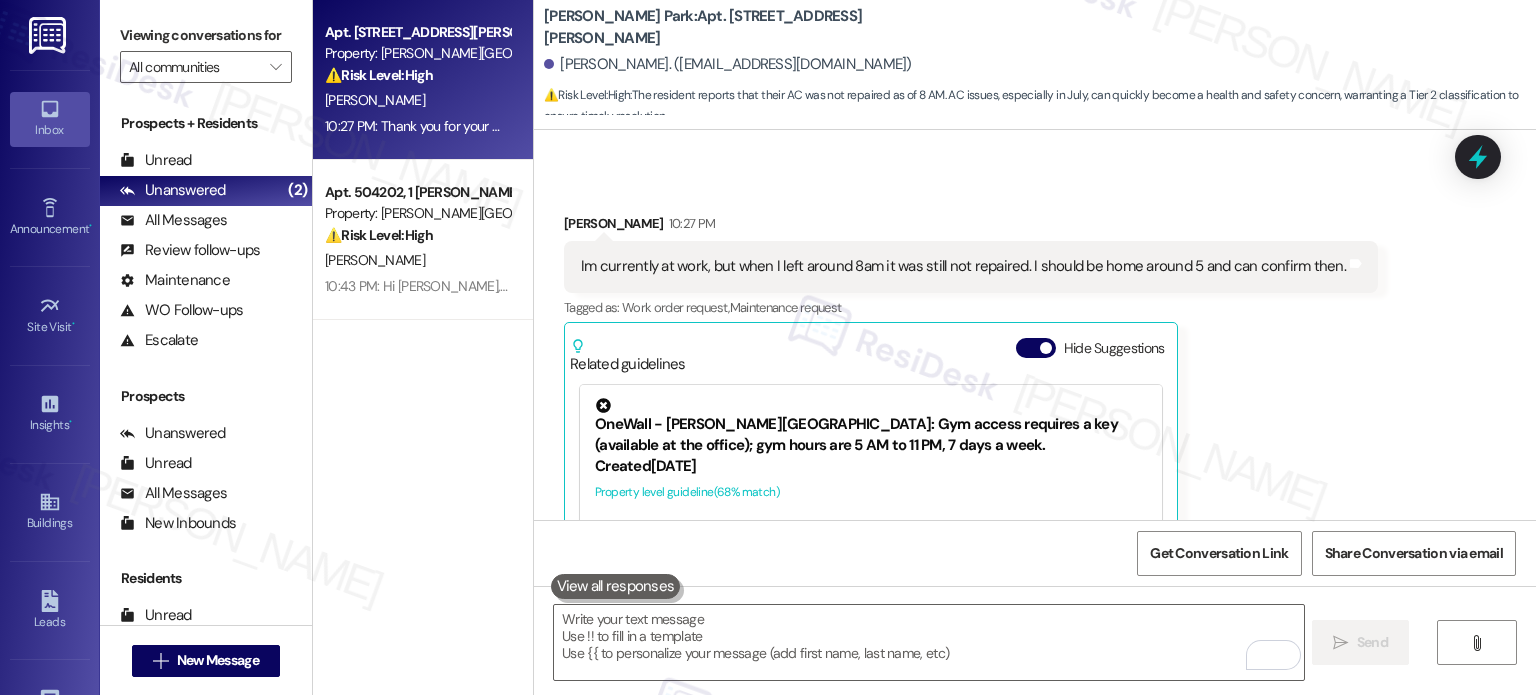 scroll, scrollTop: 7853, scrollLeft: 0, axis: vertical 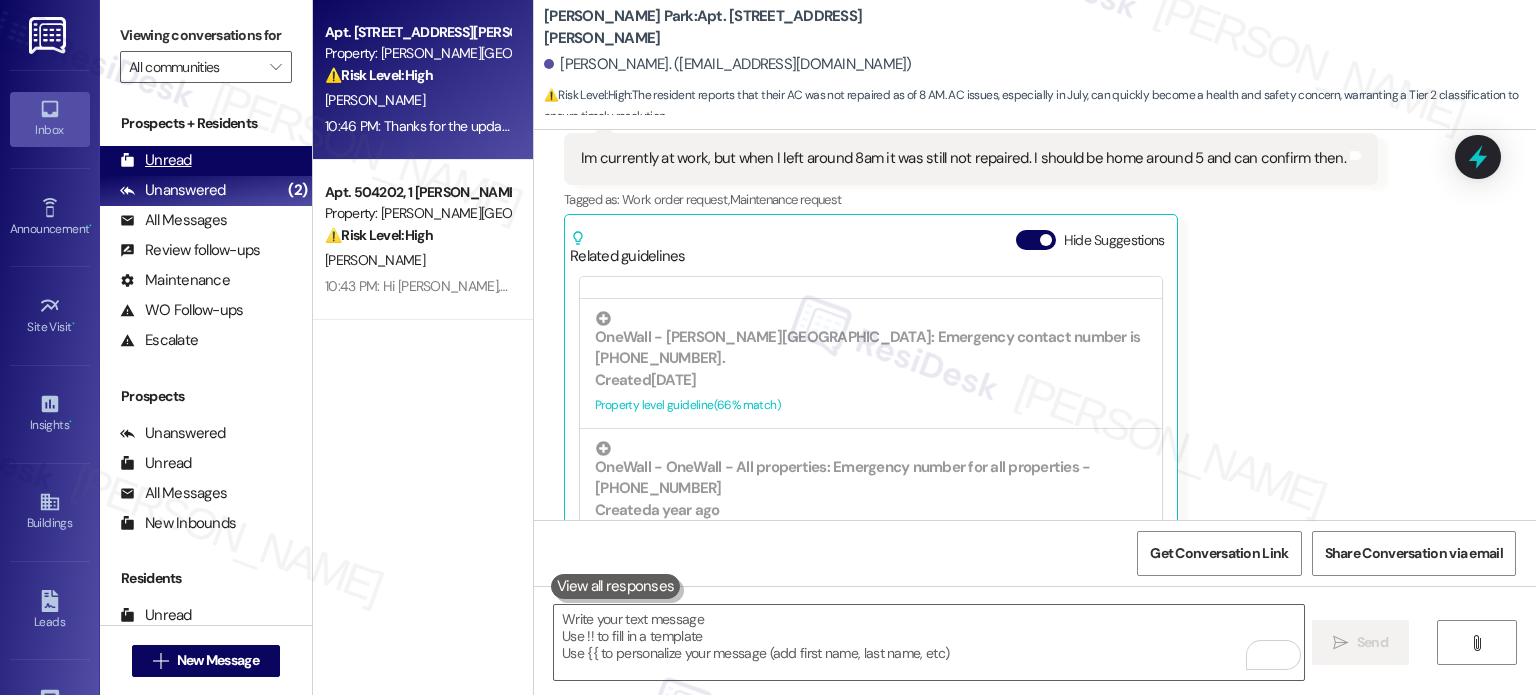 click on "Unread (0)" at bounding box center [206, 161] 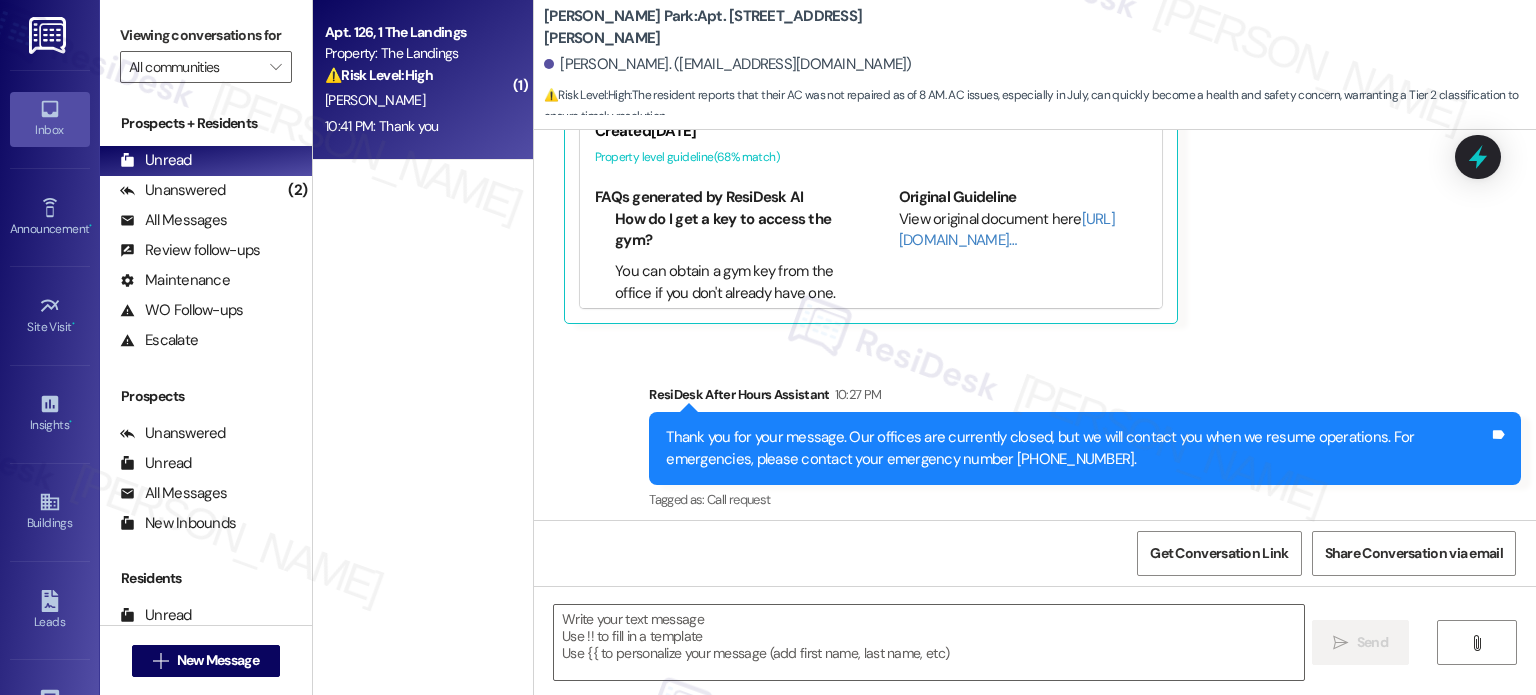 scroll, scrollTop: 7853, scrollLeft: 0, axis: vertical 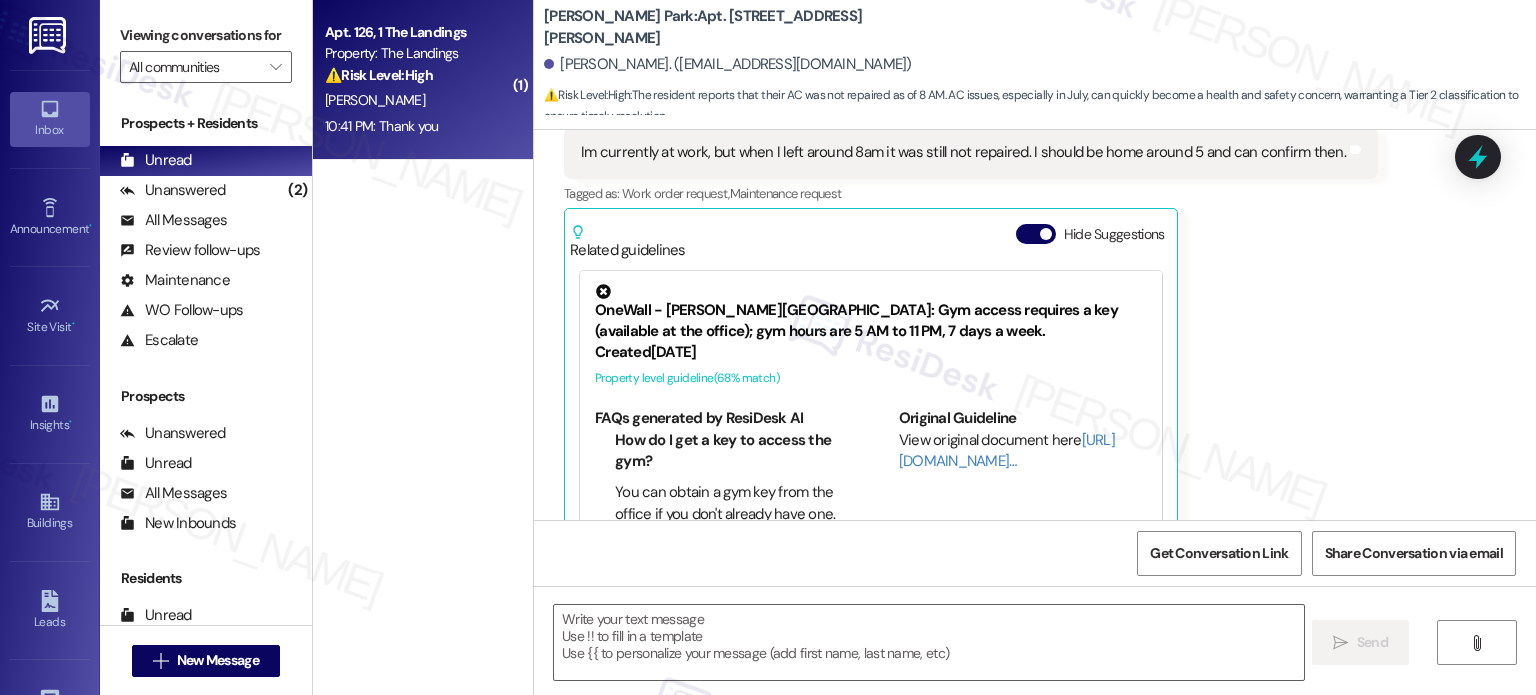 click on "10:41 PM: Thank you 10:41 PM: Thank you" at bounding box center [417, 126] 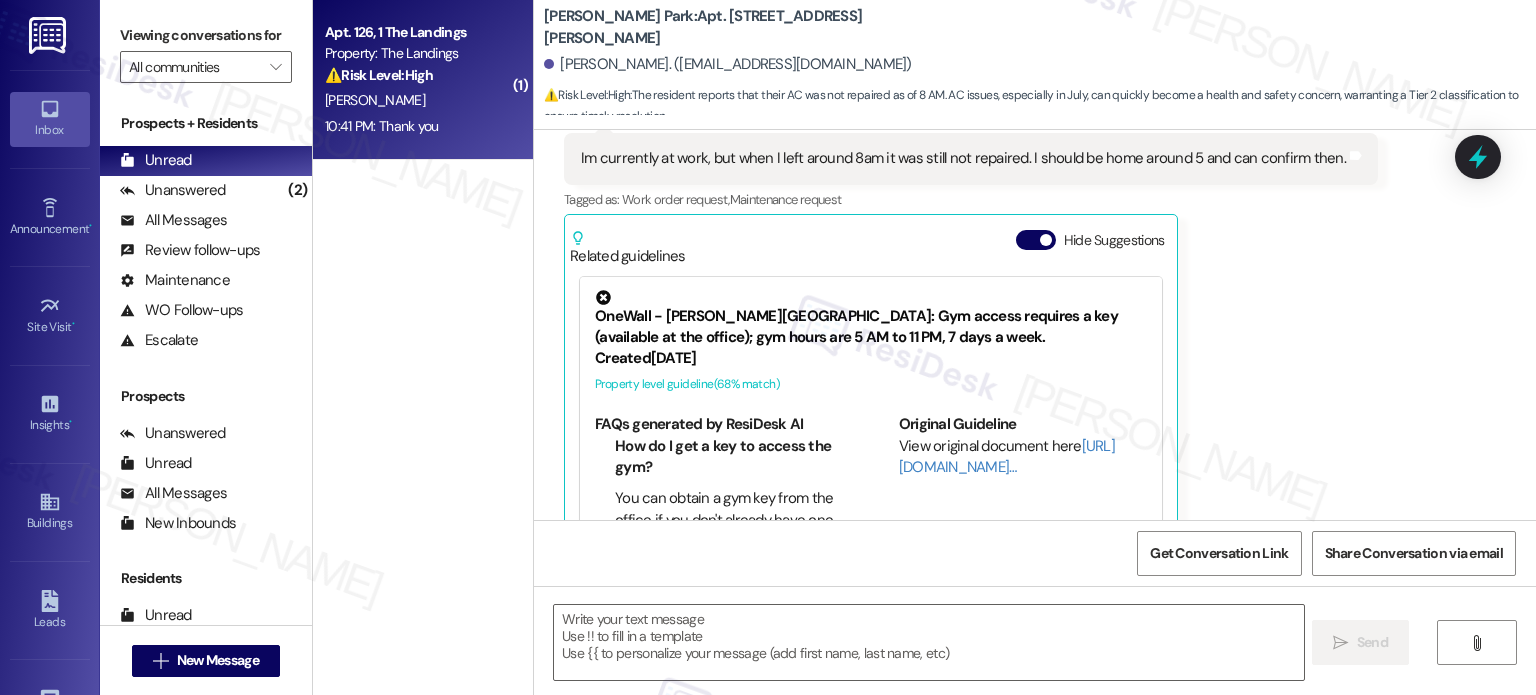 type on "Fetching suggested responses. Please feel free to read through the conversation in the meantime." 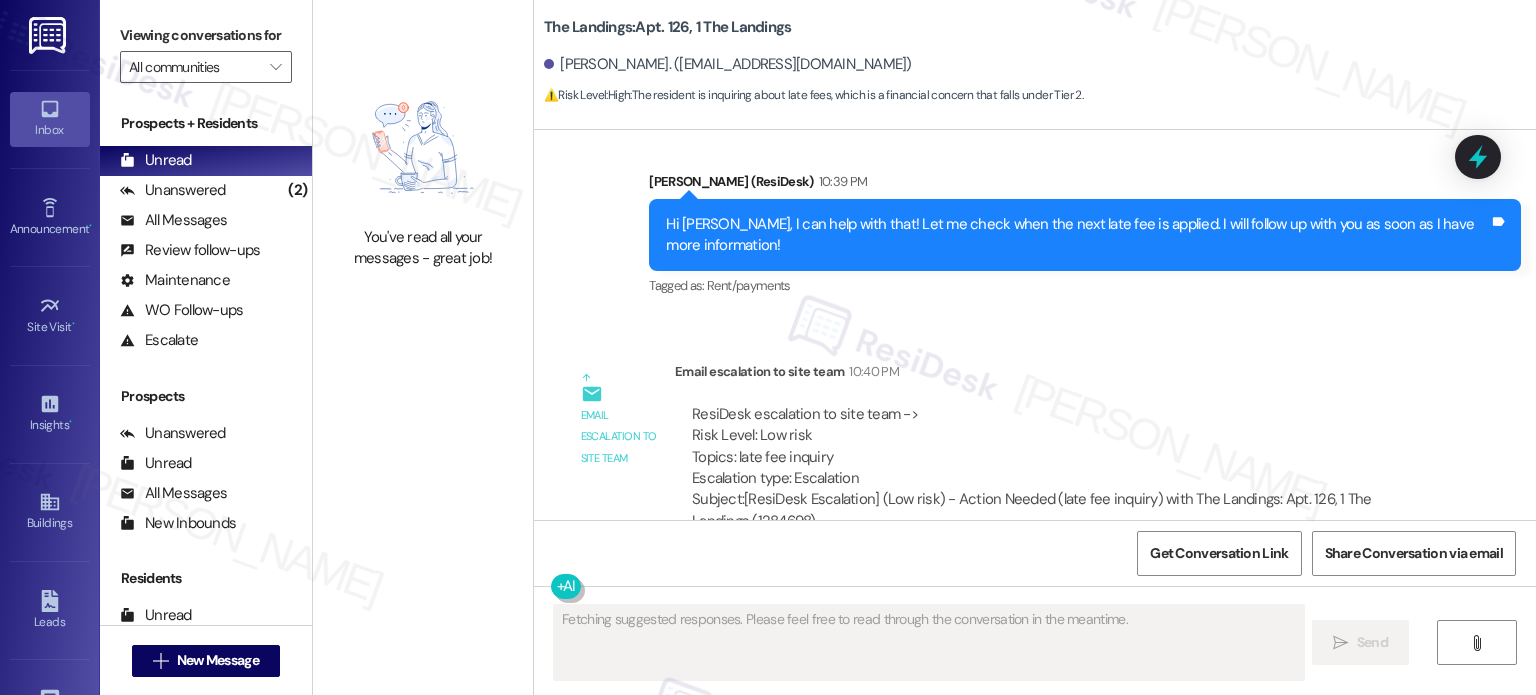 scroll, scrollTop: 20499, scrollLeft: 0, axis: vertical 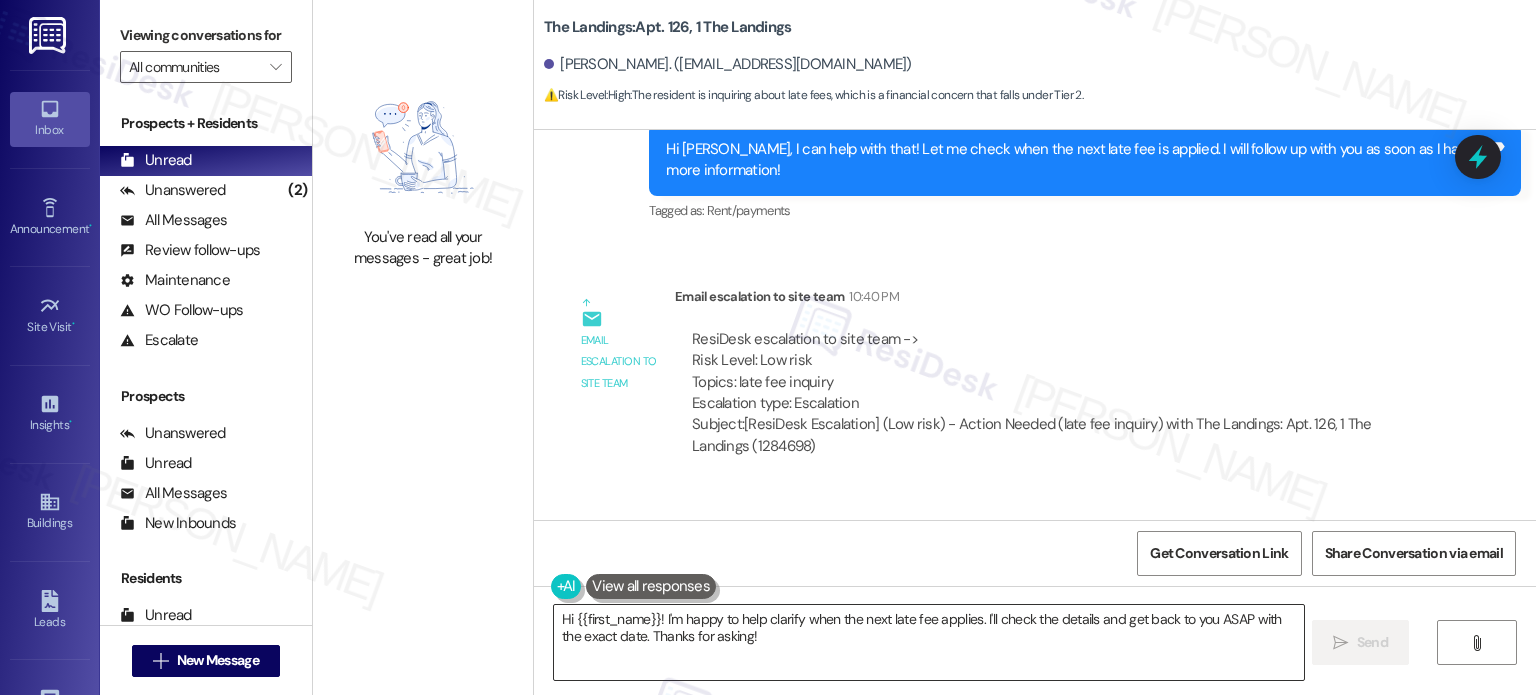 click on "Hi {{first_name}}! I'm happy to help clarify when the next late fee applies. I'll check the details and get back to you ASAP with the exact date. Thanks for asking!" at bounding box center [928, 642] 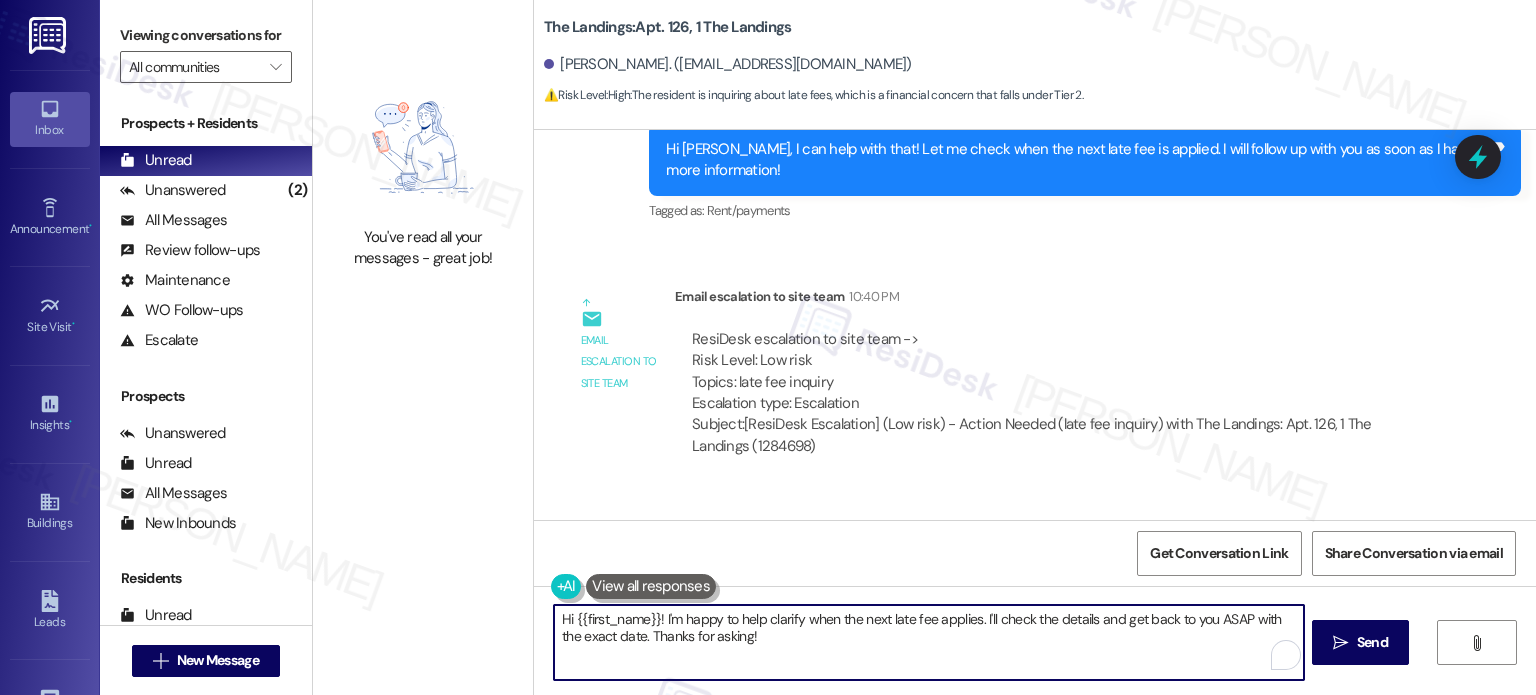 click on "Hi {{first_name}}! I'm happy to help clarify when the next late fee applies. I'll check the details and get back to you ASAP with the exact date. Thanks for asking!" at bounding box center [928, 642] 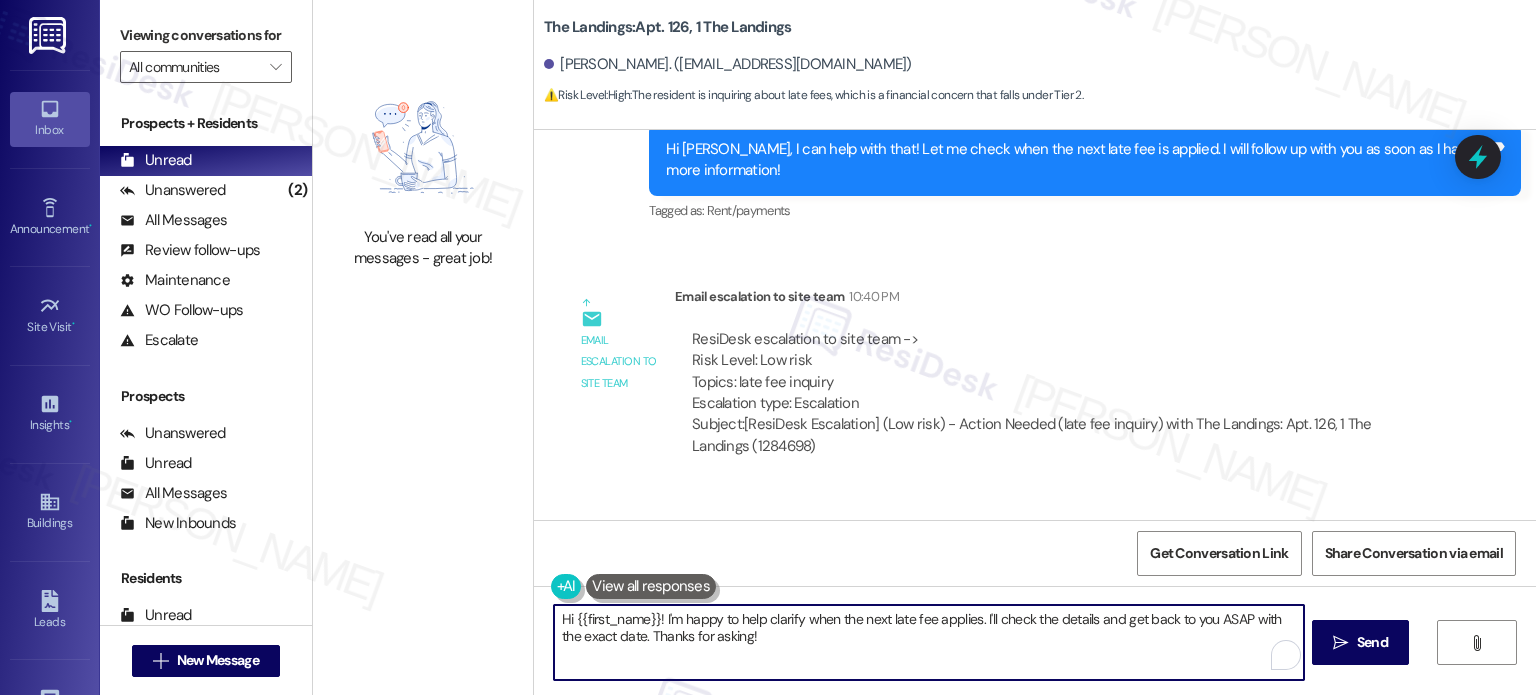 paste on "You're most welcome. Feel free to contact us if anything pops up." 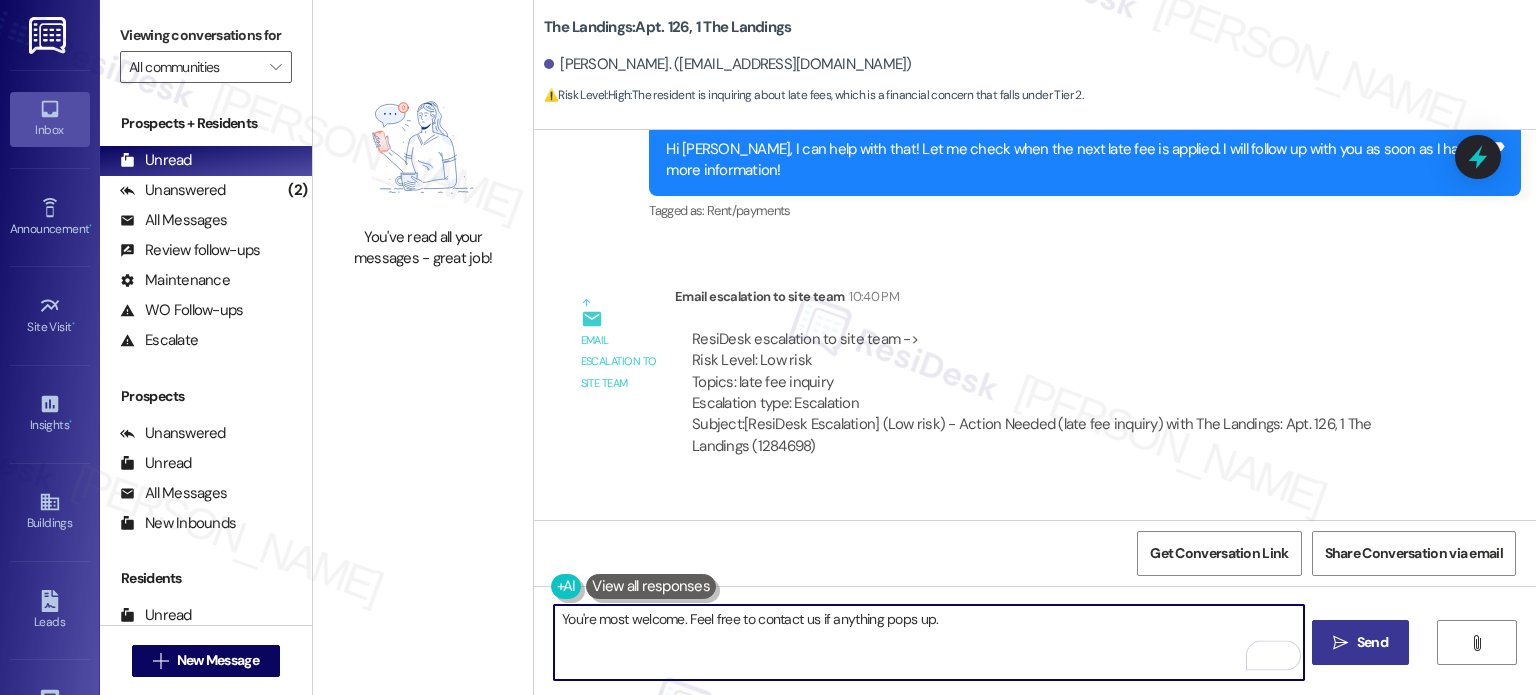 type on "You're most welcome. Feel free to contact us if anything pops up." 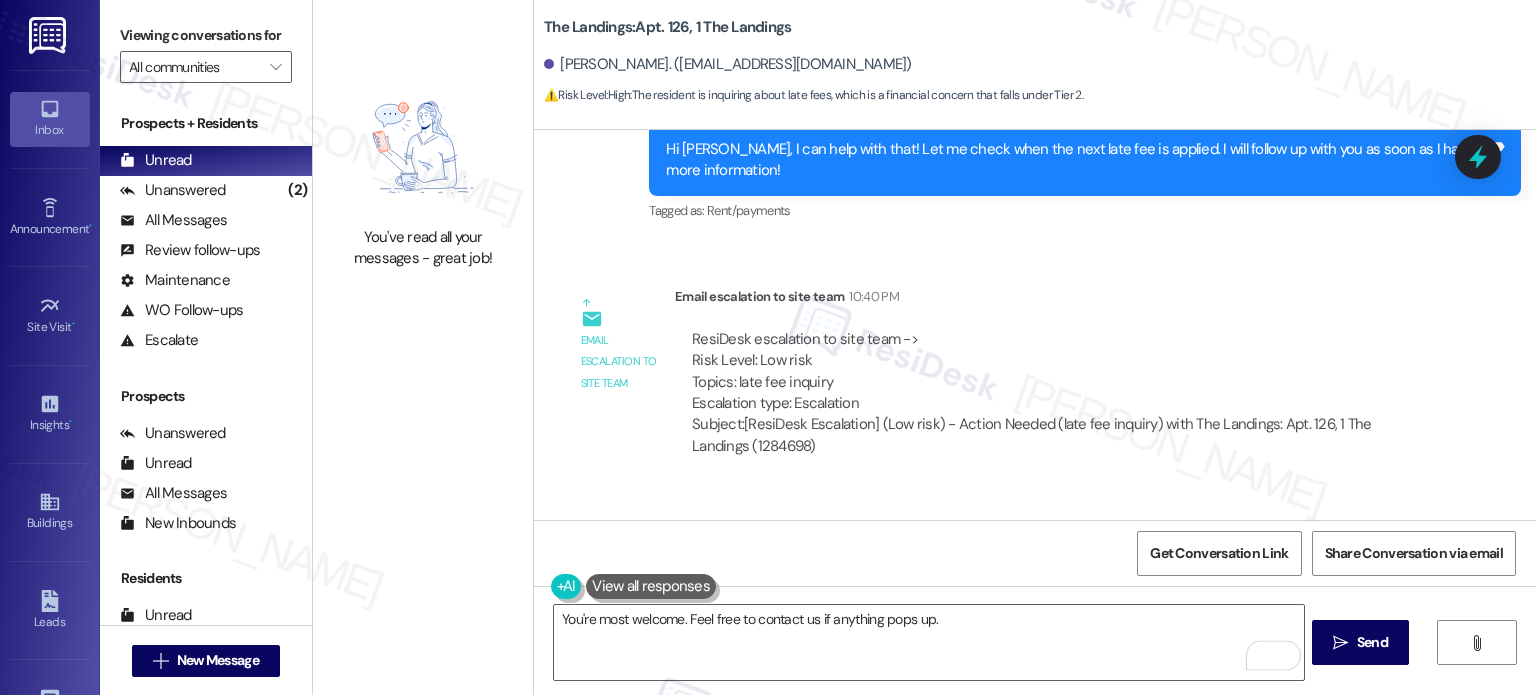 drag, startPoint x: 1388, startPoint y: 623, endPoint x: 1297, endPoint y: 499, distance: 153.80832 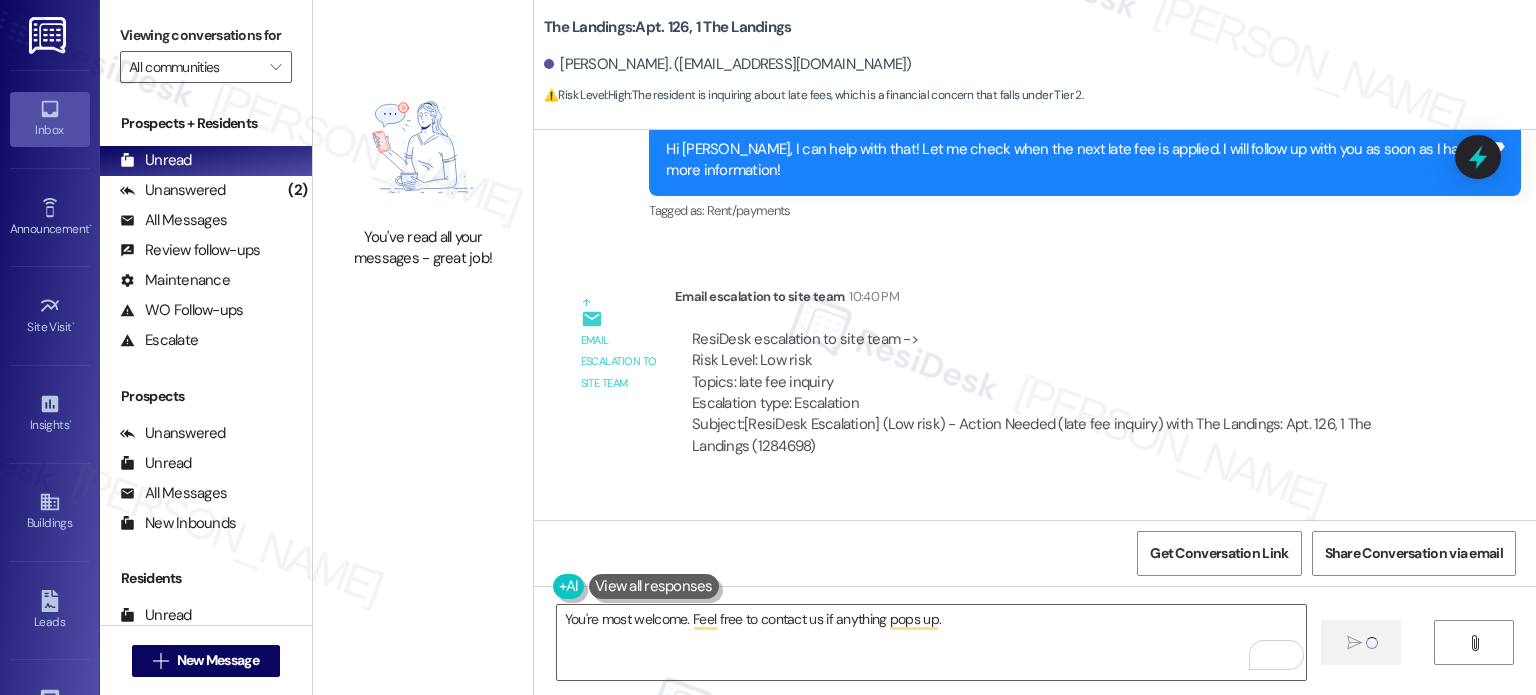 type 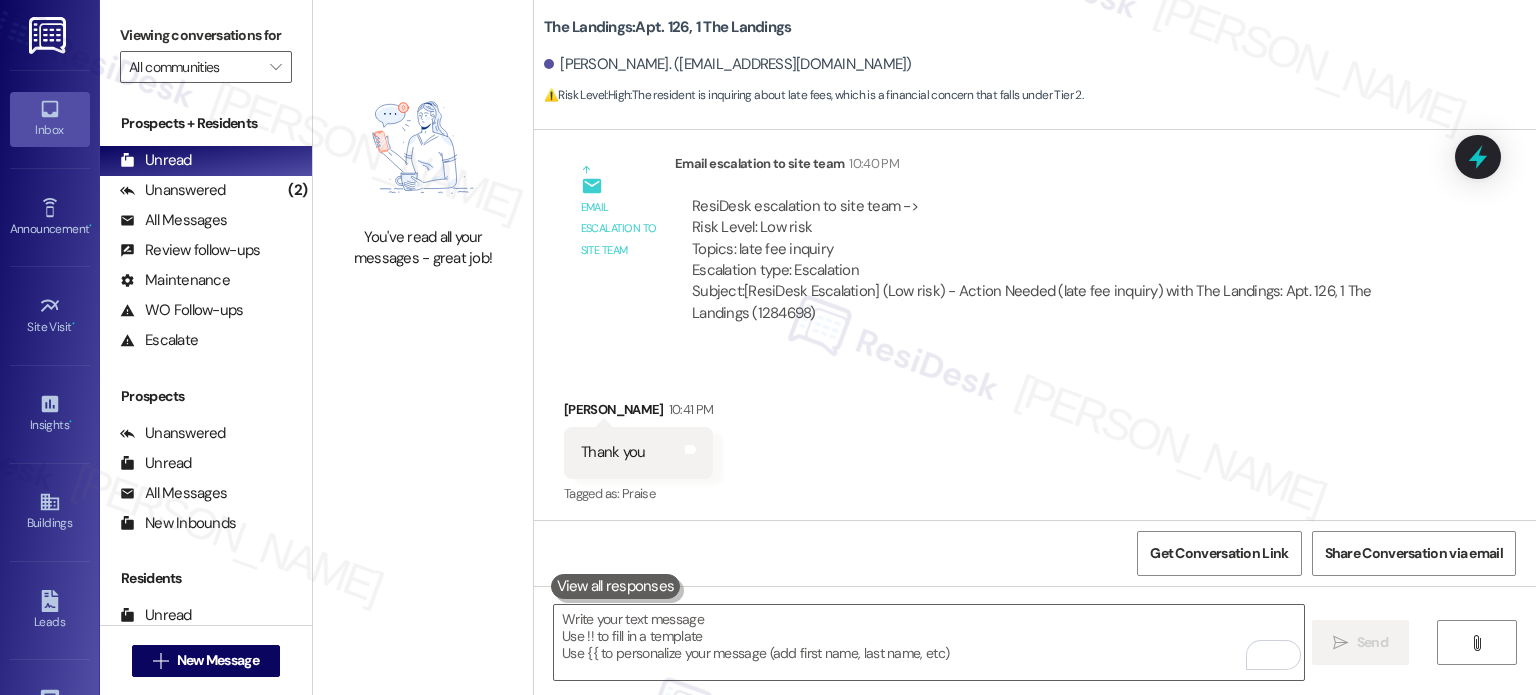 scroll, scrollTop: 20638, scrollLeft: 0, axis: vertical 